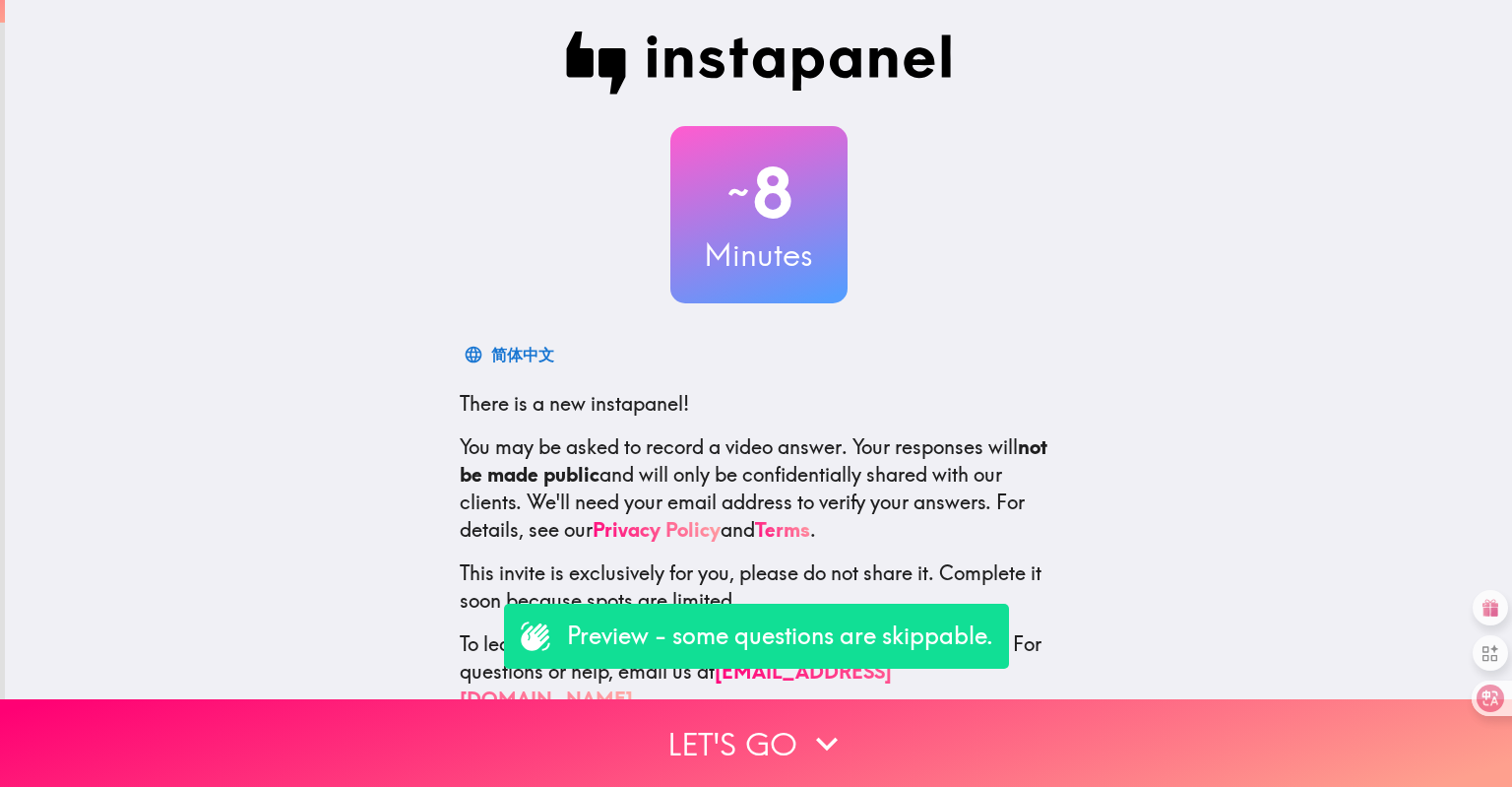 scroll, scrollTop: 0, scrollLeft: 0, axis: both 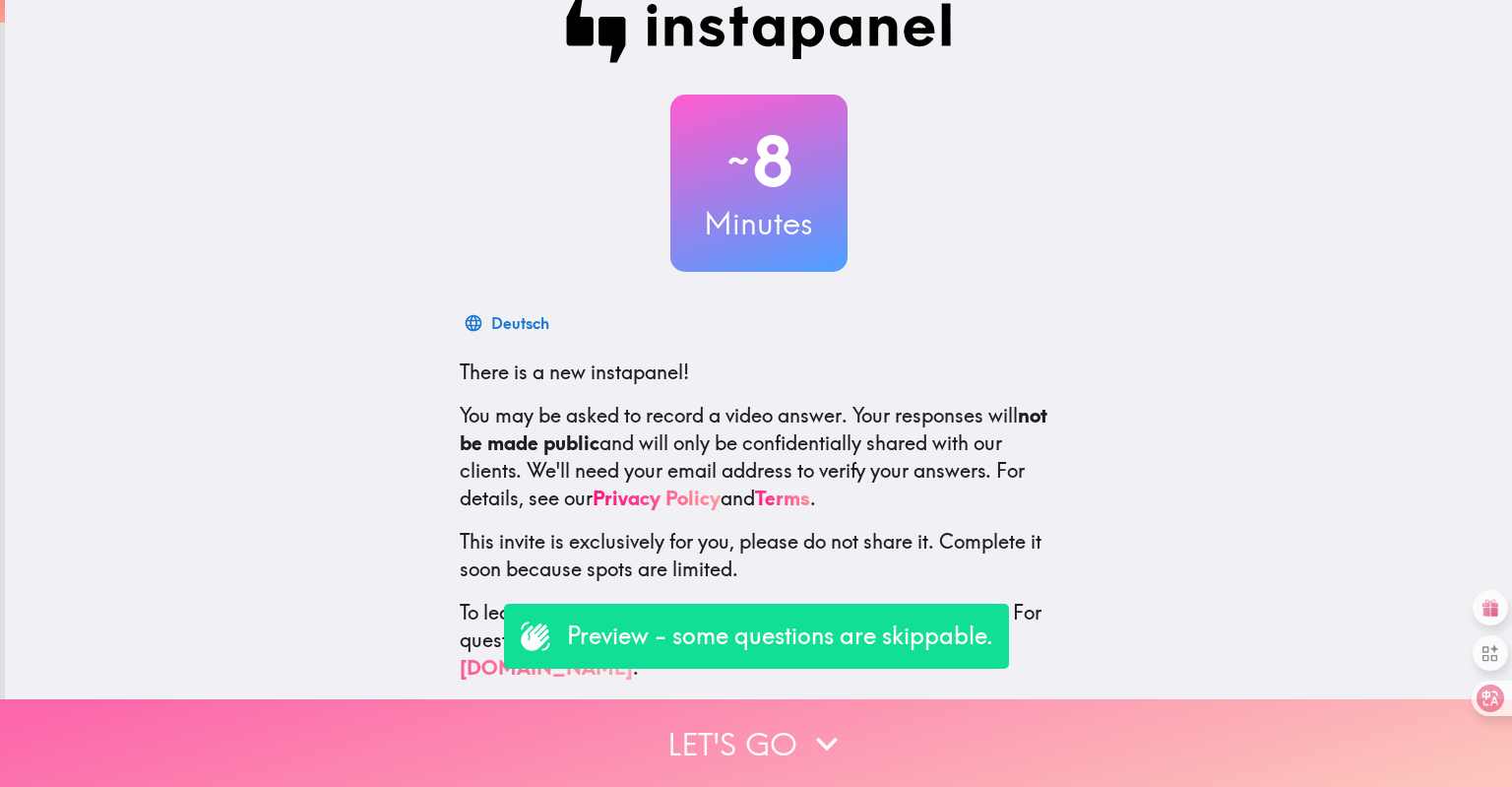 click on "Let's go" at bounding box center [756, 743] 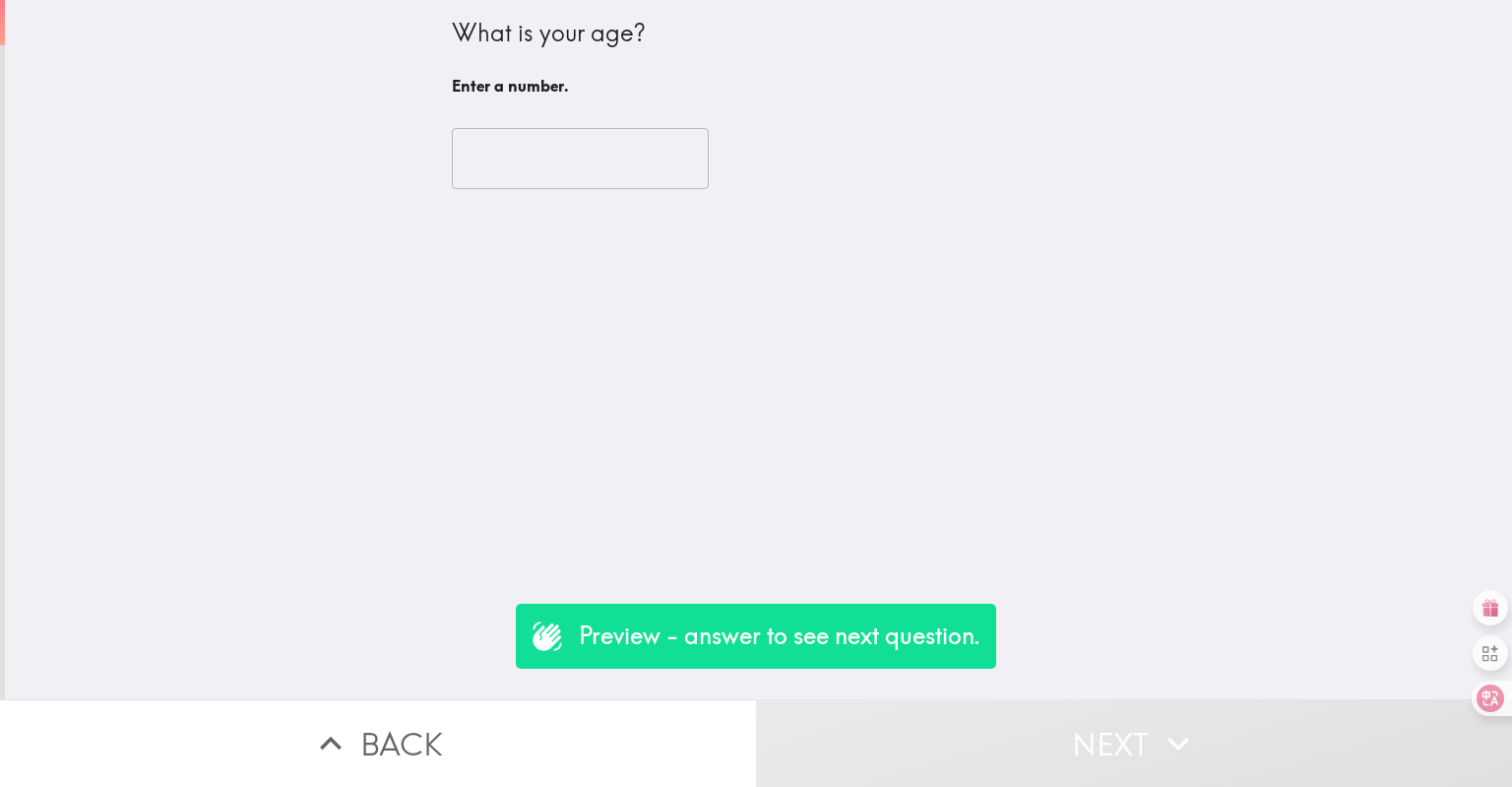 click at bounding box center (580, 159) 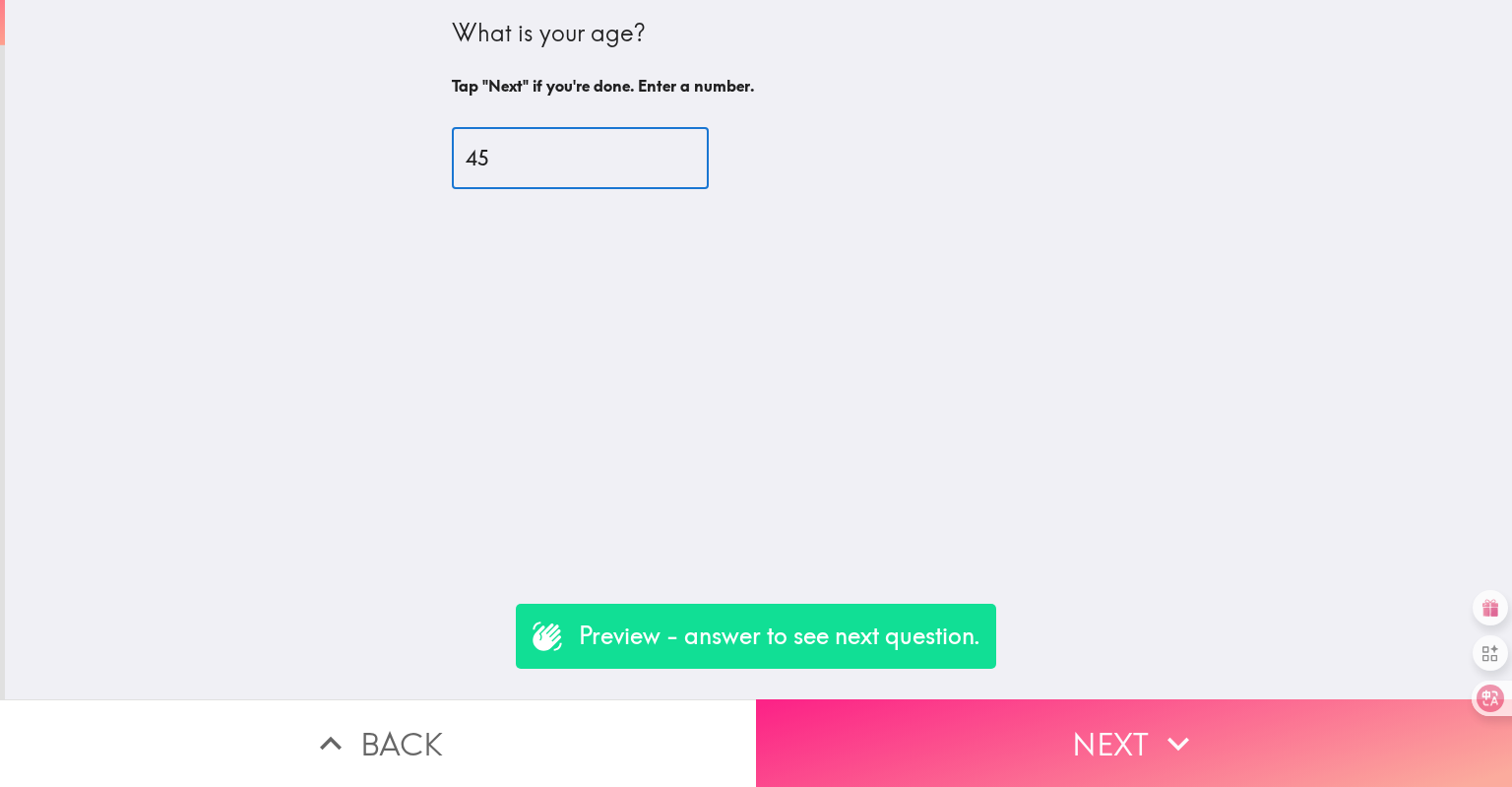 type on "45" 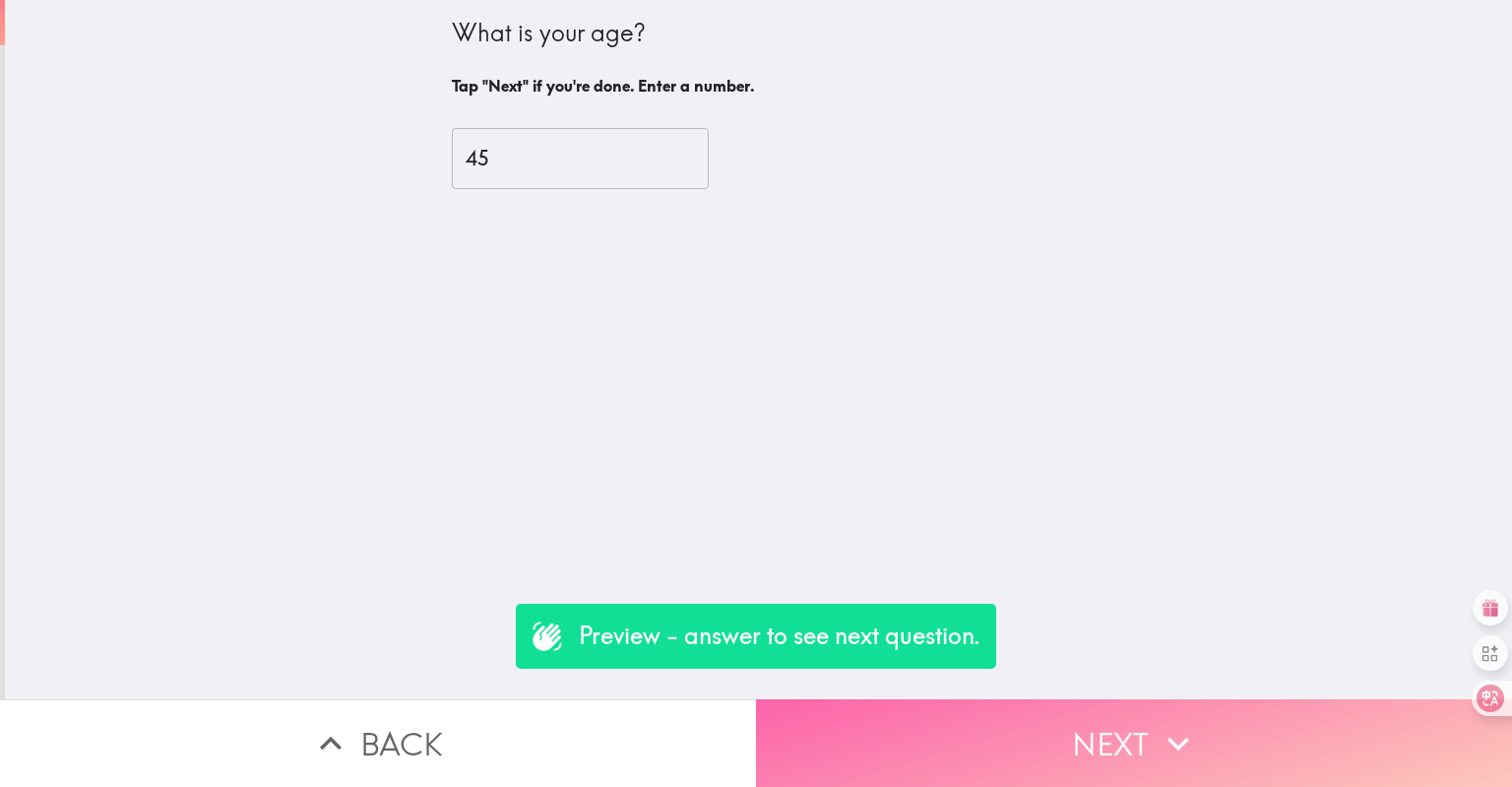 click on "Next" at bounding box center [1134, 743] 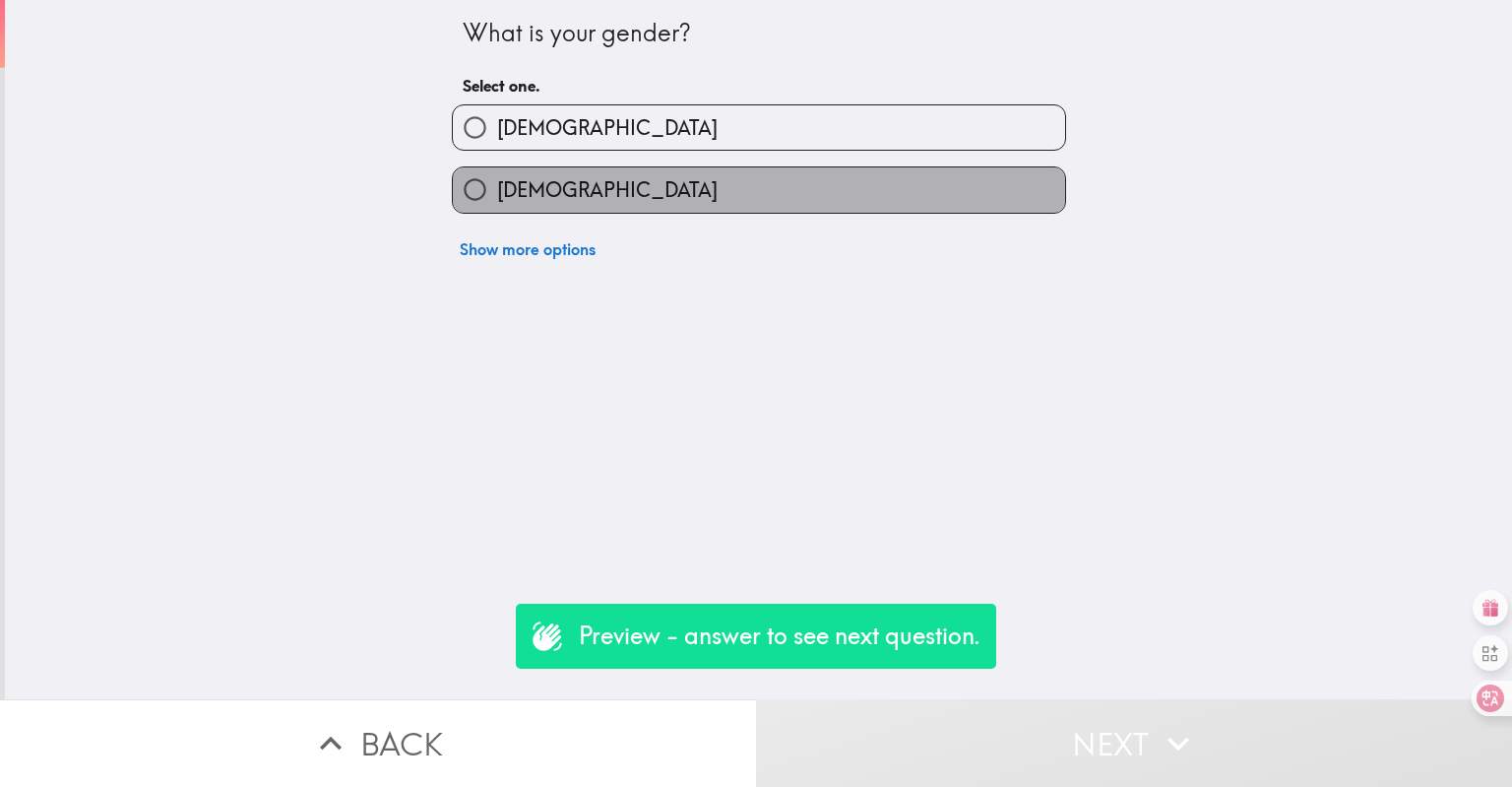 click on "[DEMOGRAPHIC_DATA]" at bounding box center [759, 189] 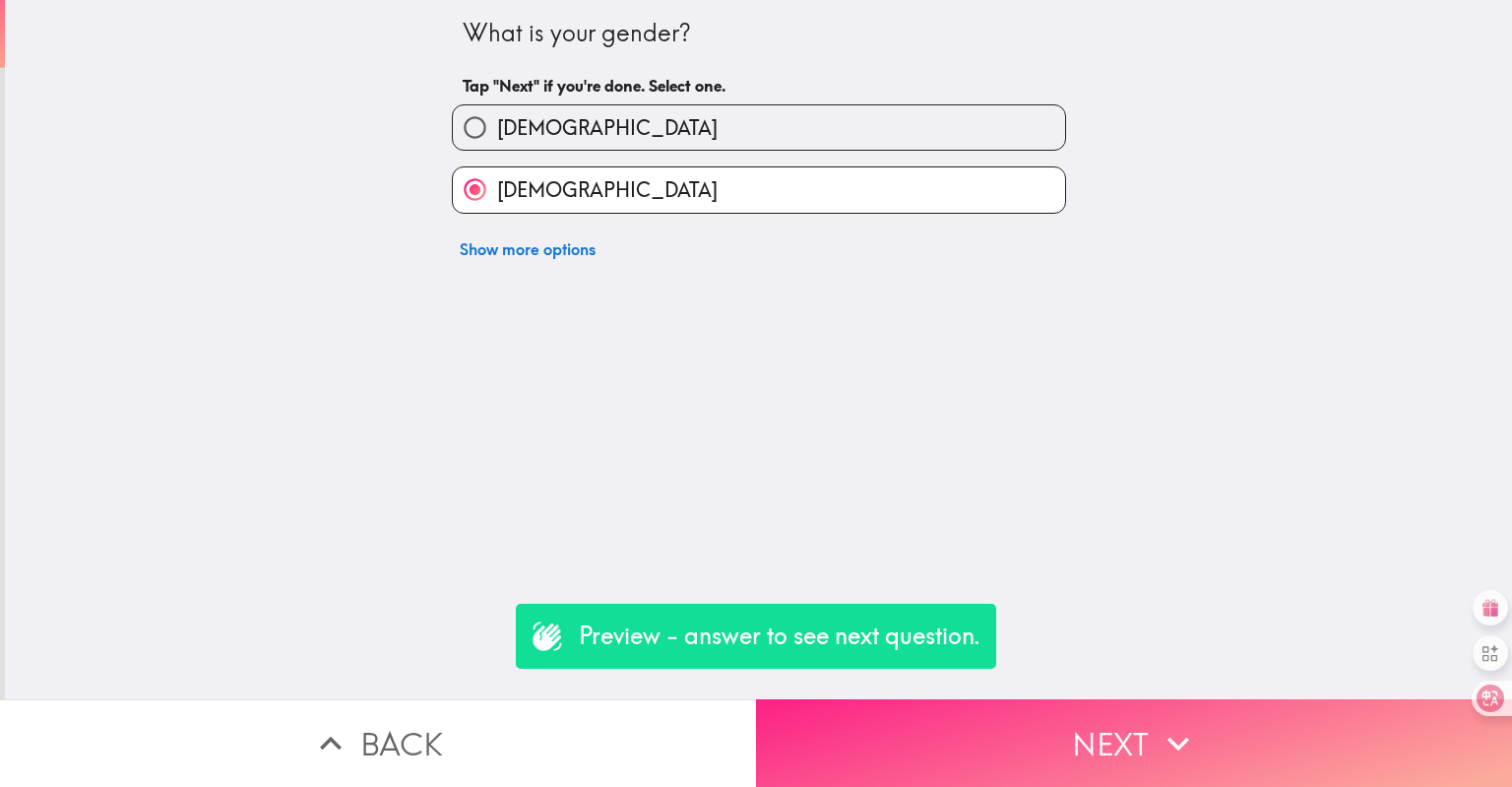 click on "Next" at bounding box center (1134, 743) 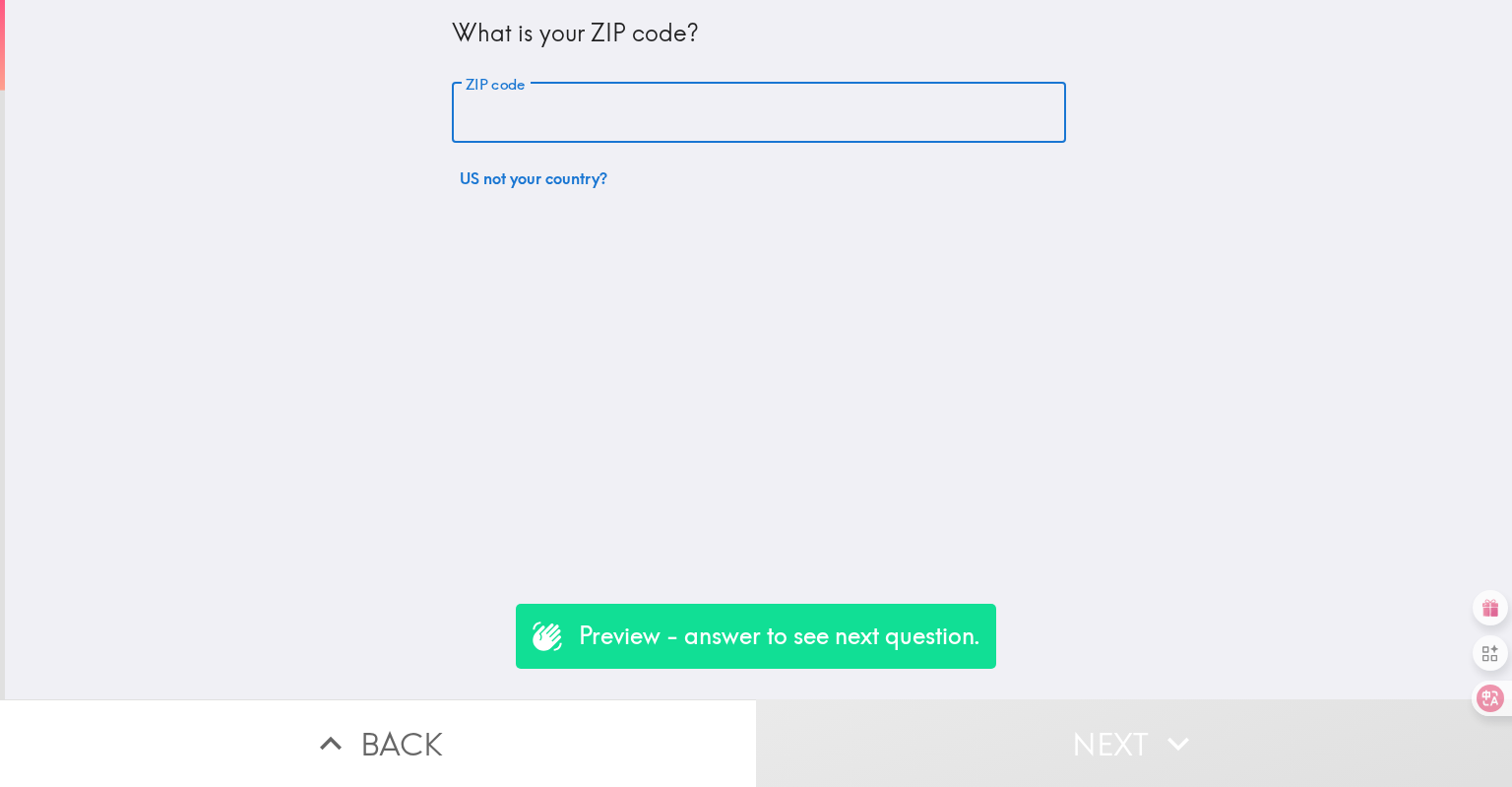 click on "ZIP code" at bounding box center (759, 113) 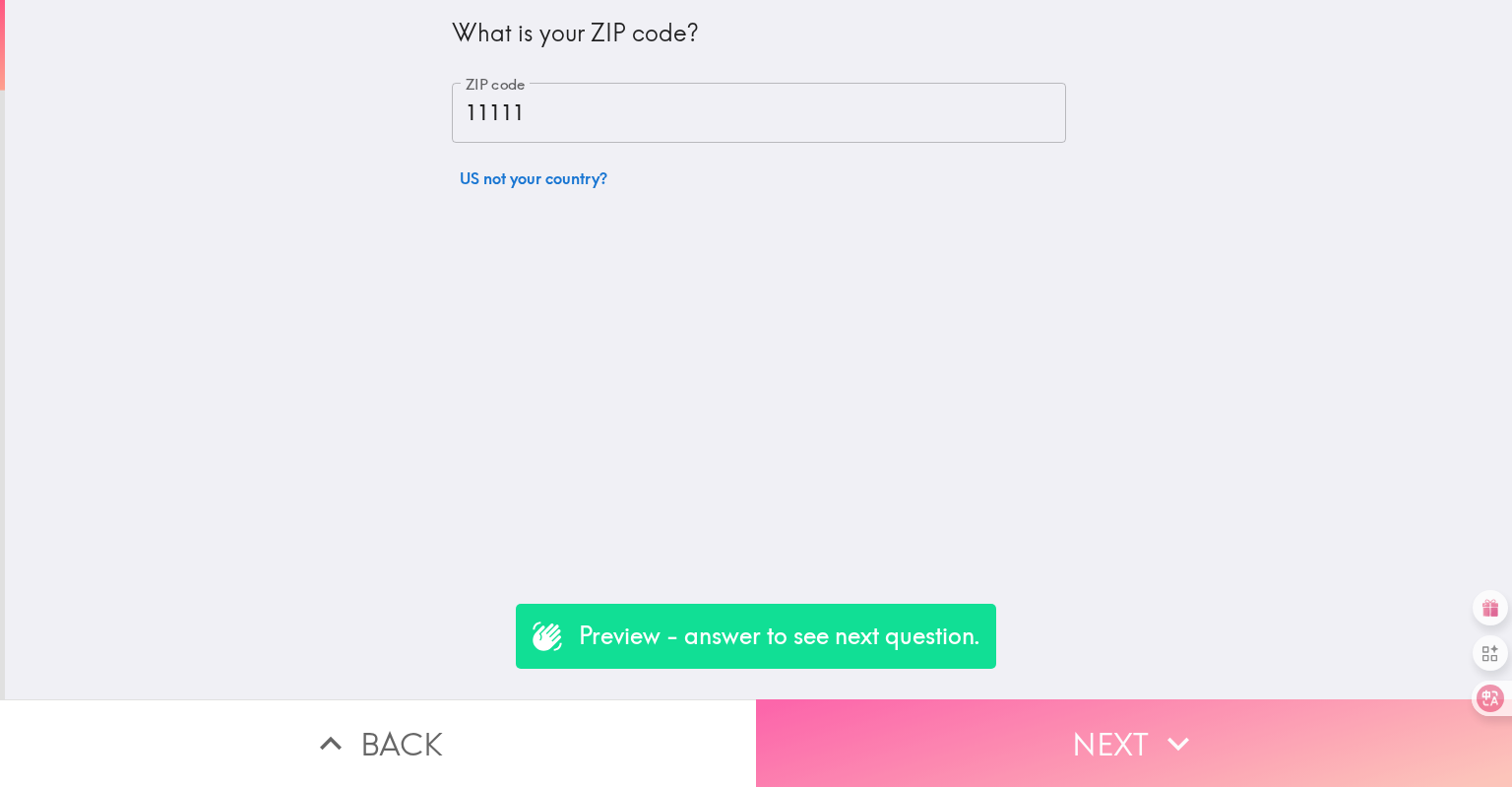 click on "Next" at bounding box center (1134, 743) 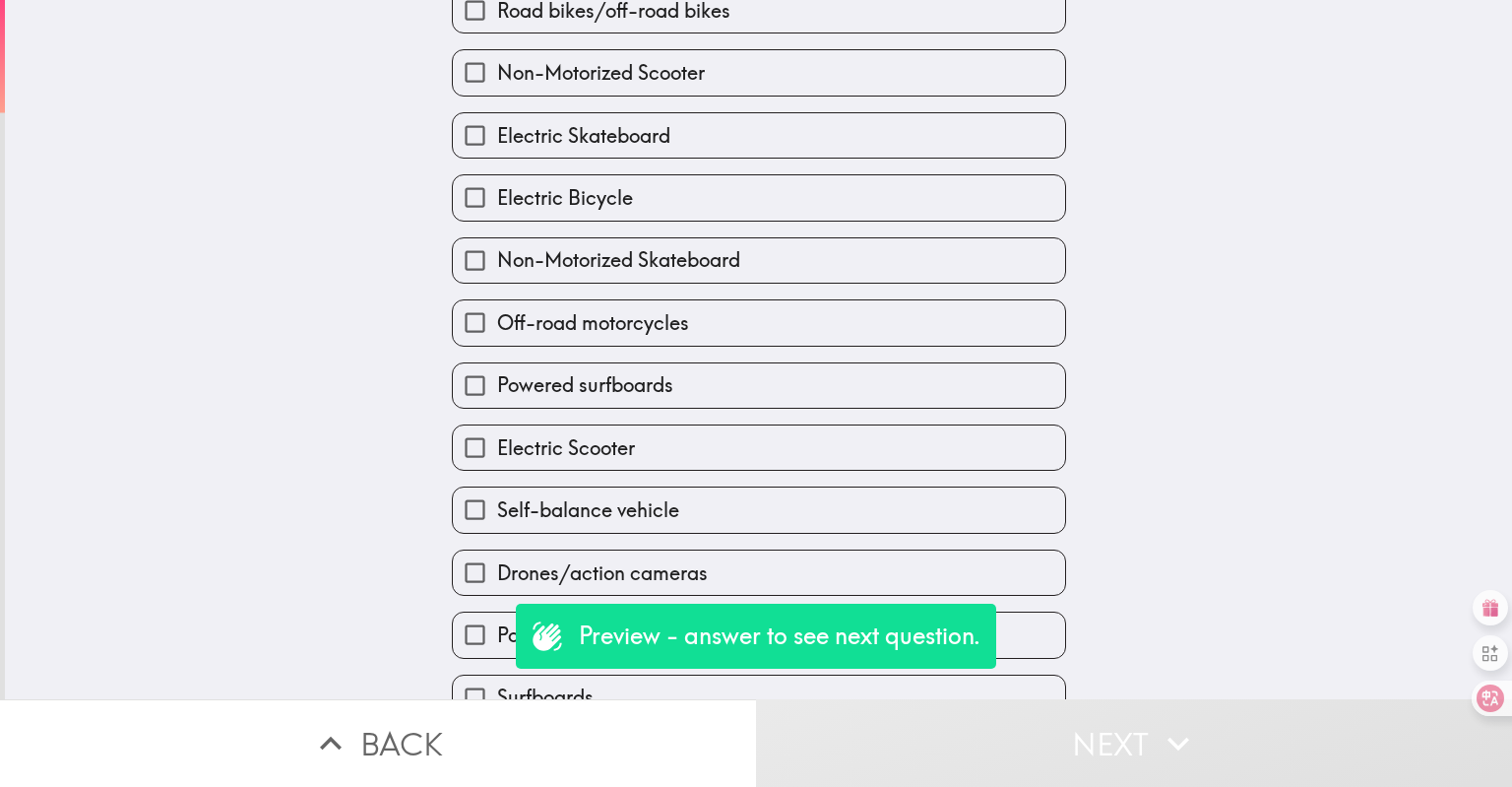 scroll, scrollTop: 367, scrollLeft: 0, axis: vertical 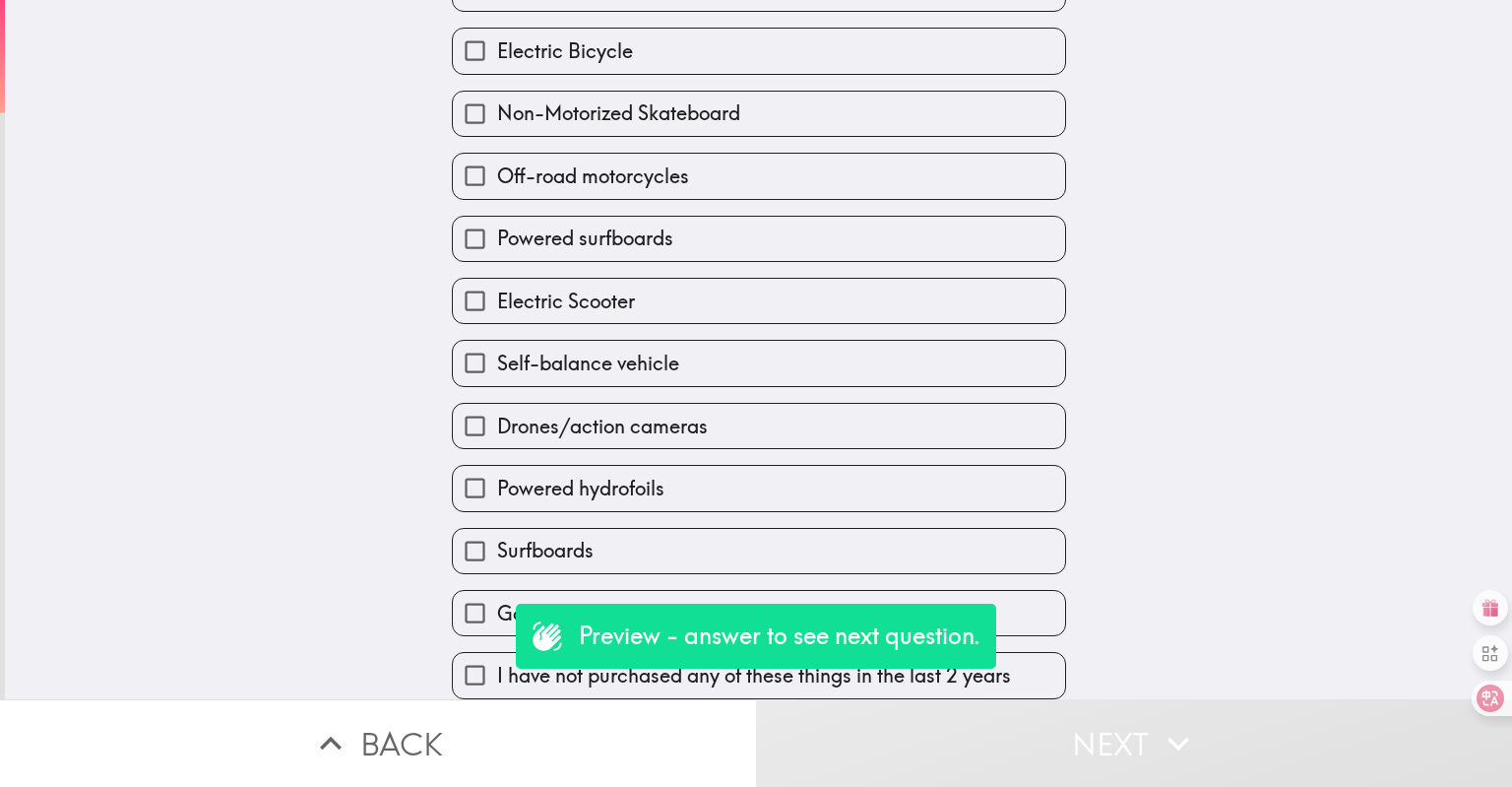 click on "Preview - answer to see next question." at bounding box center [780, 636] 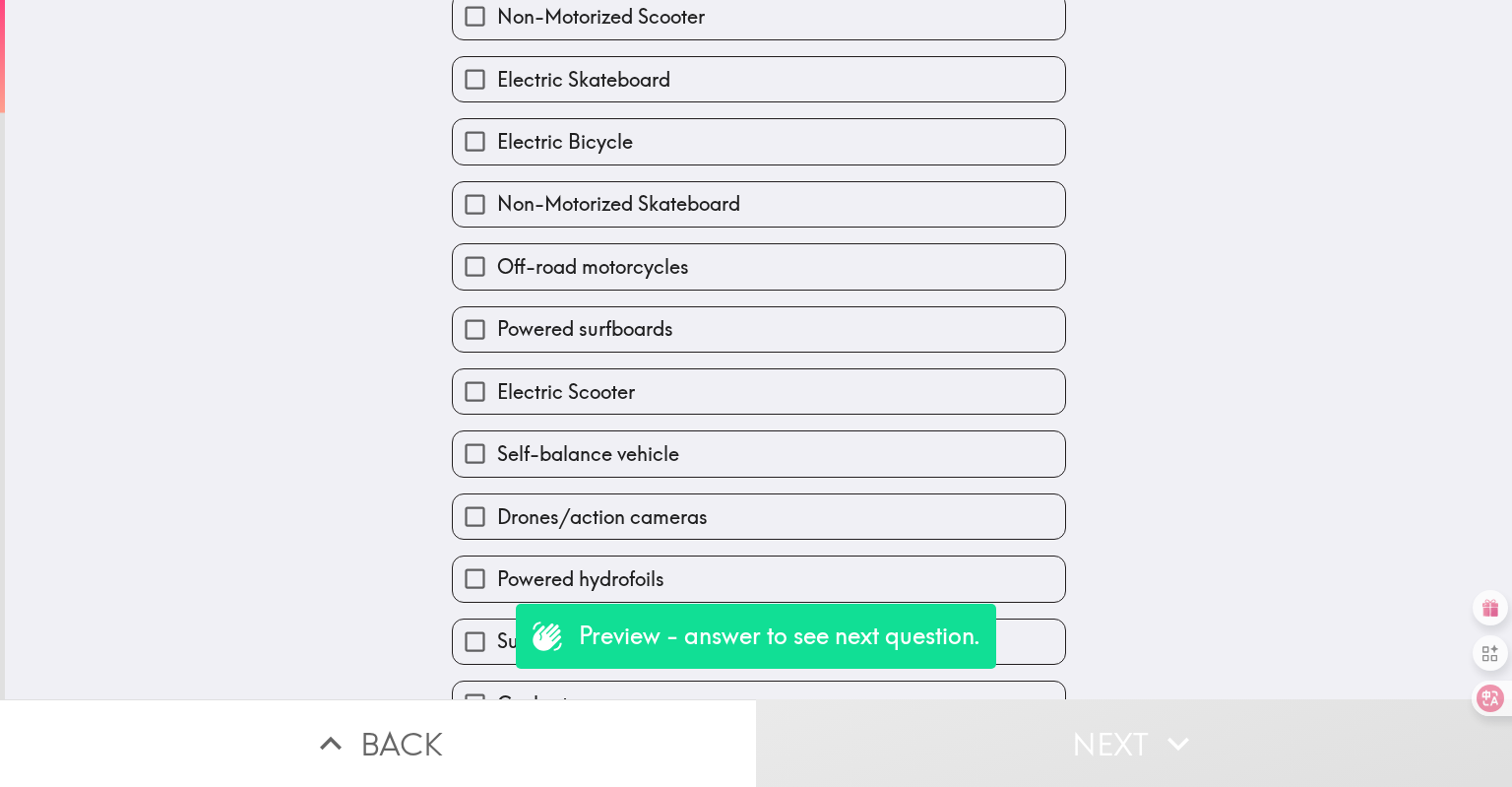 scroll, scrollTop: 367, scrollLeft: 0, axis: vertical 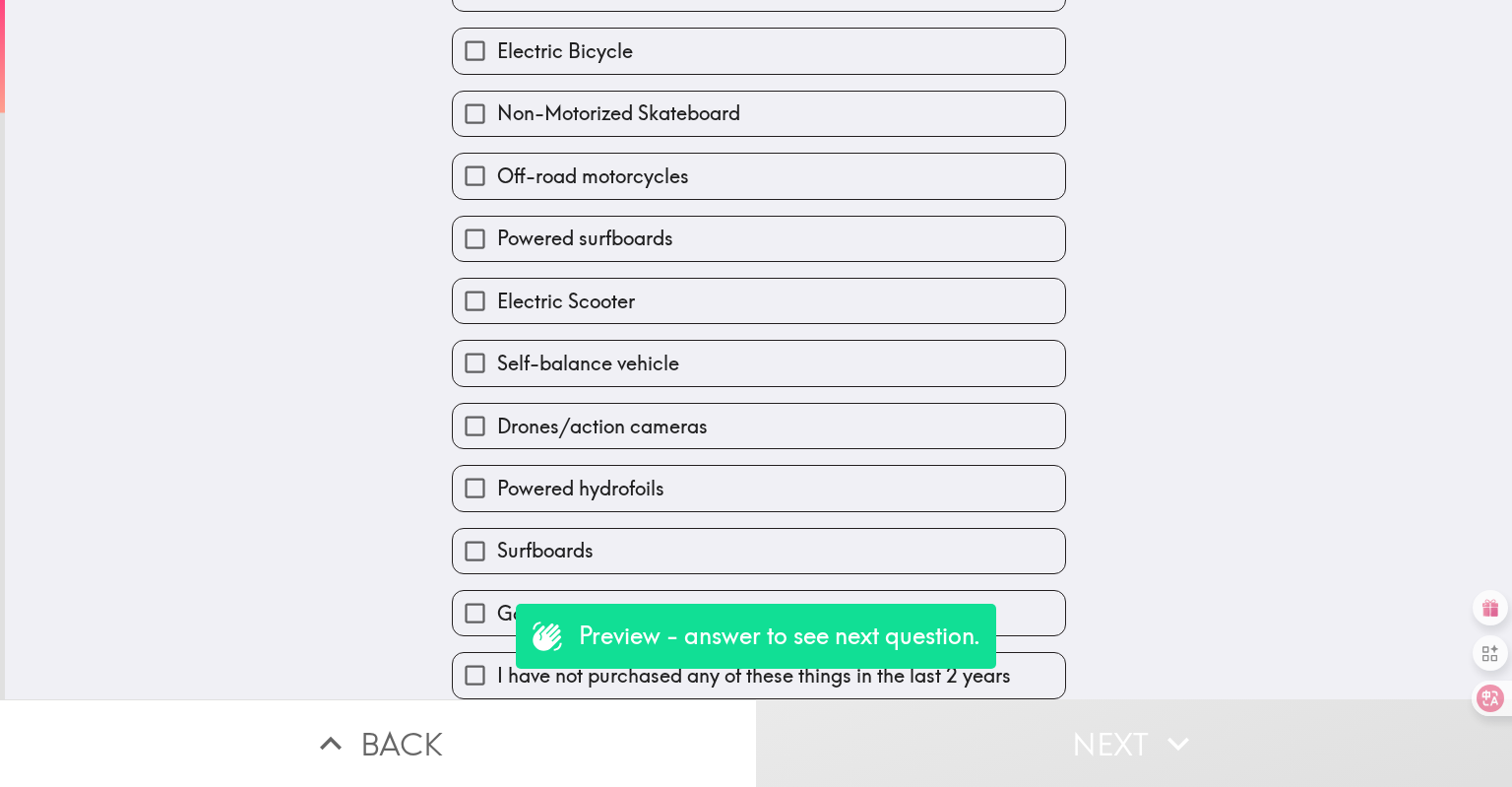 click on "I have not purchased any of these things in the last 2 years" at bounding box center [474, 675] 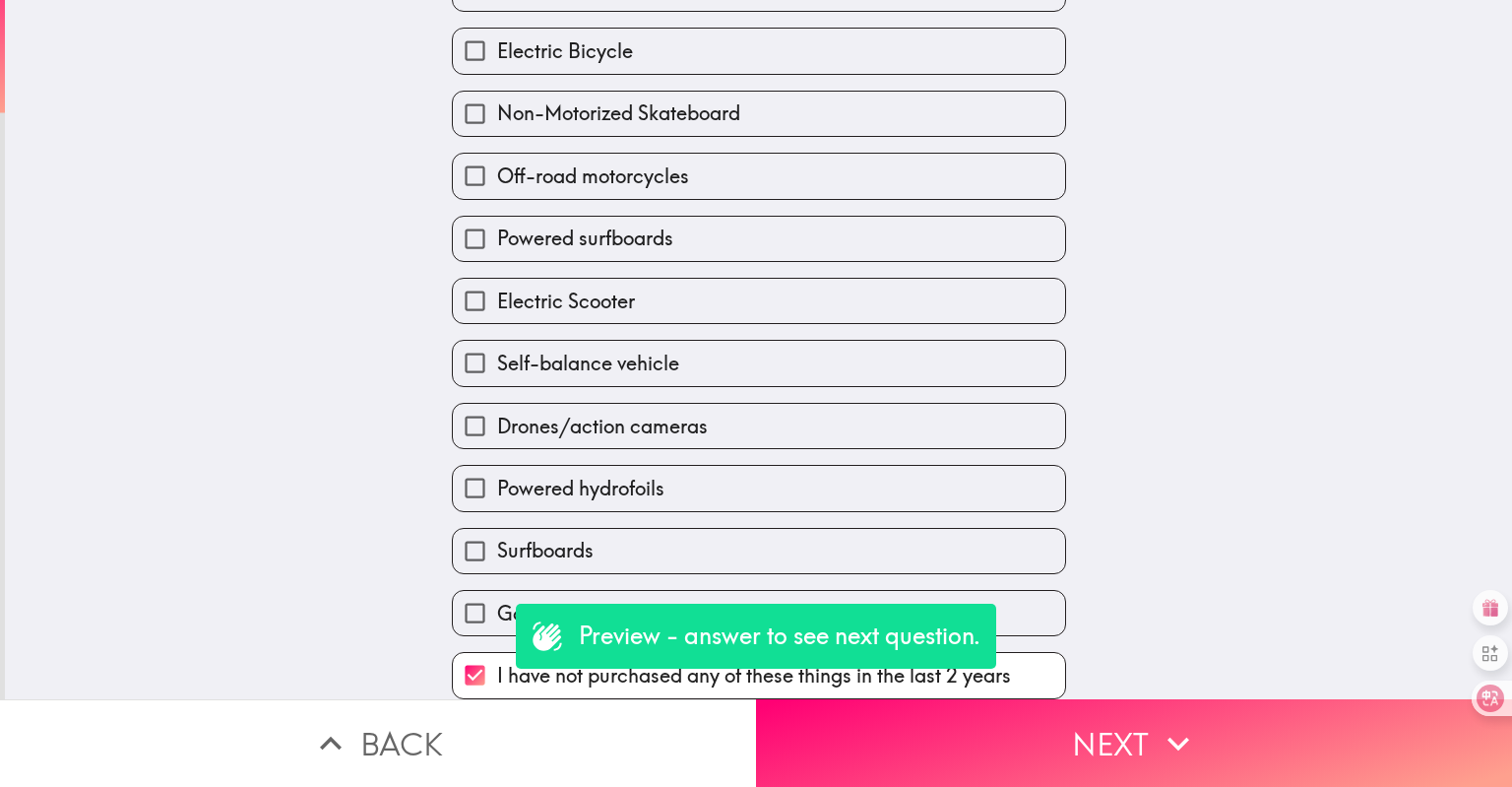 click on "Go-karts" at bounding box center [474, 613] 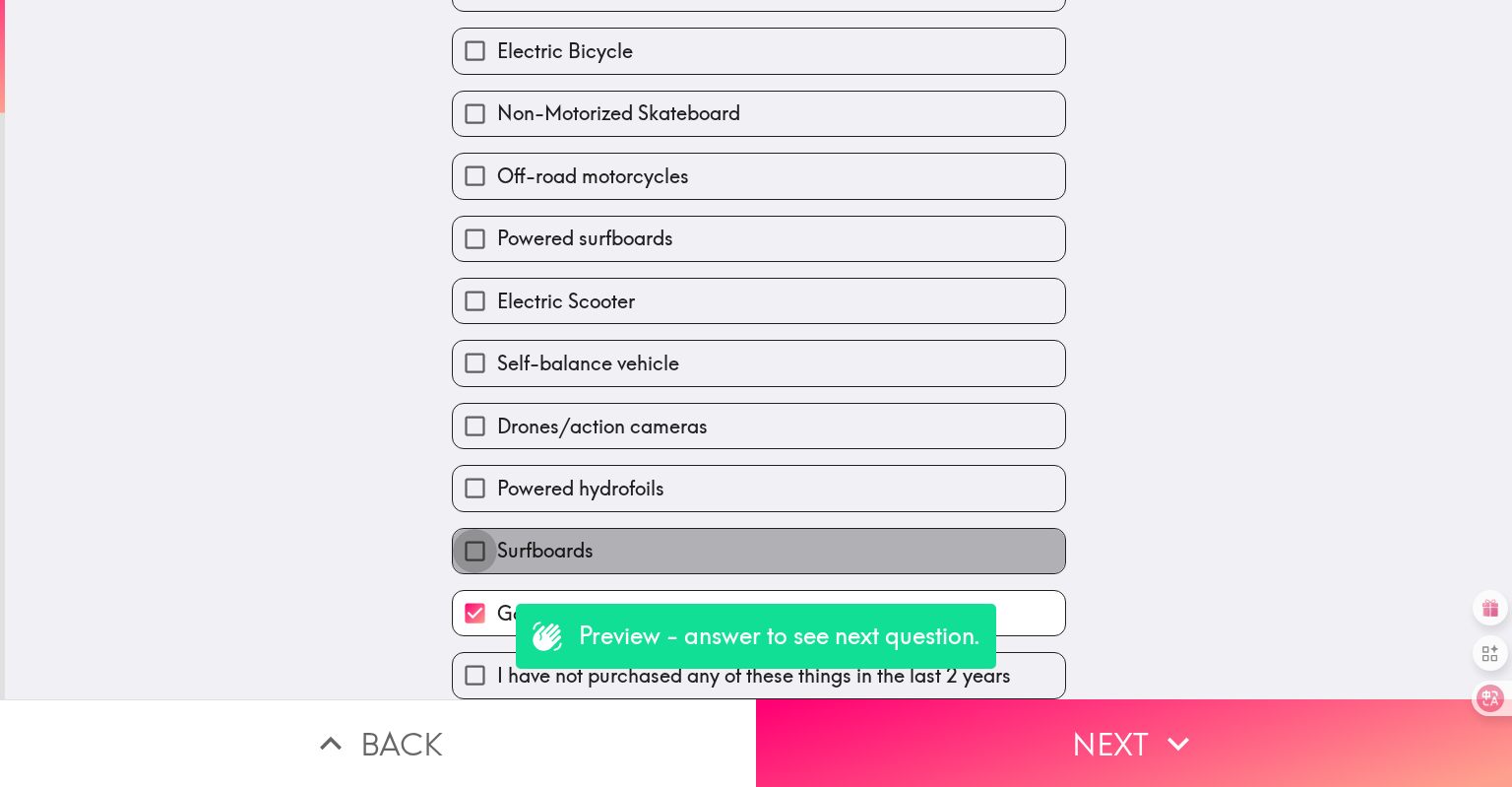 click on "Surfboards" at bounding box center (474, 551) 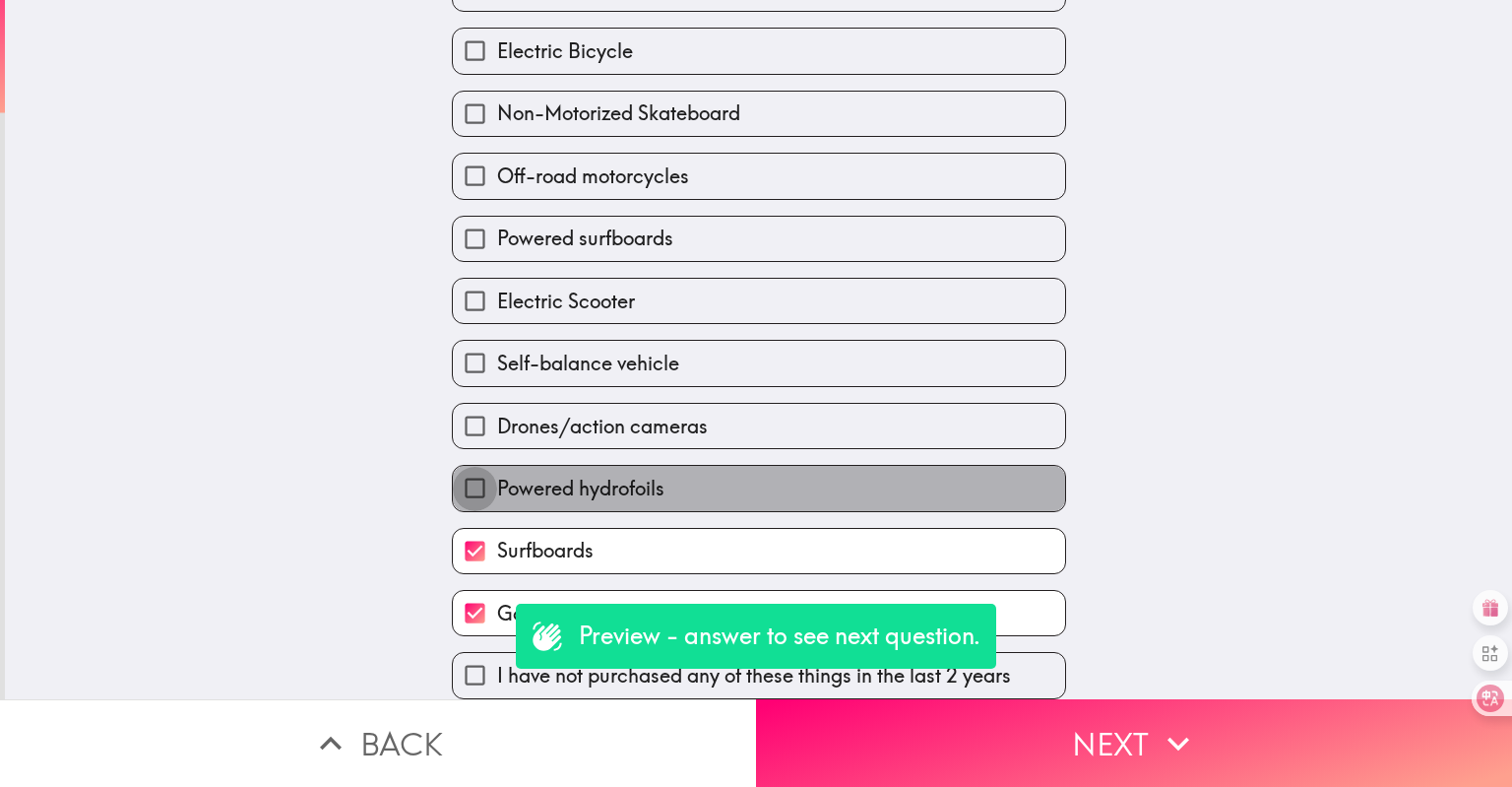 click on "Powered hydrofoils" at bounding box center [474, 488] 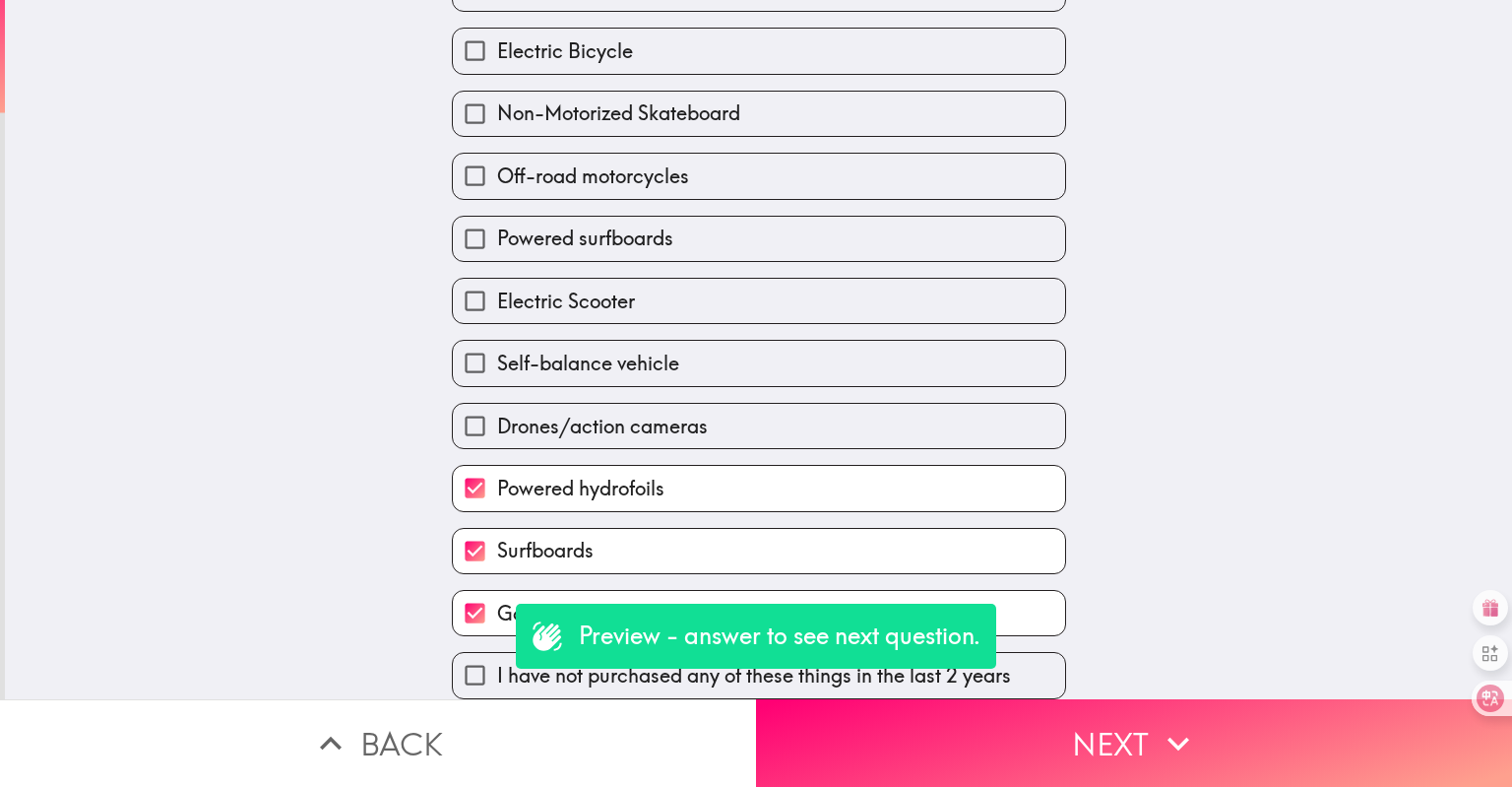 click on "Drones/action cameras" at bounding box center (751, 418) 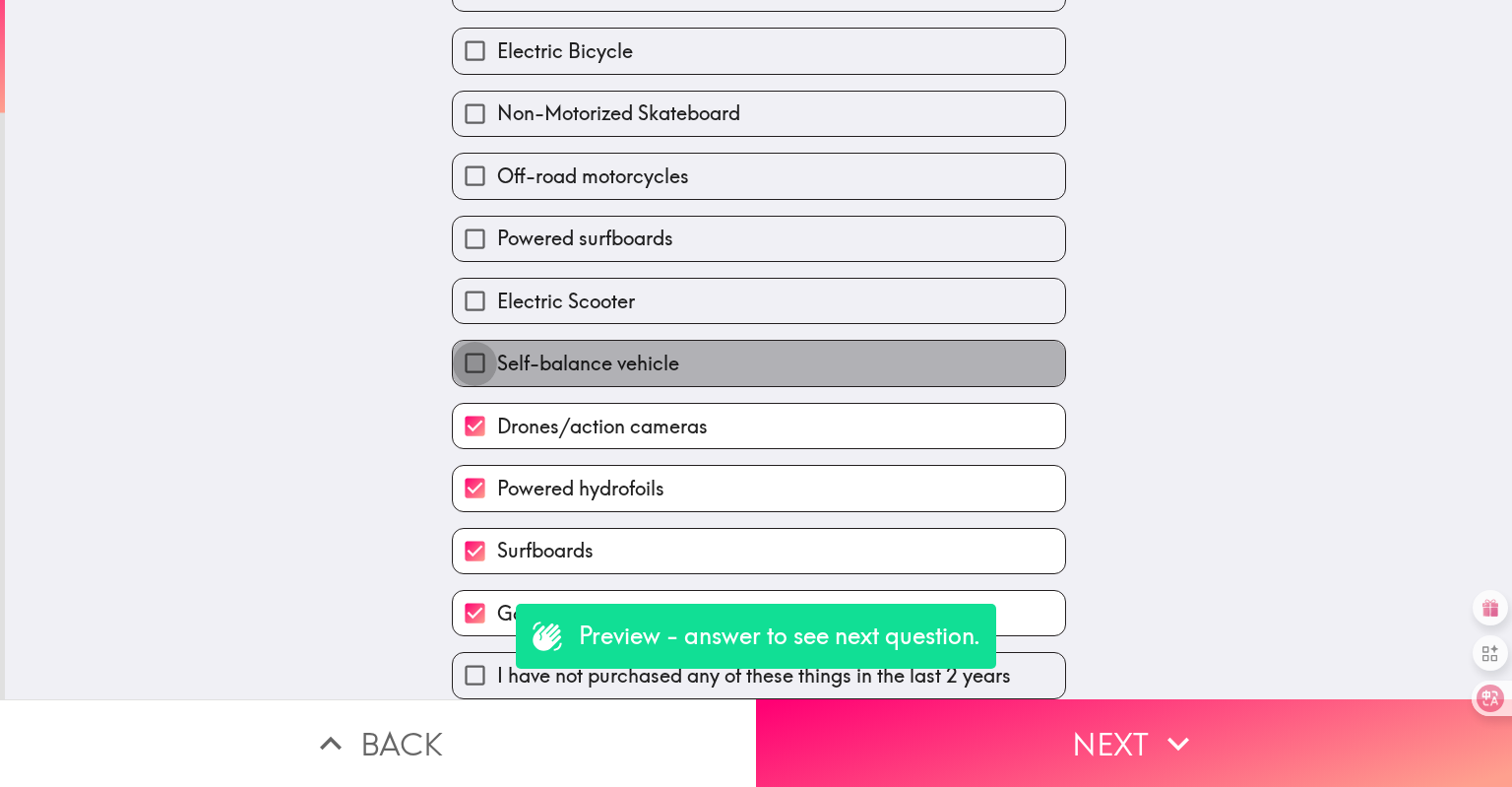 click on "Self-balance vehicle" at bounding box center [474, 362] 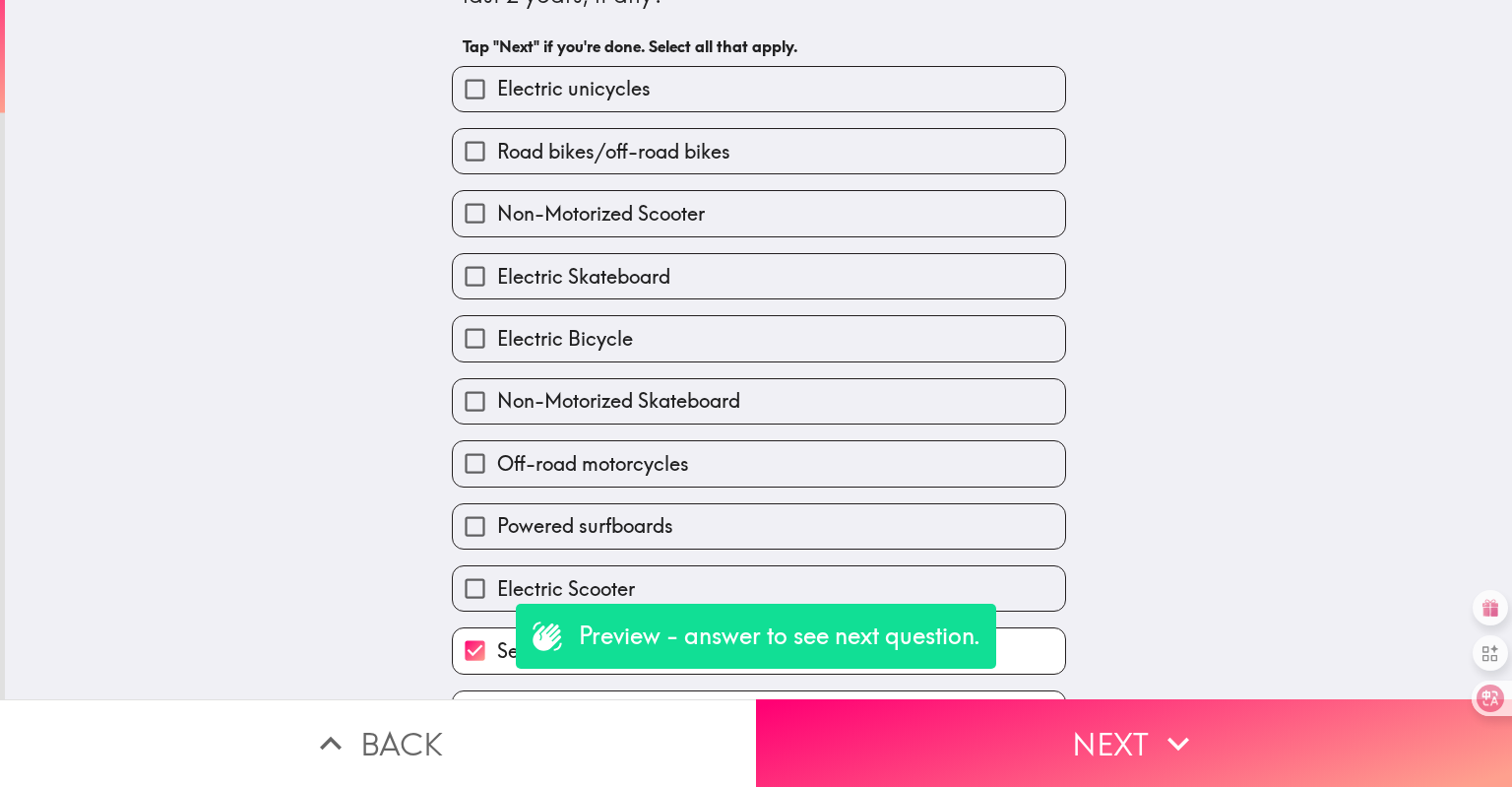 scroll, scrollTop: 0, scrollLeft: 0, axis: both 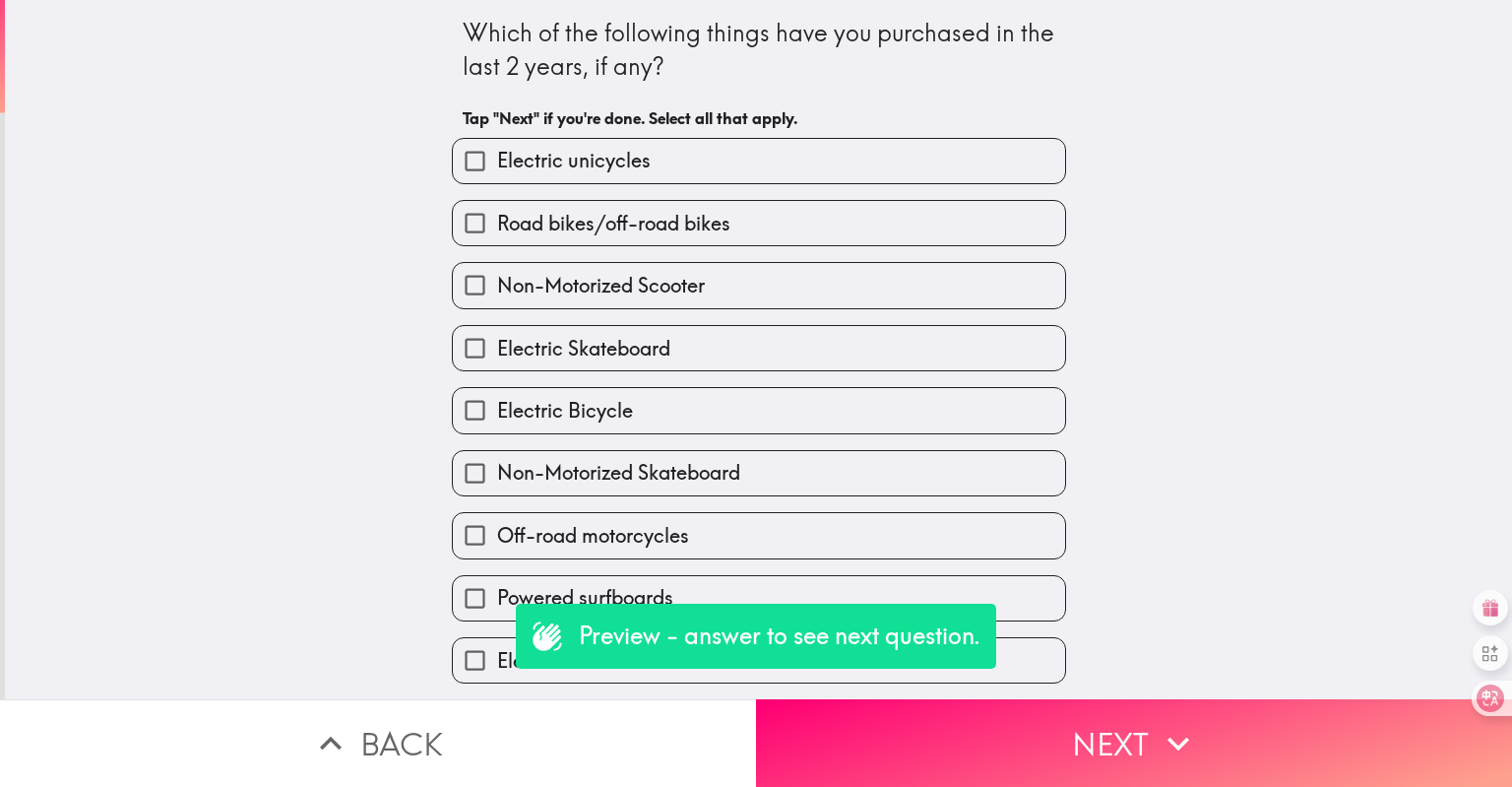 click on "Electric Skateboard" at bounding box center [584, 349] 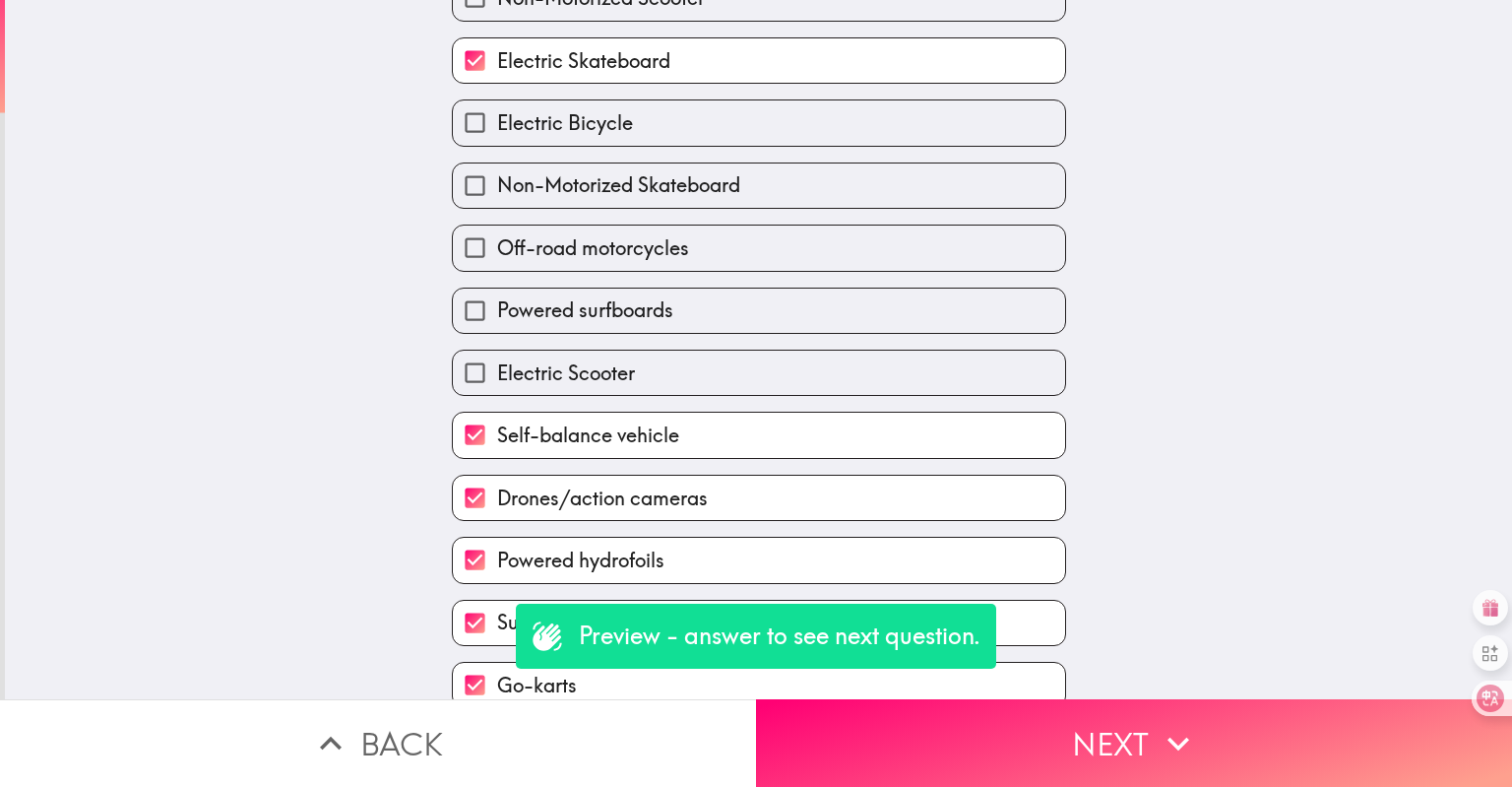 scroll, scrollTop: 295, scrollLeft: 0, axis: vertical 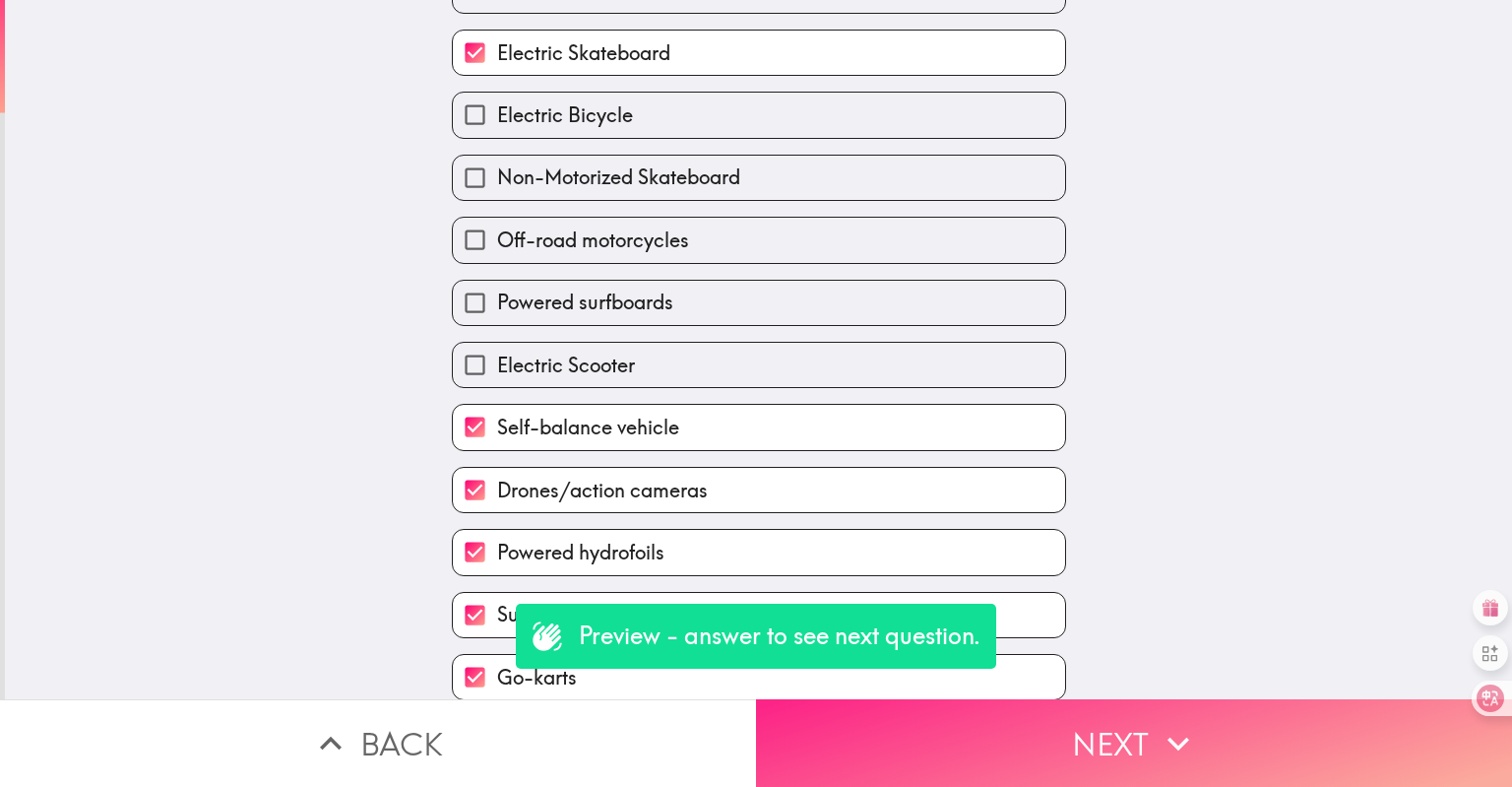 click 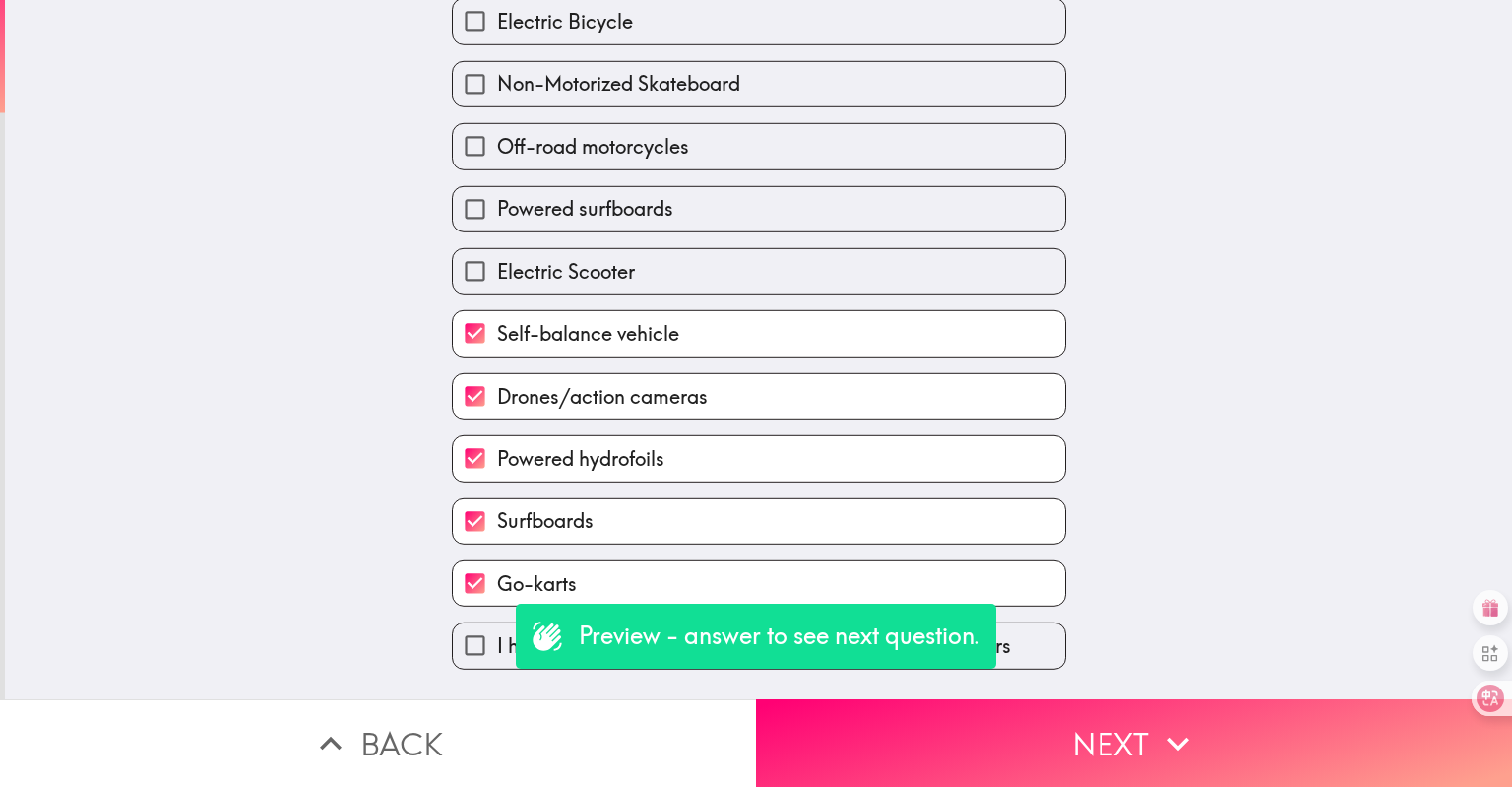 scroll, scrollTop: 0, scrollLeft: 0, axis: both 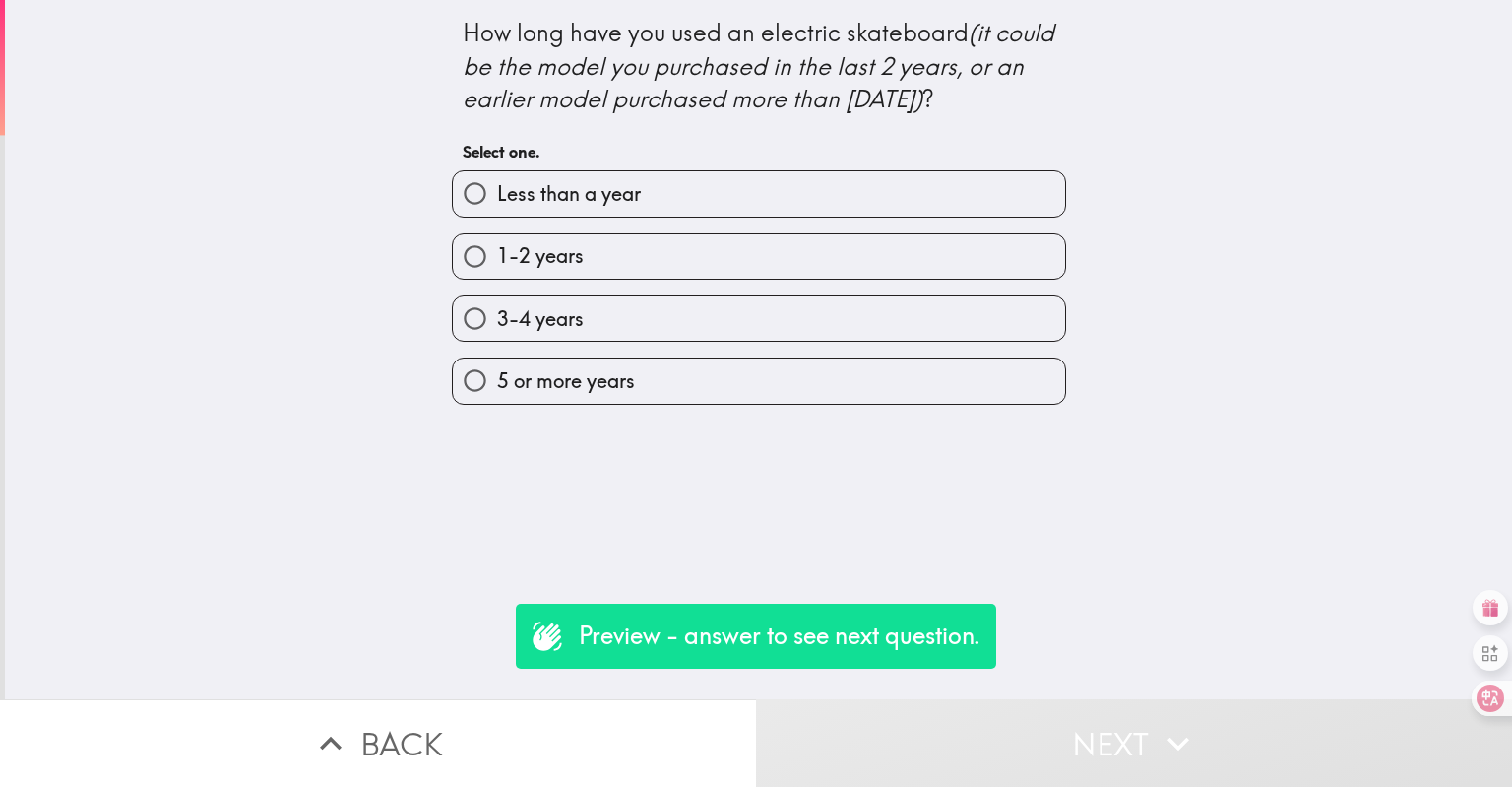 click on "1-2 years" at bounding box center (759, 256) 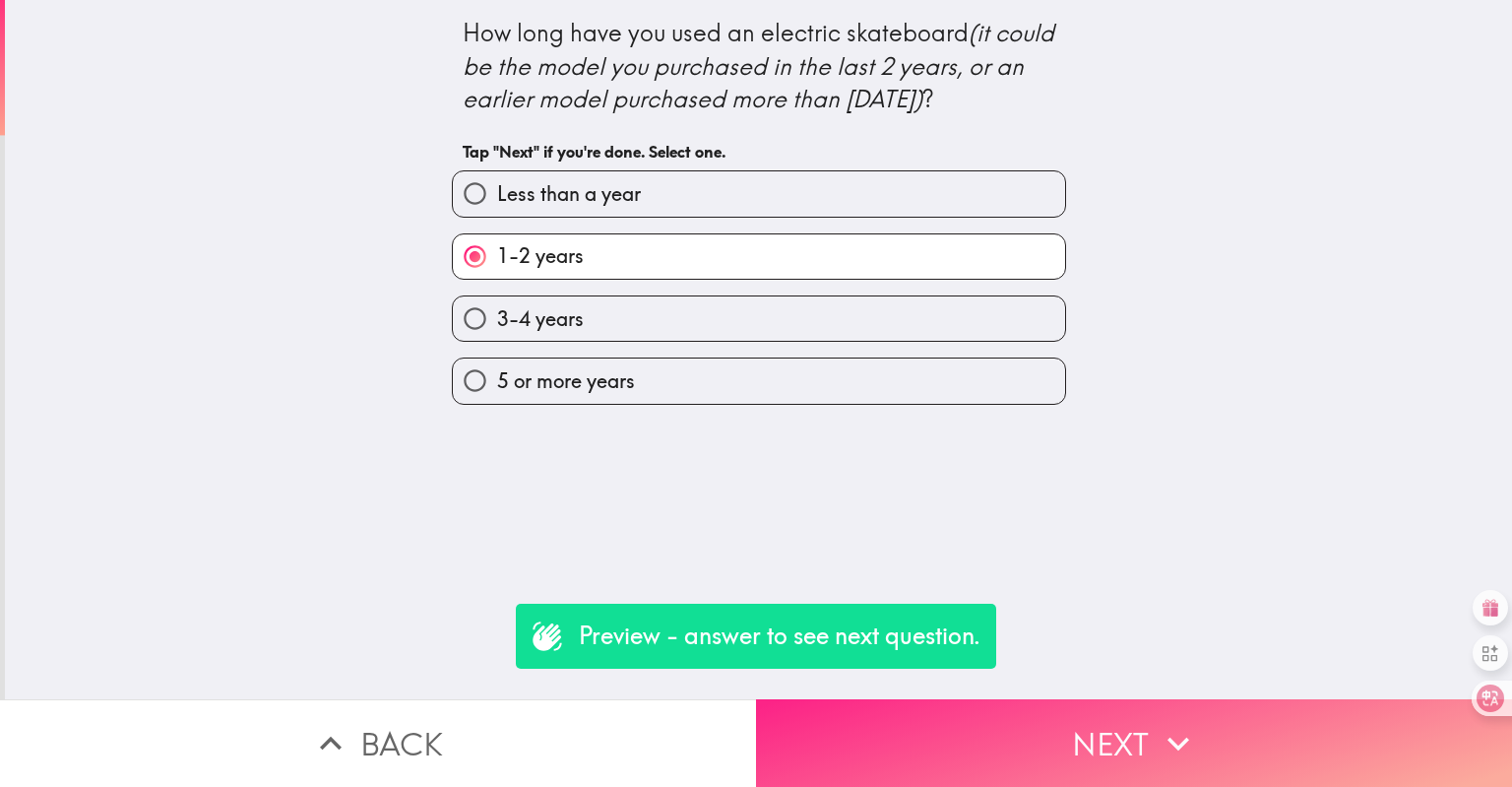 click on "Next" at bounding box center (1134, 743) 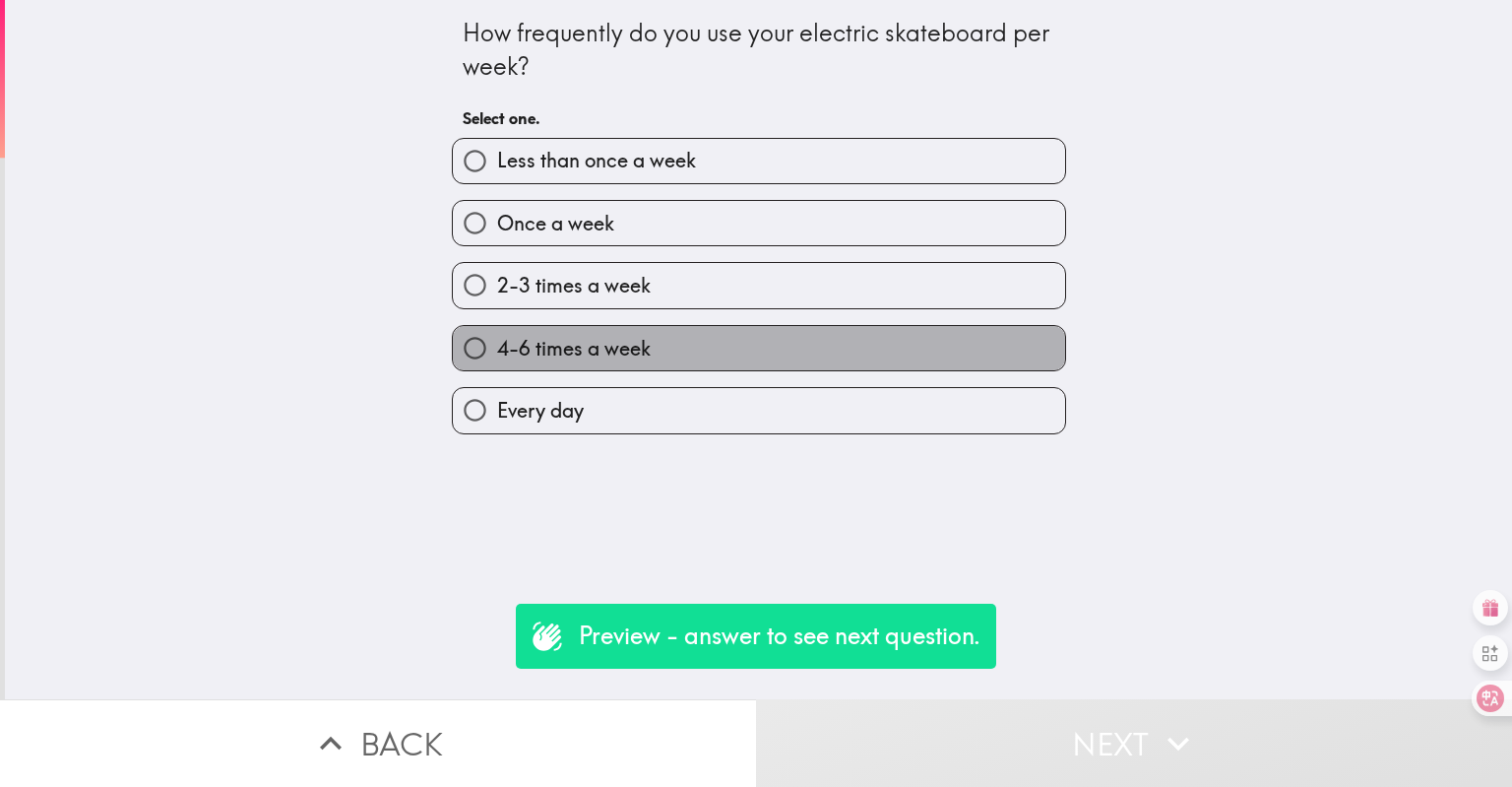 click on "4-6 times a week" at bounding box center [759, 348] 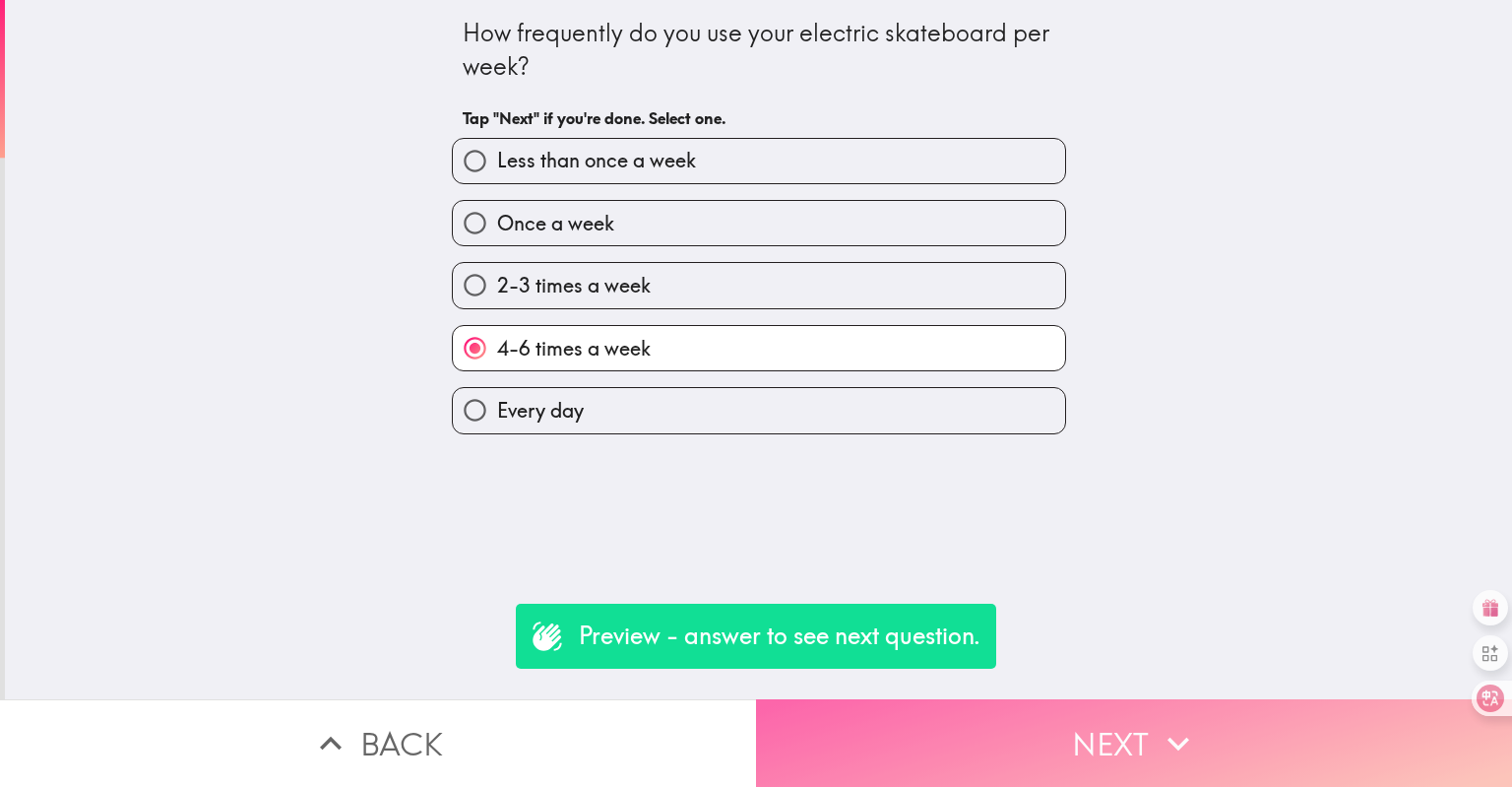 click on "Next" at bounding box center [1134, 743] 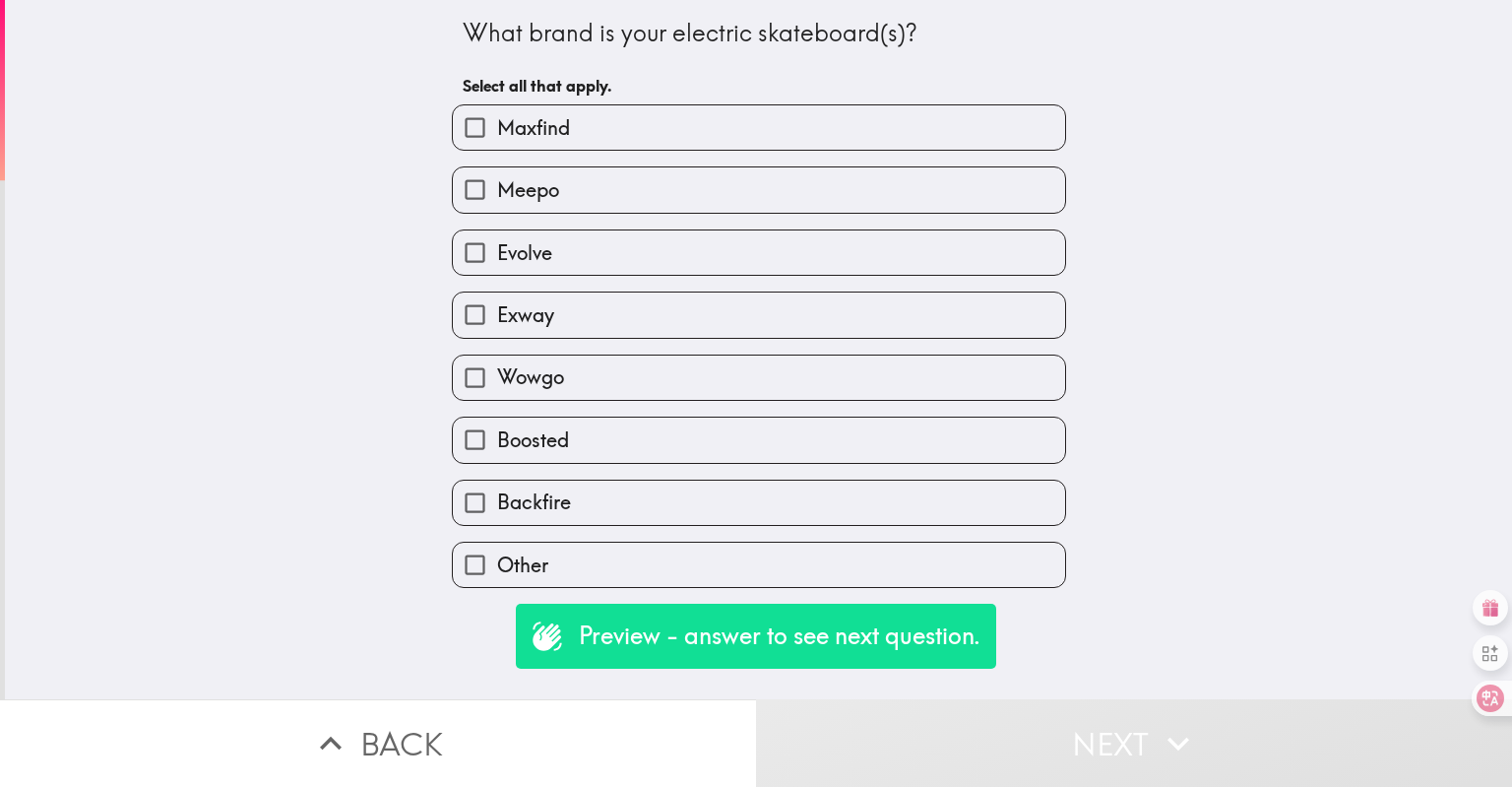 click on "Backfire" at bounding box center [759, 502] 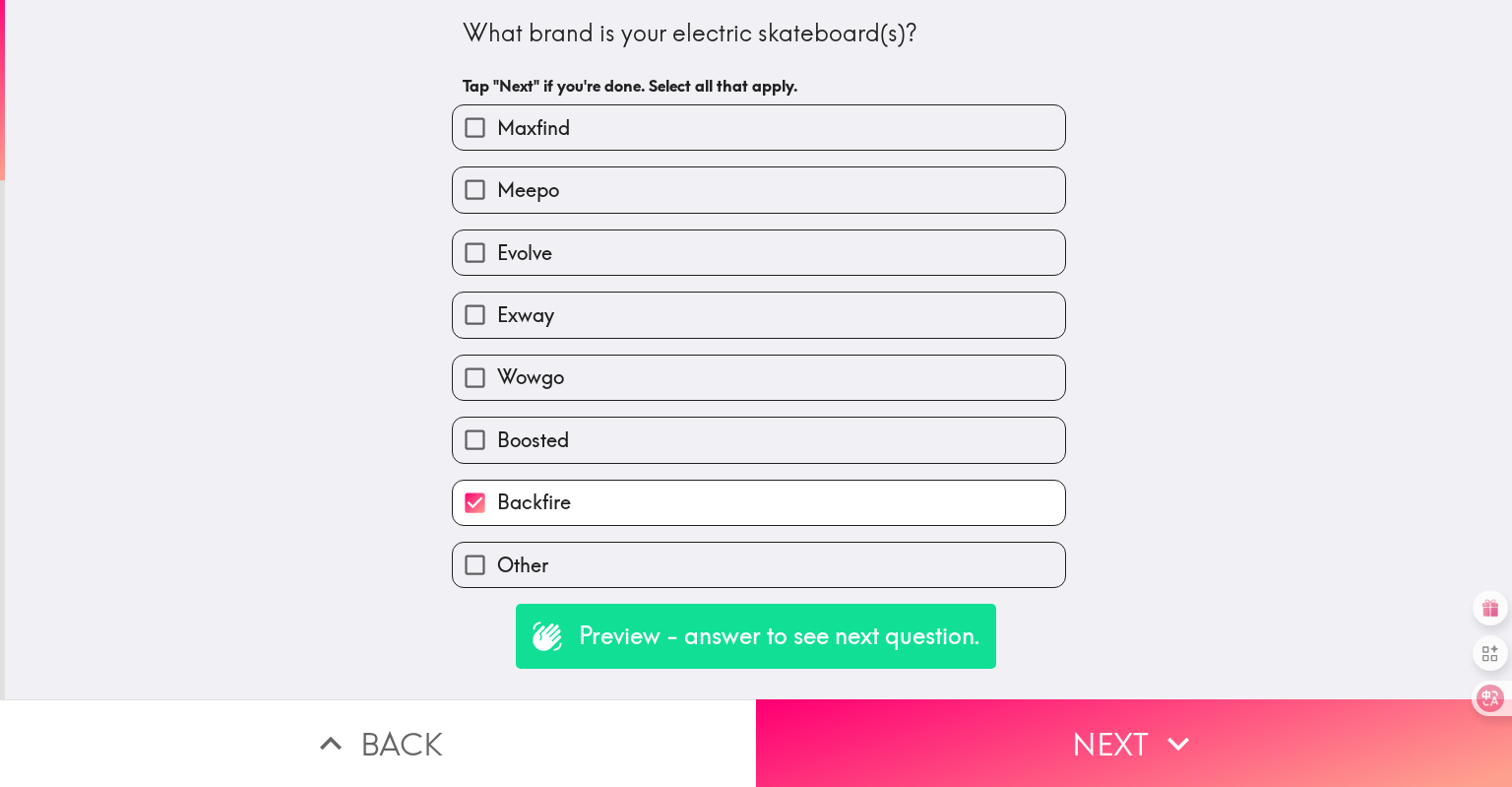click on "Exway" at bounding box center (759, 314) 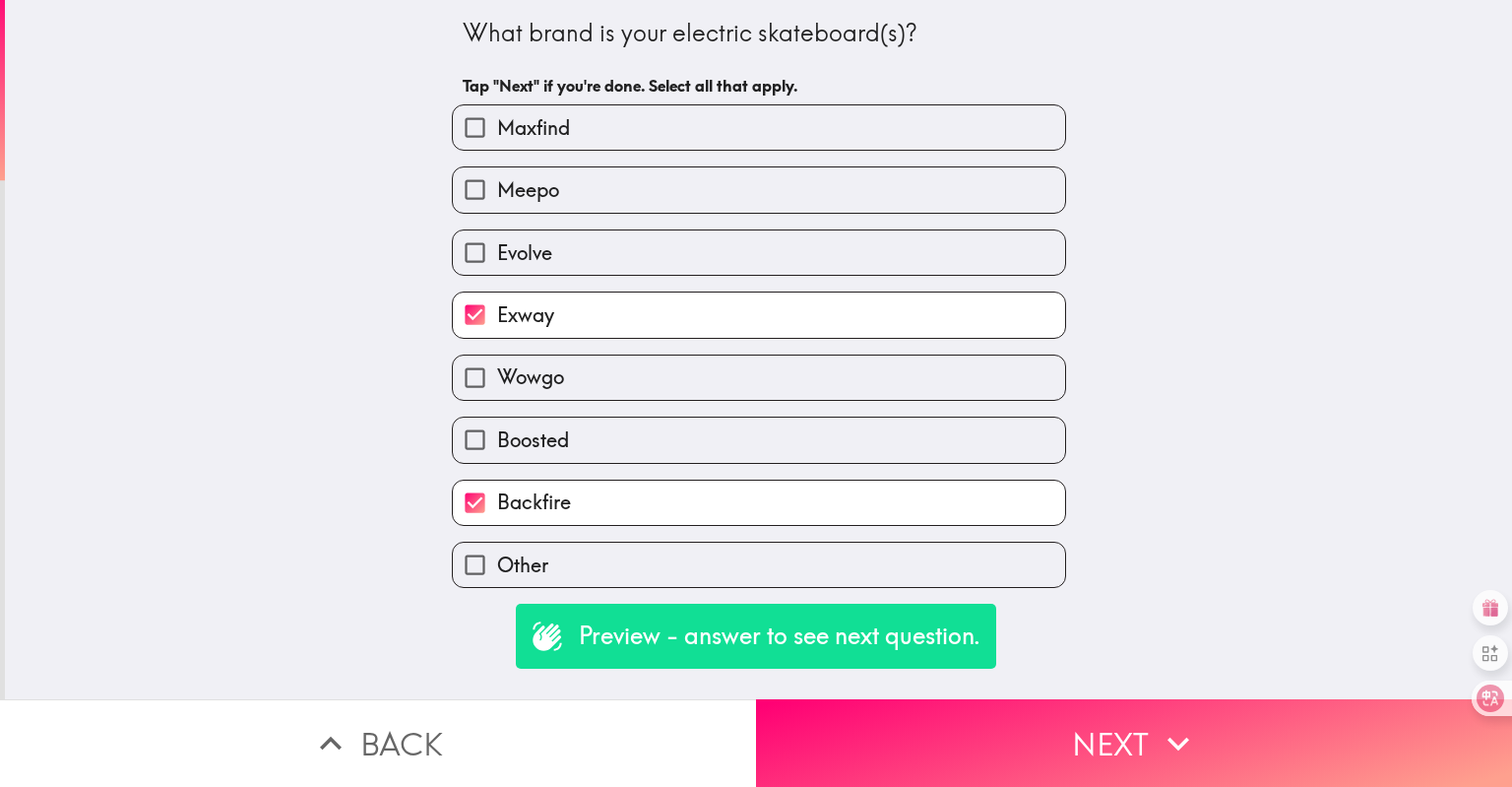 click on "Evolve" at bounding box center (759, 252) 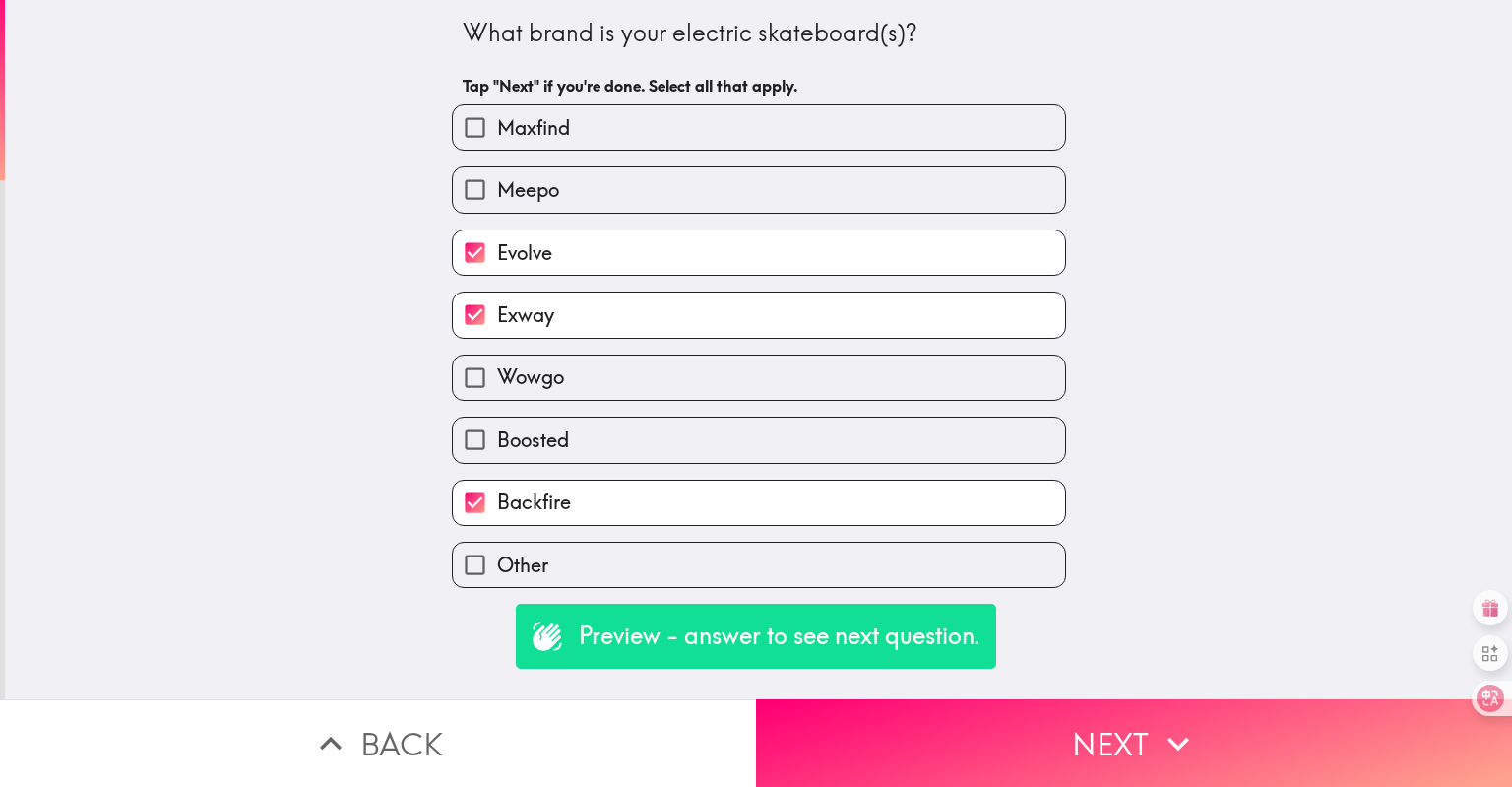click on "Next" at bounding box center [1134, 743] 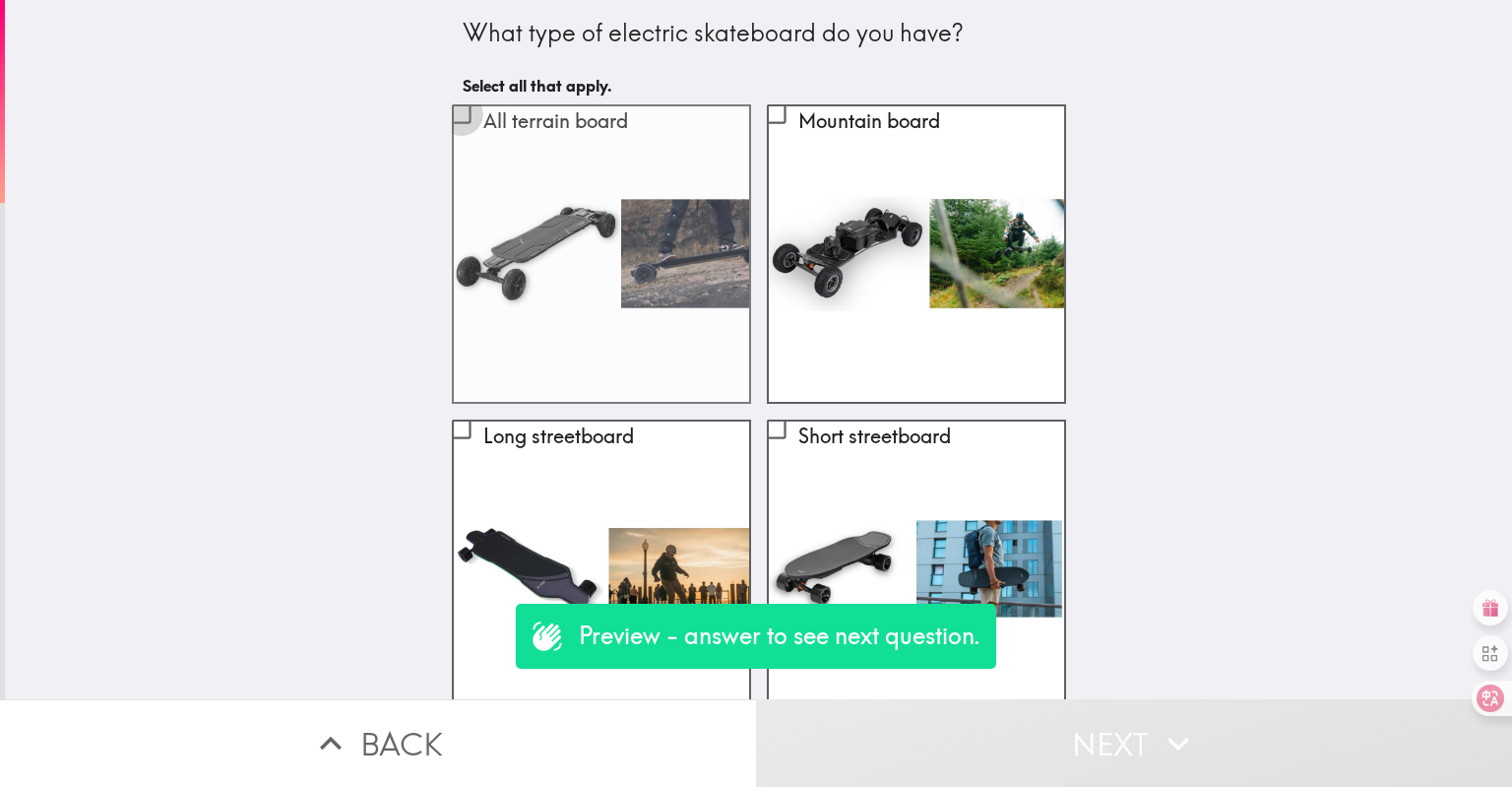 click on "All terrain board" at bounding box center (461, 113) 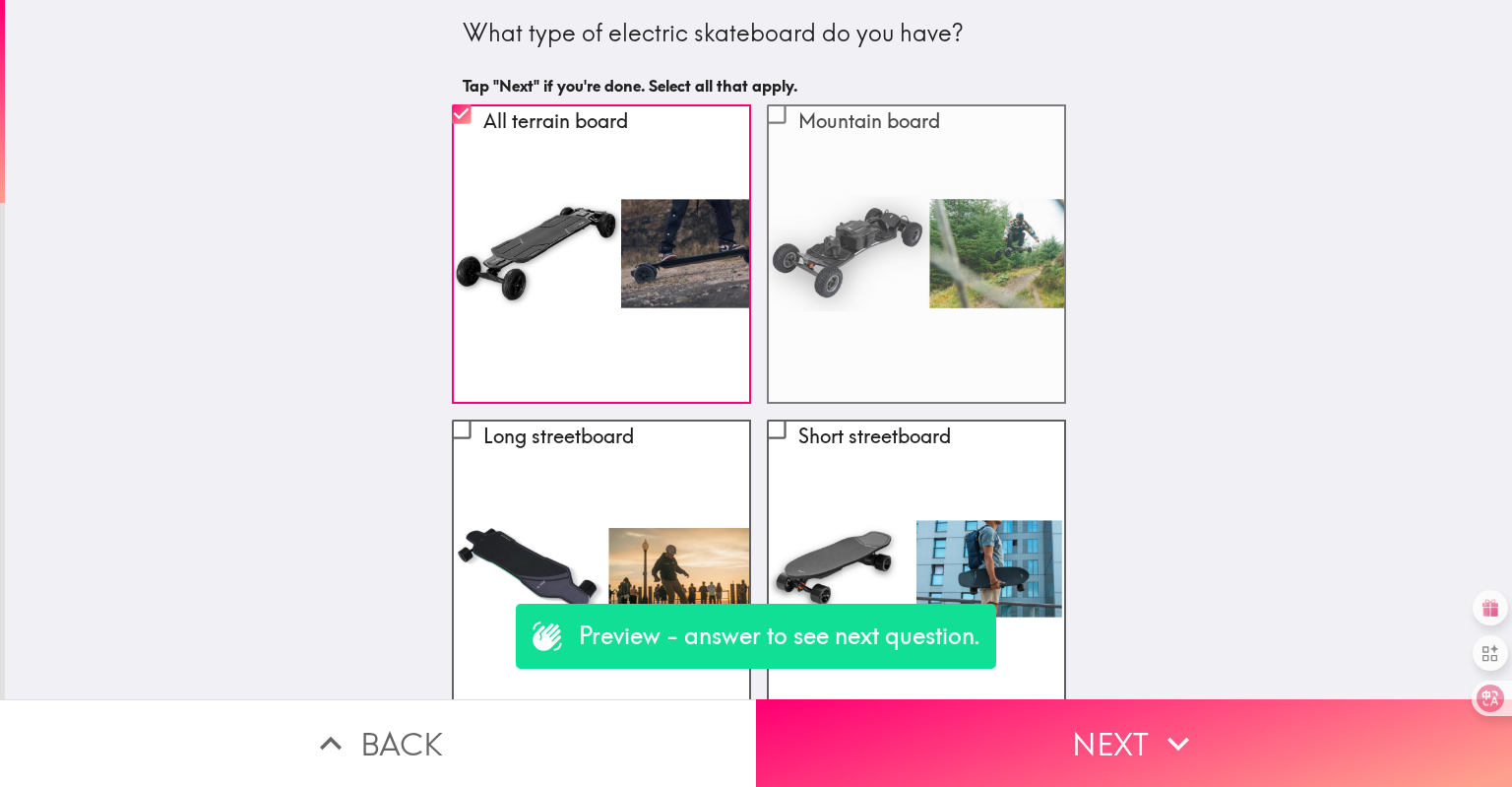 click on "Mountain board" at bounding box center (916, 254) 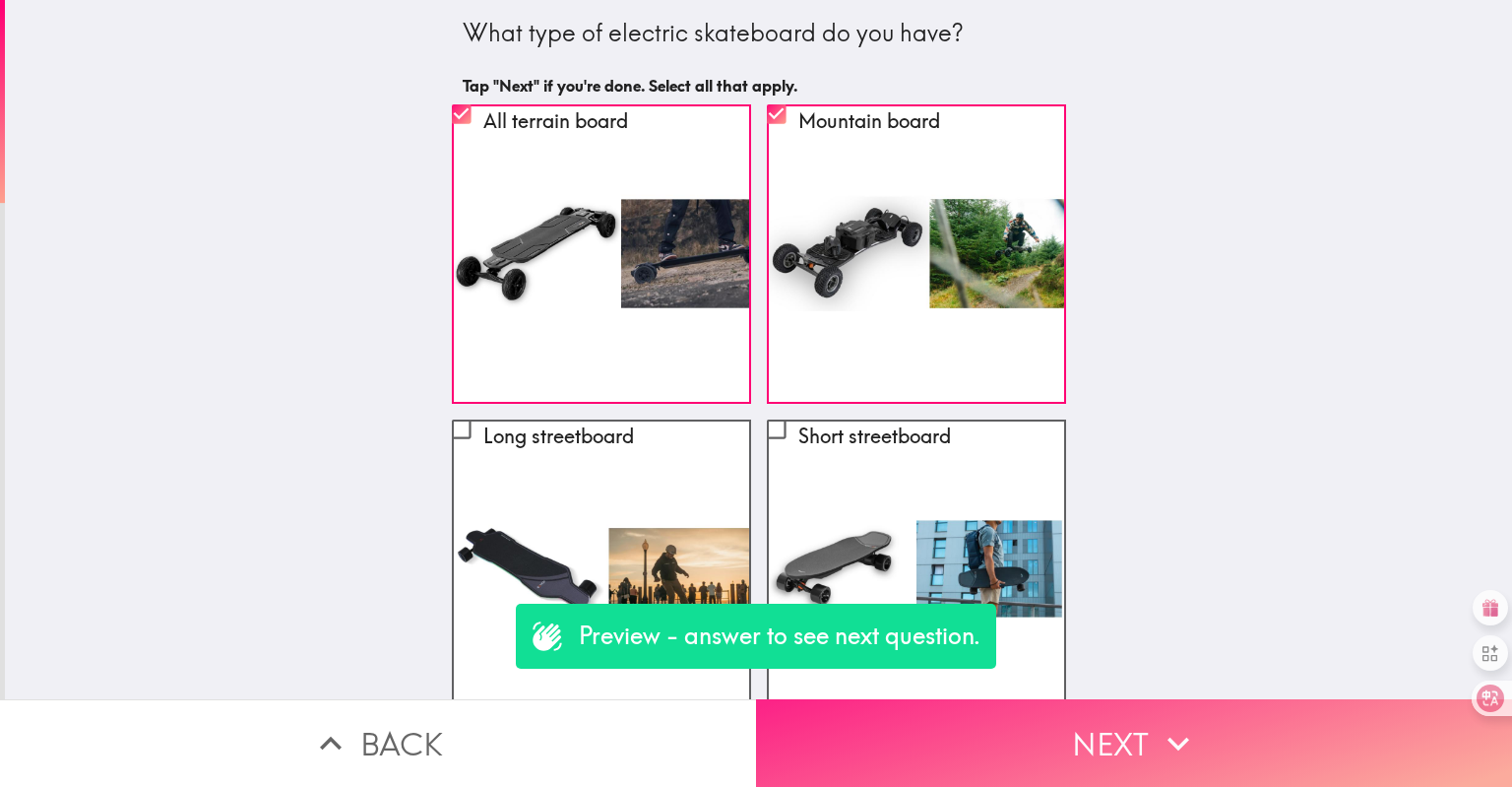 click on "Next" at bounding box center (1134, 743) 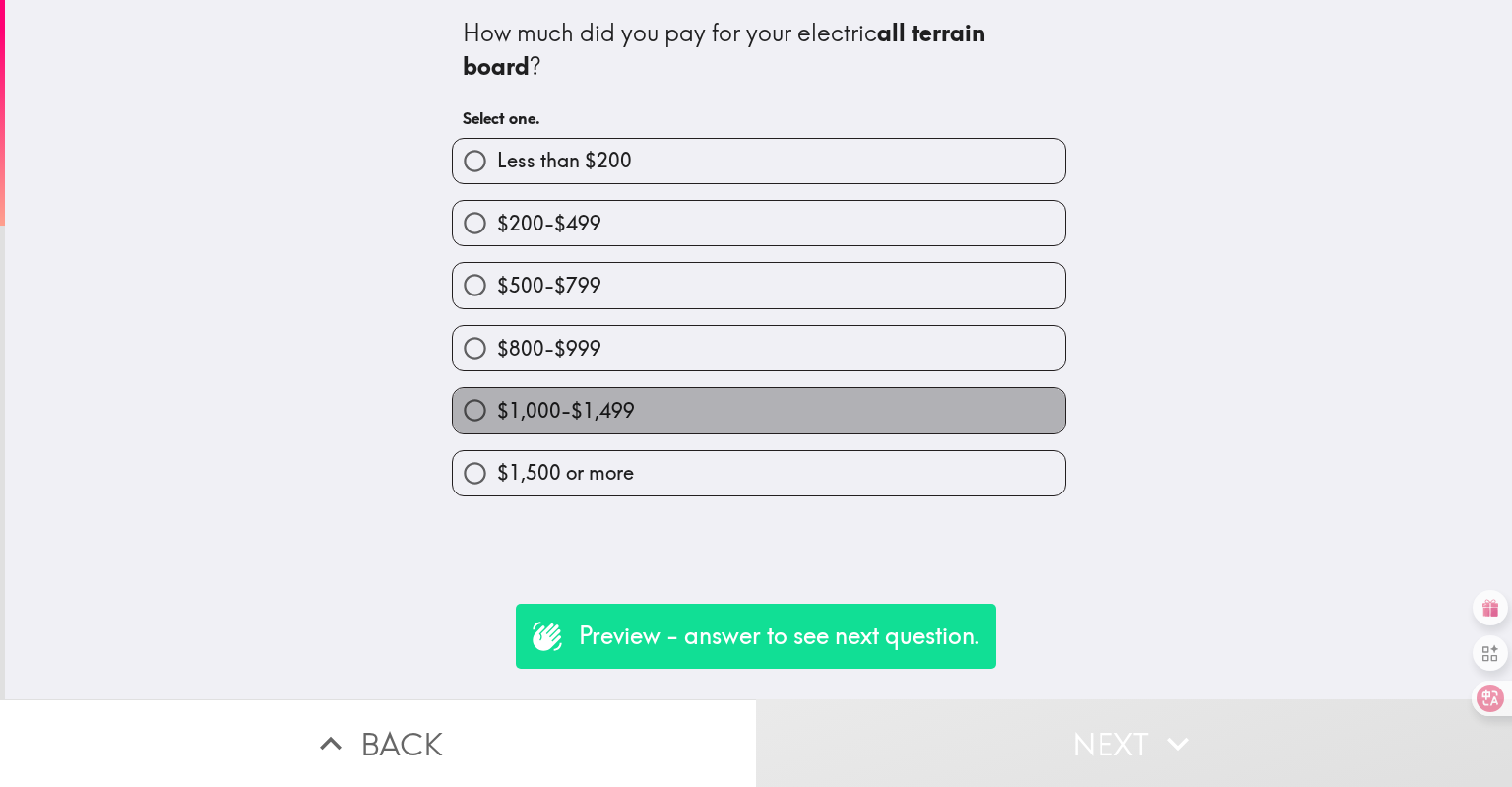 click on "$1,000-$1,499" at bounding box center [759, 410] 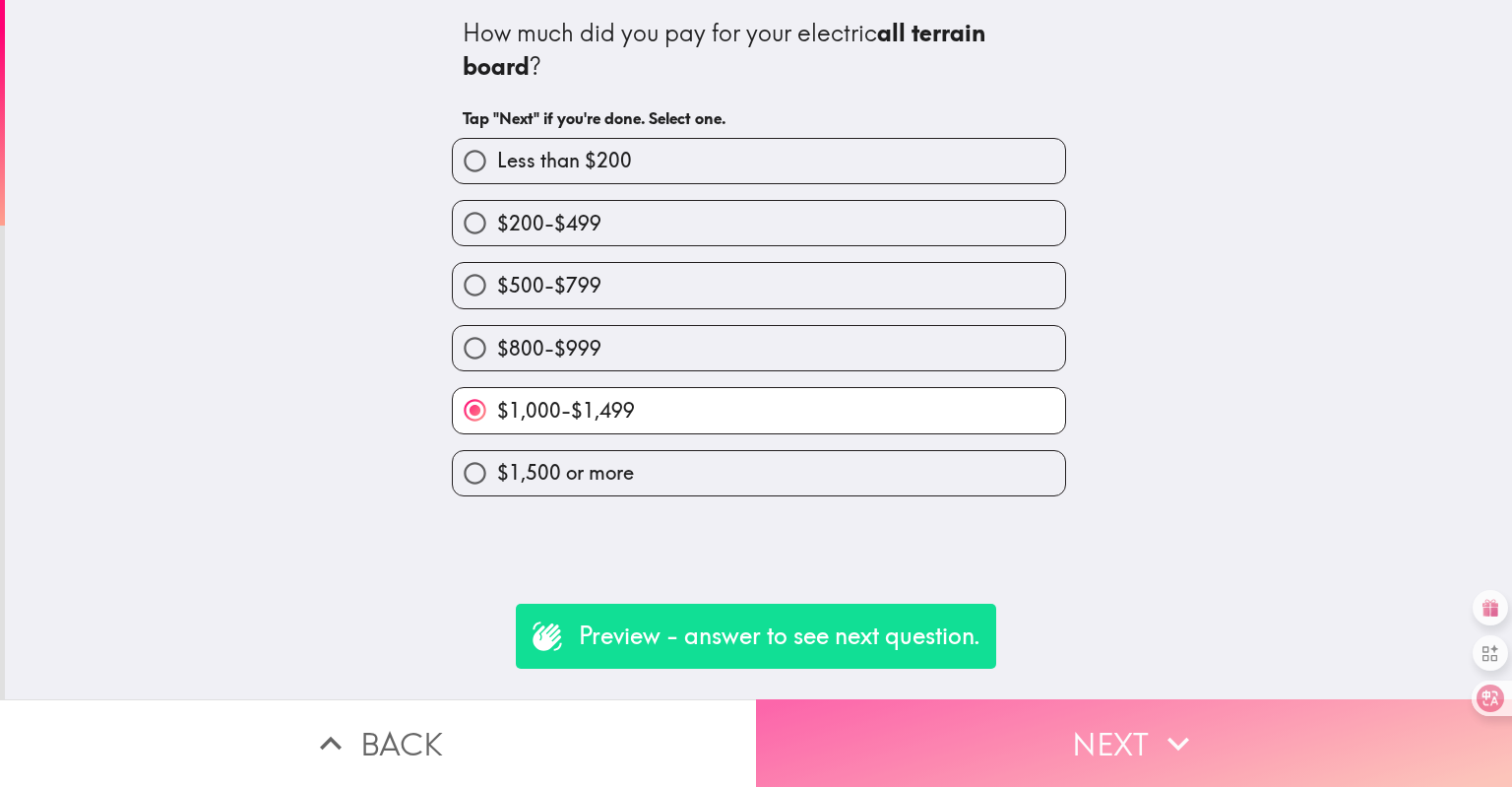 click on "Next" at bounding box center (1134, 743) 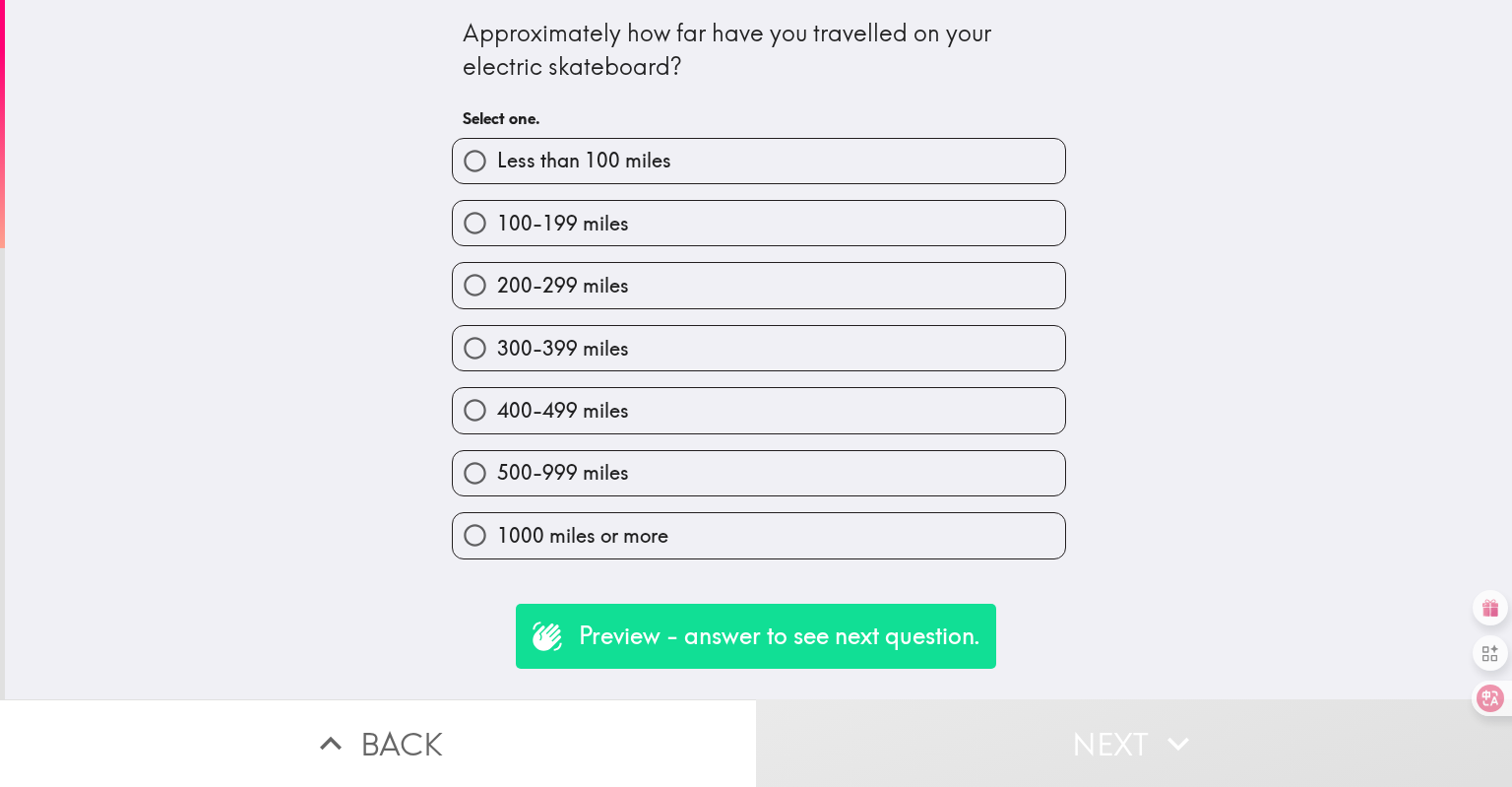 click on "100-199 miles" at bounding box center [759, 223] 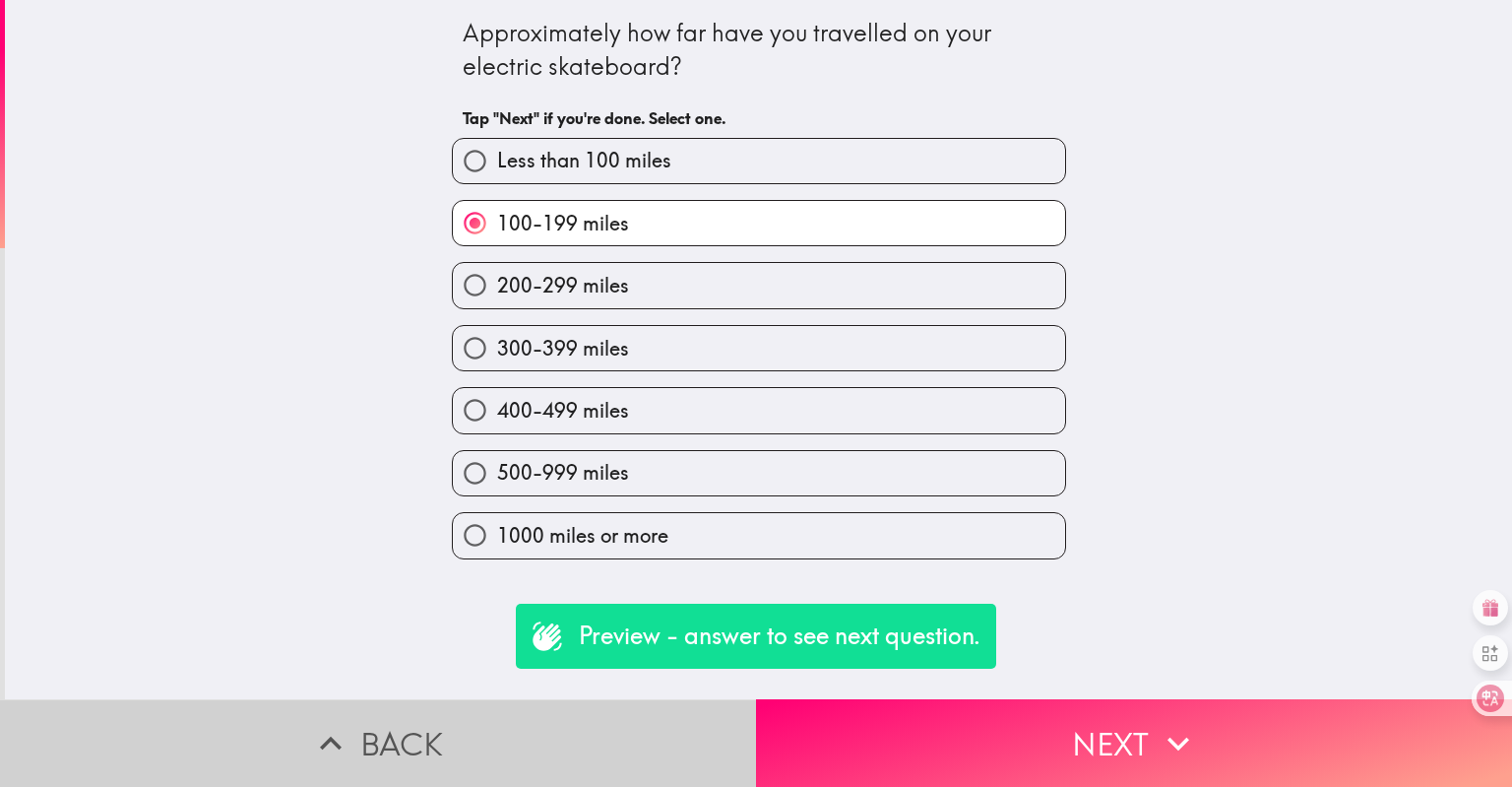 click on "Back" at bounding box center [378, 743] 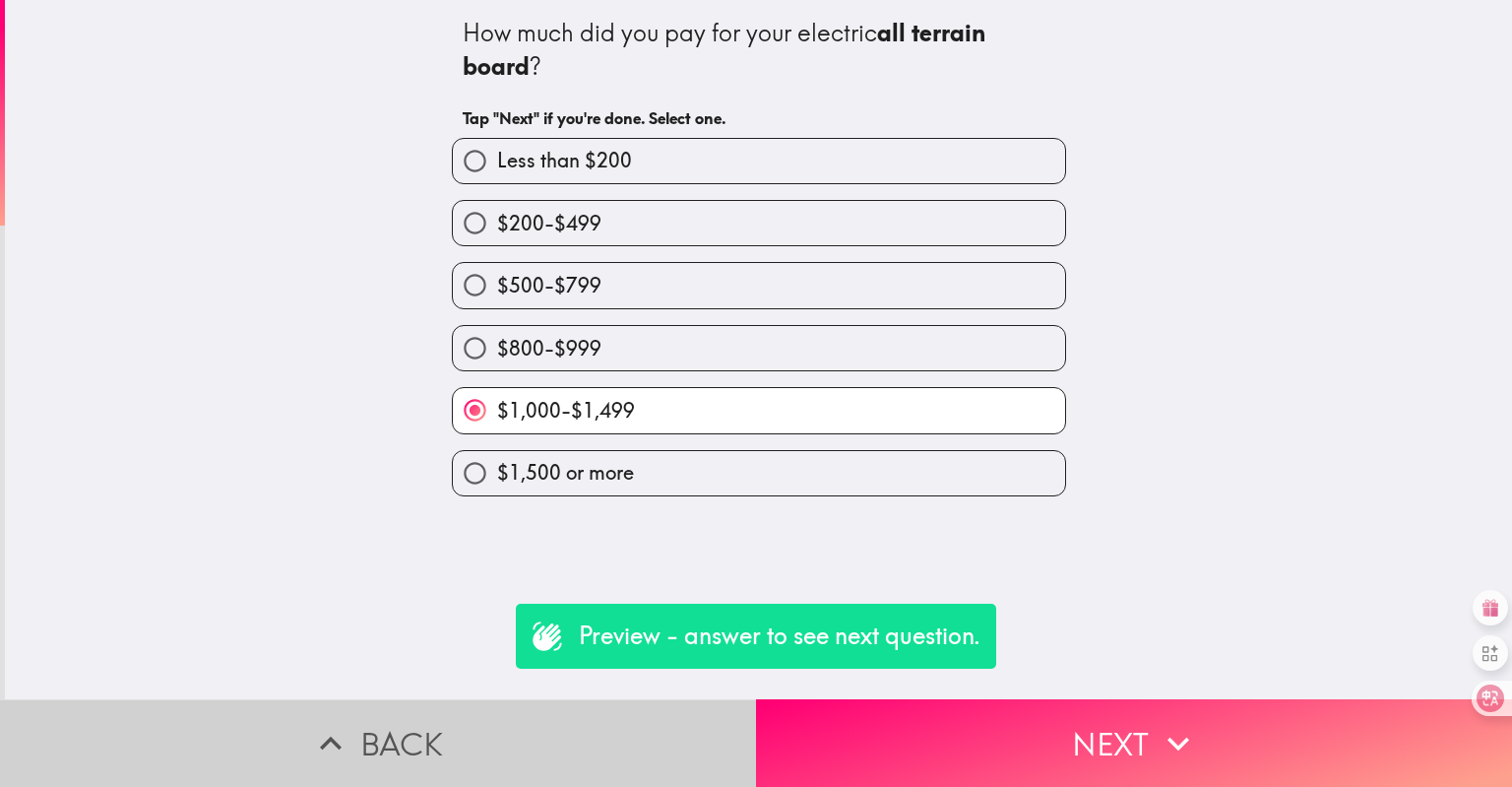 click on "Back" at bounding box center (378, 743) 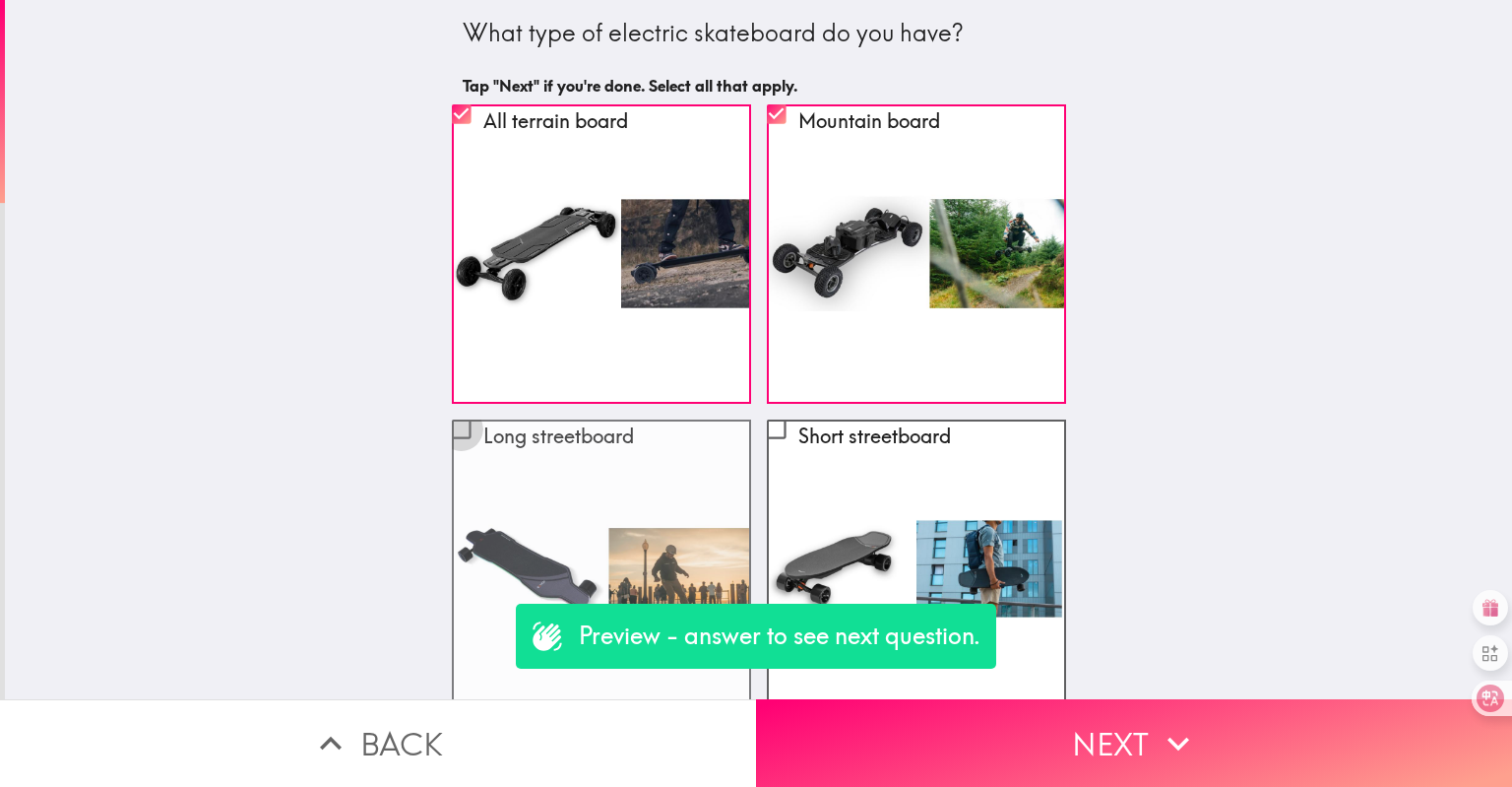 click on "Long streetboard" at bounding box center (461, 428) 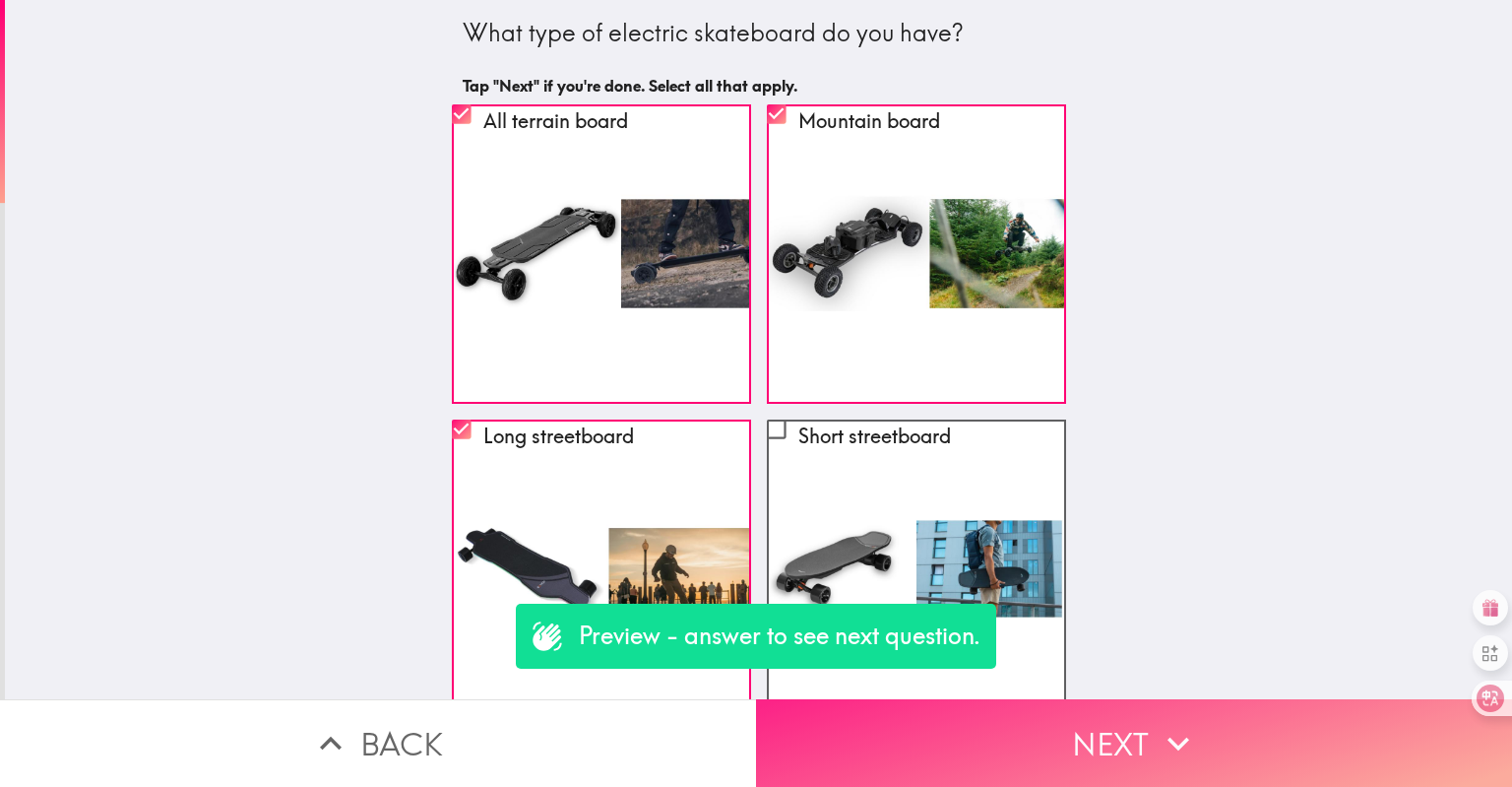 click on "Next" at bounding box center (1134, 743) 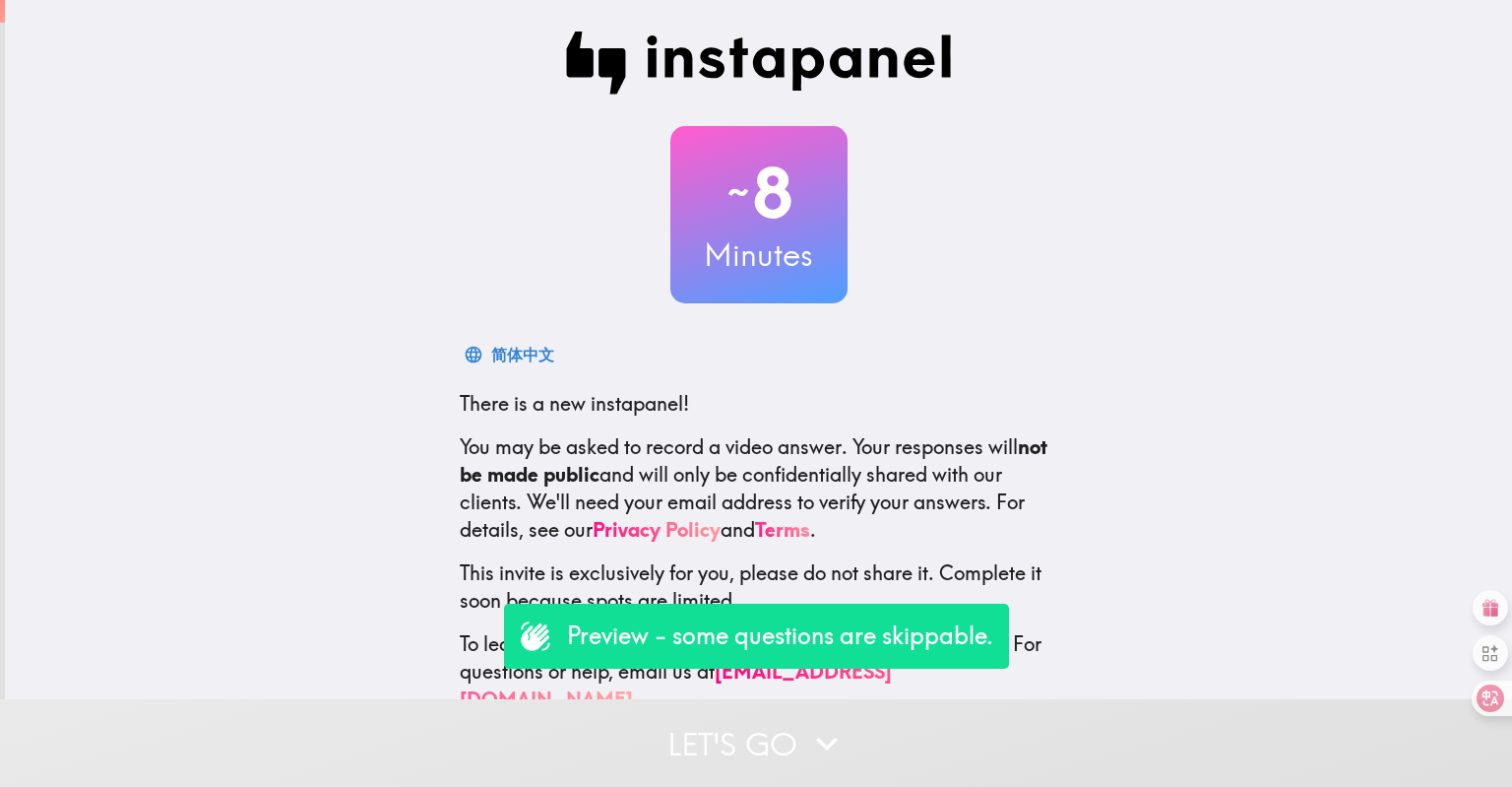 scroll, scrollTop: 0, scrollLeft: 0, axis: both 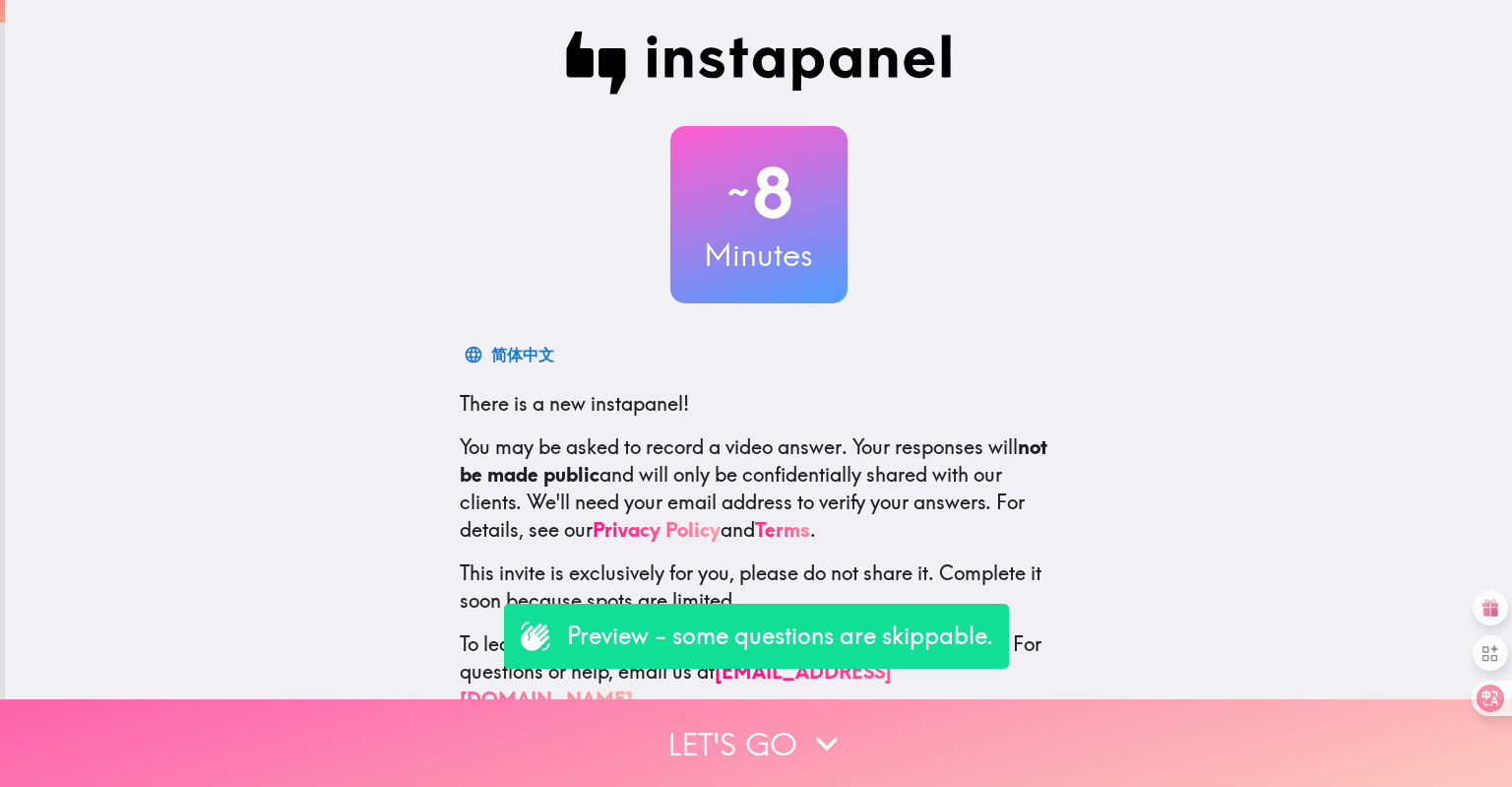 click on "Let's go" at bounding box center [756, 743] 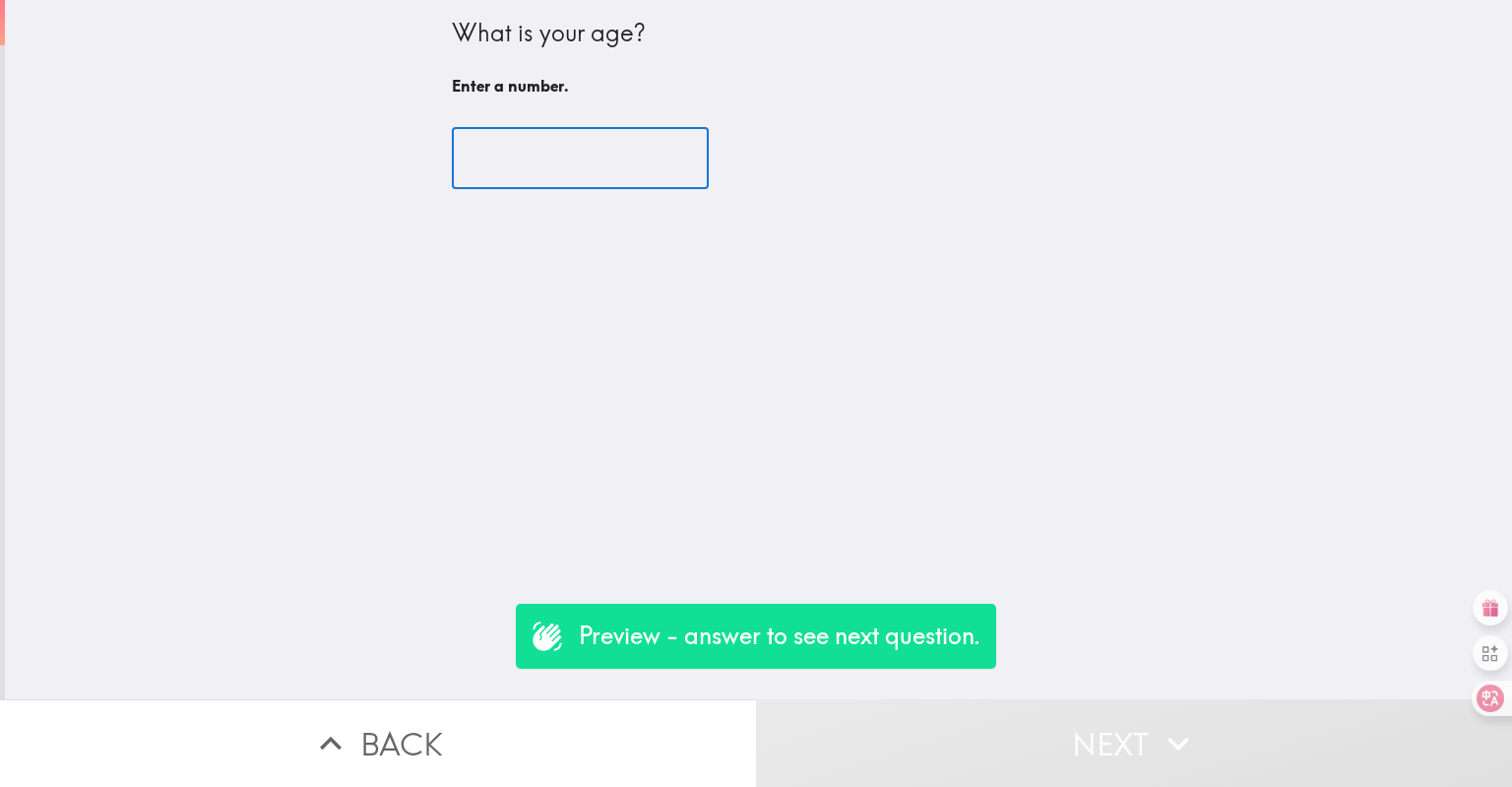 click at bounding box center (580, 159) 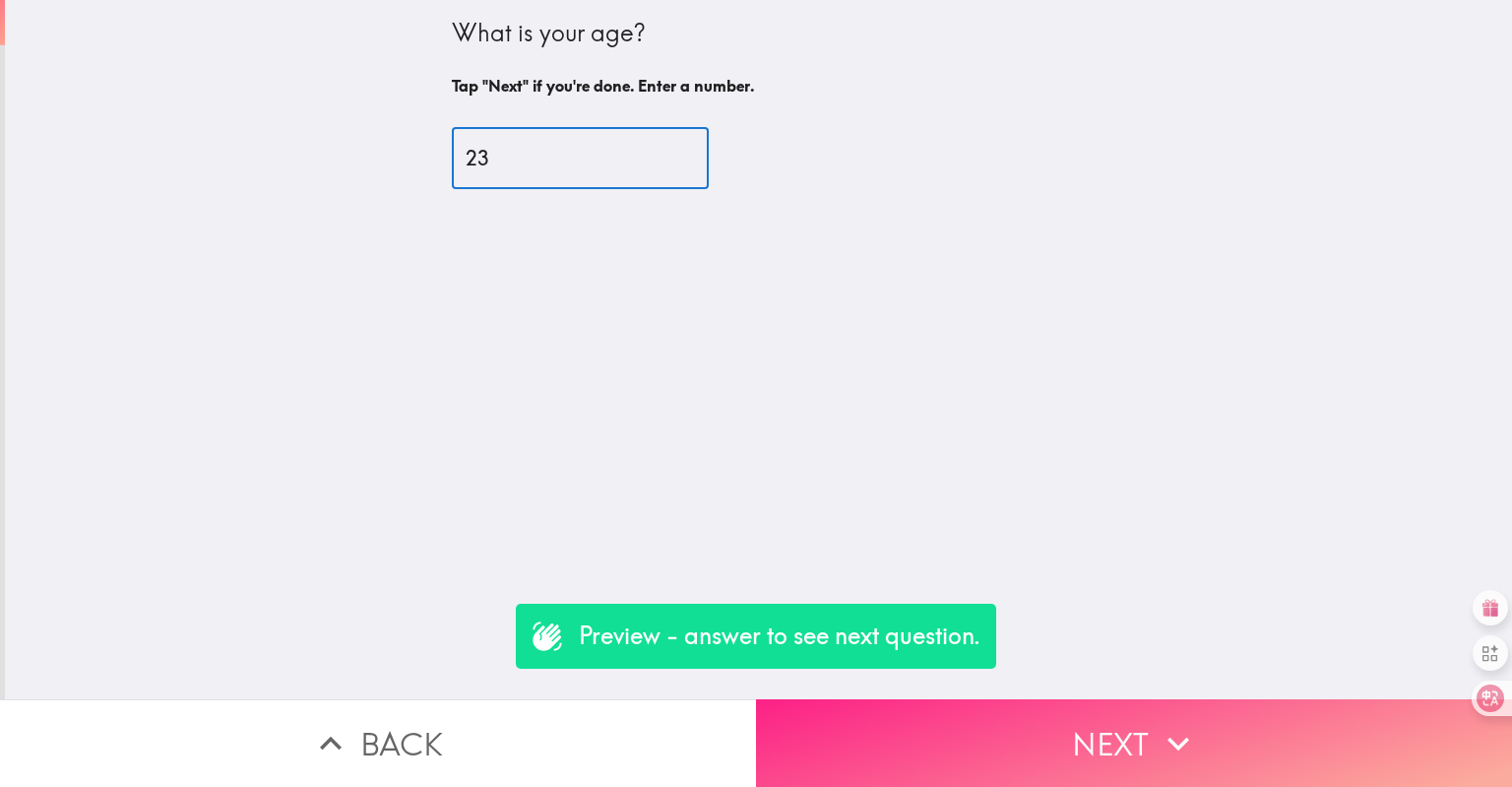 type on "23" 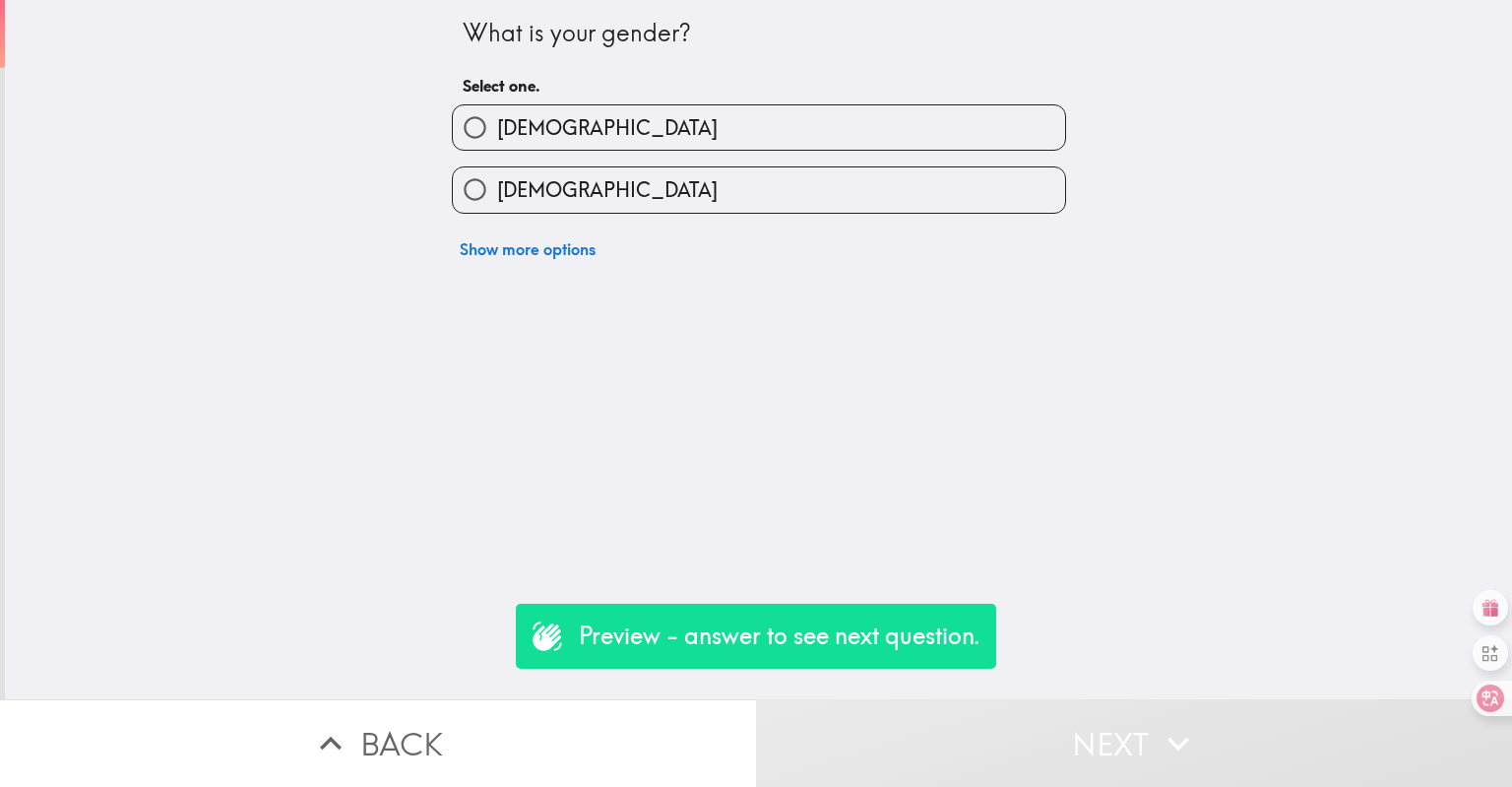 click on "[DEMOGRAPHIC_DATA]" at bounding box center [759, 189] 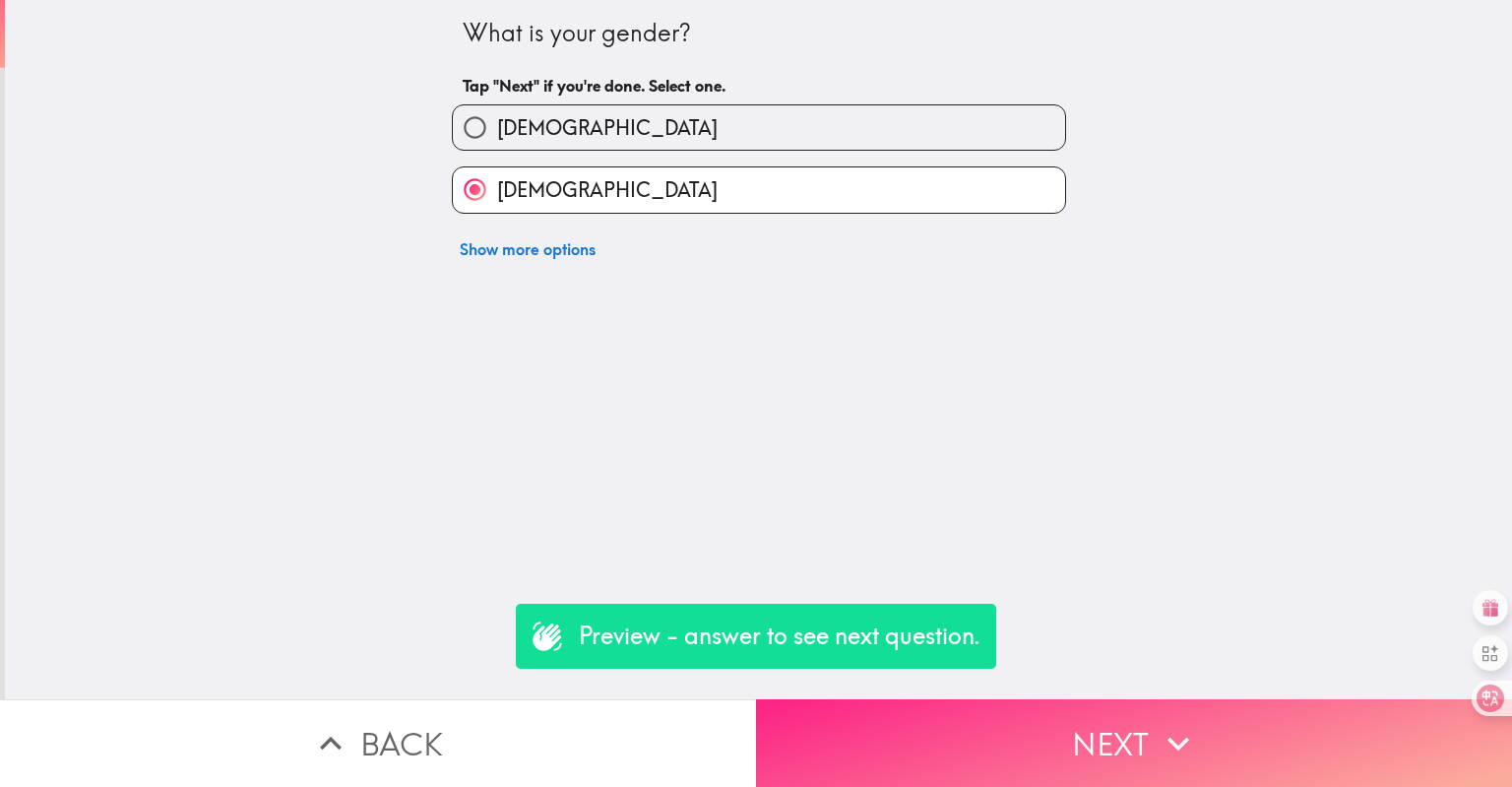 click on "Next" at bounding box center (1134, 743) 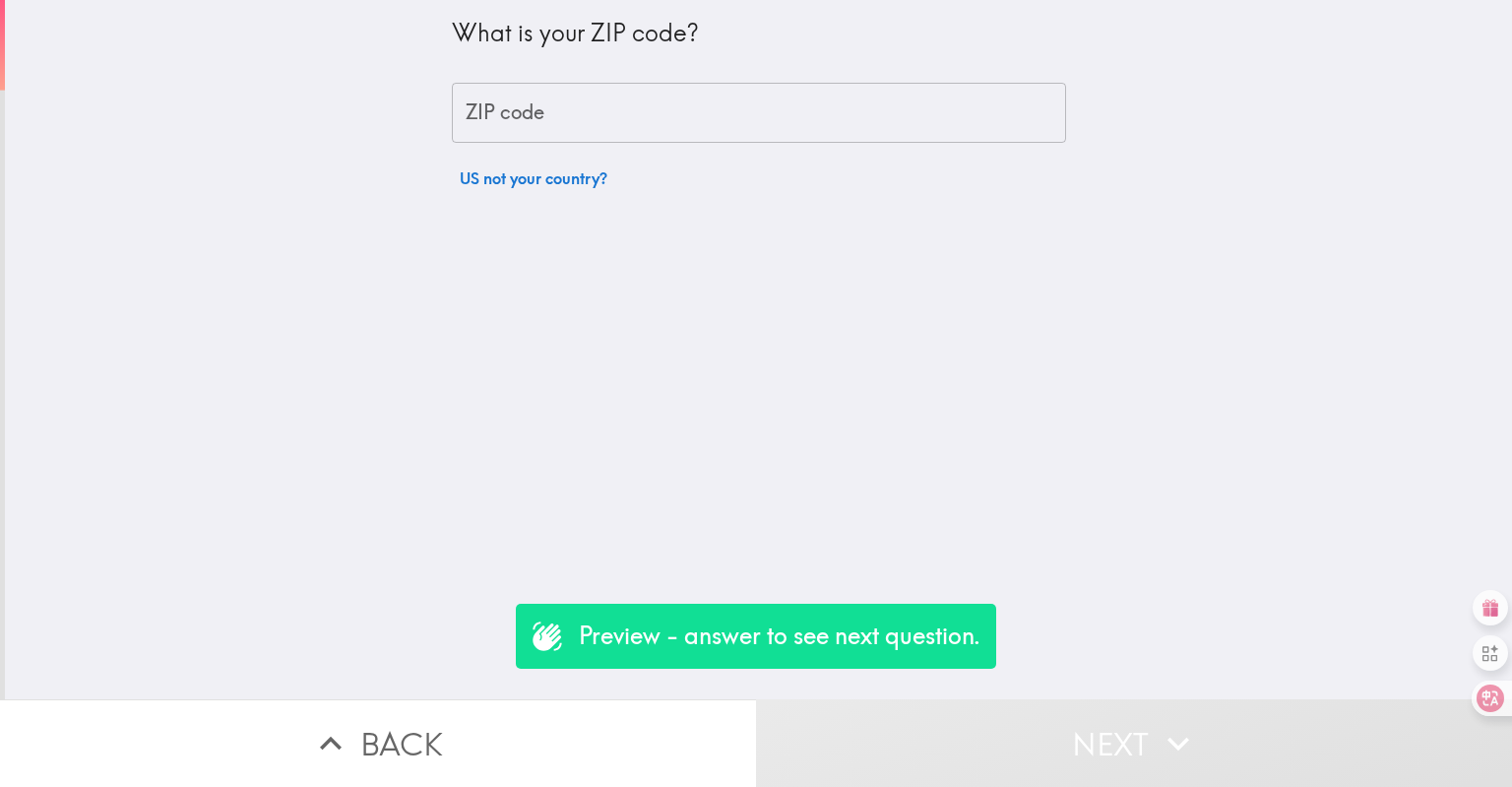 click on "ZIP code" at bounding box center (759, 113) 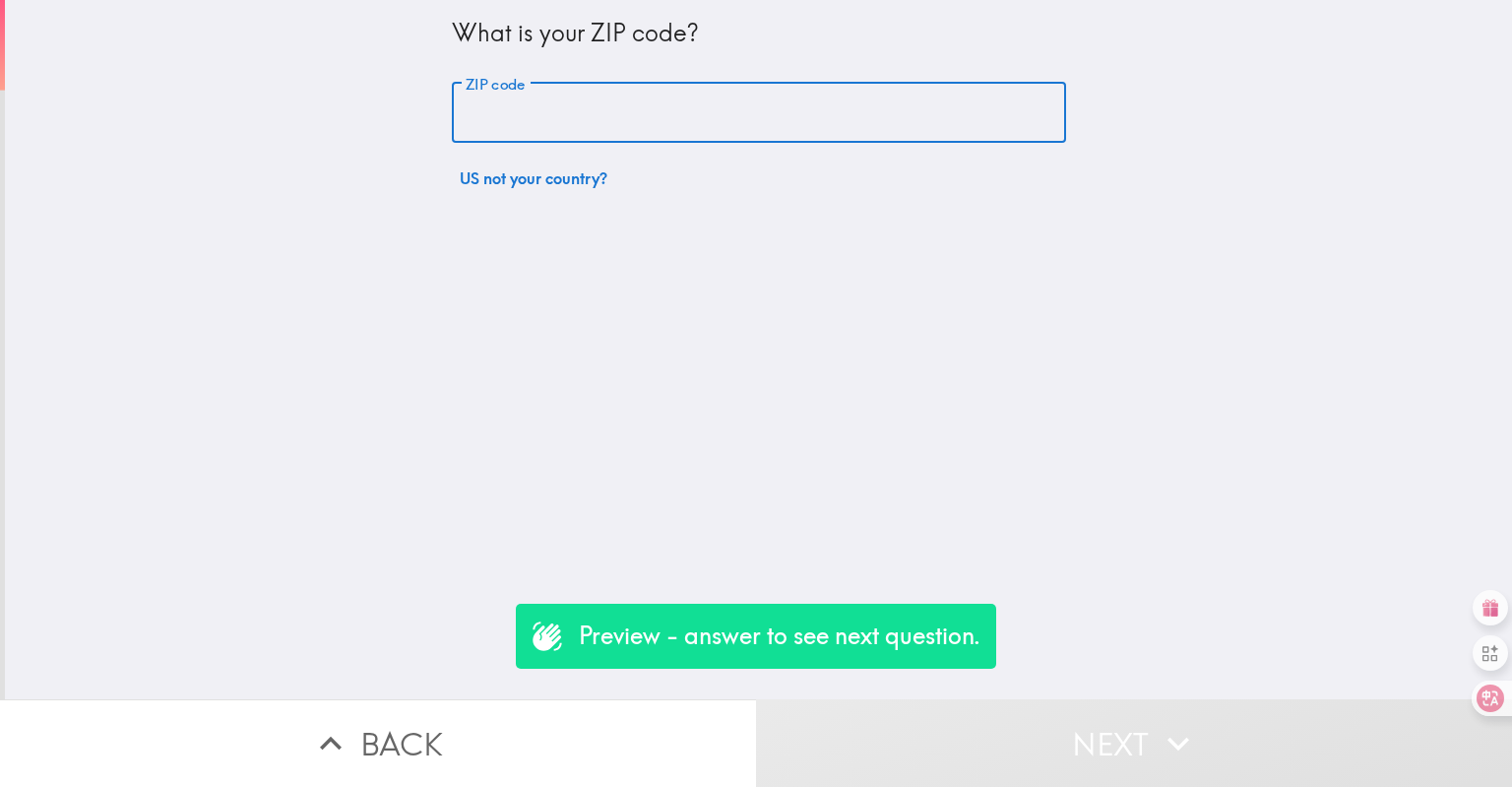 type on "11111" 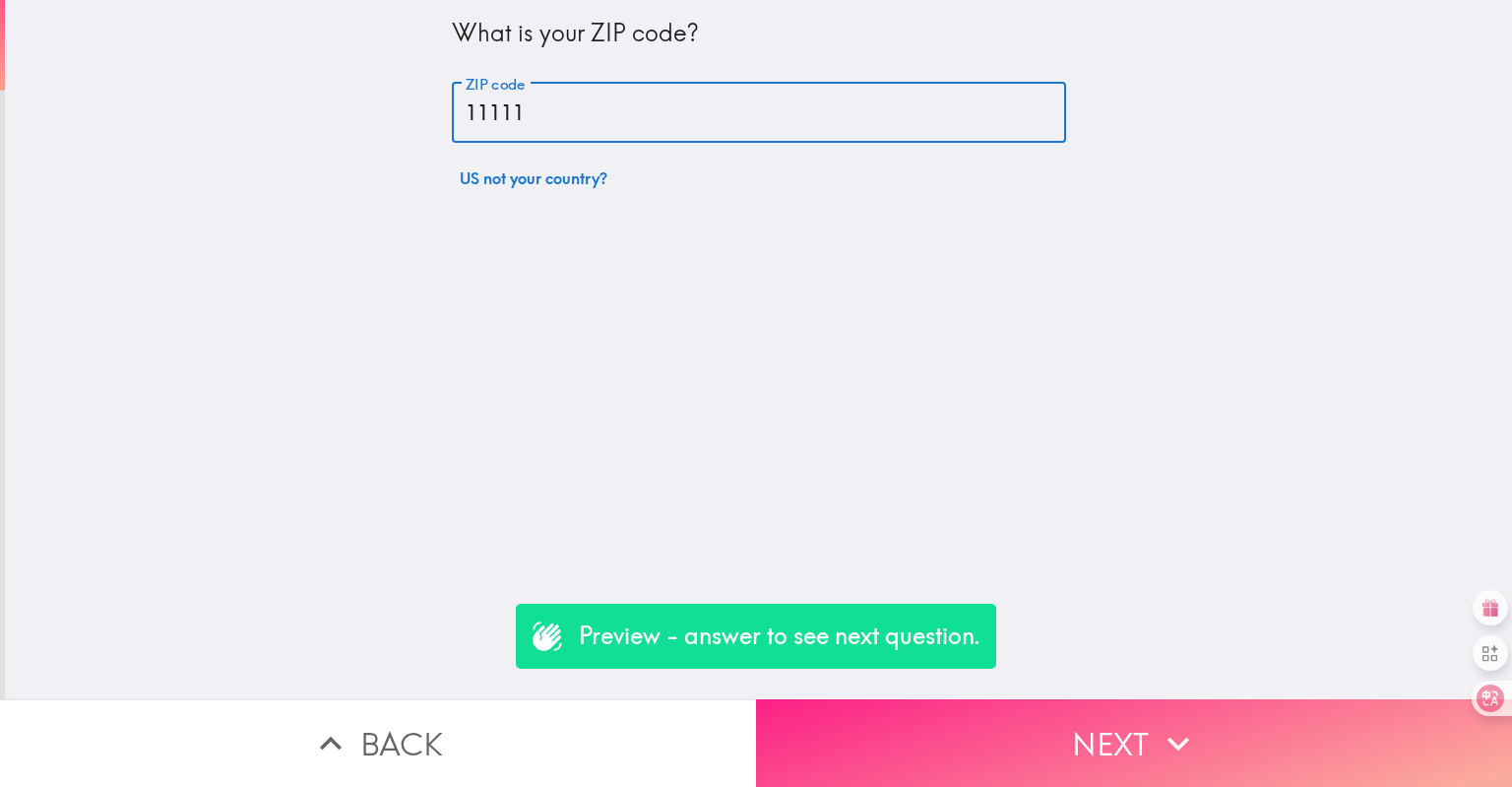 click on "Next" at bounding box center (1134, 743) 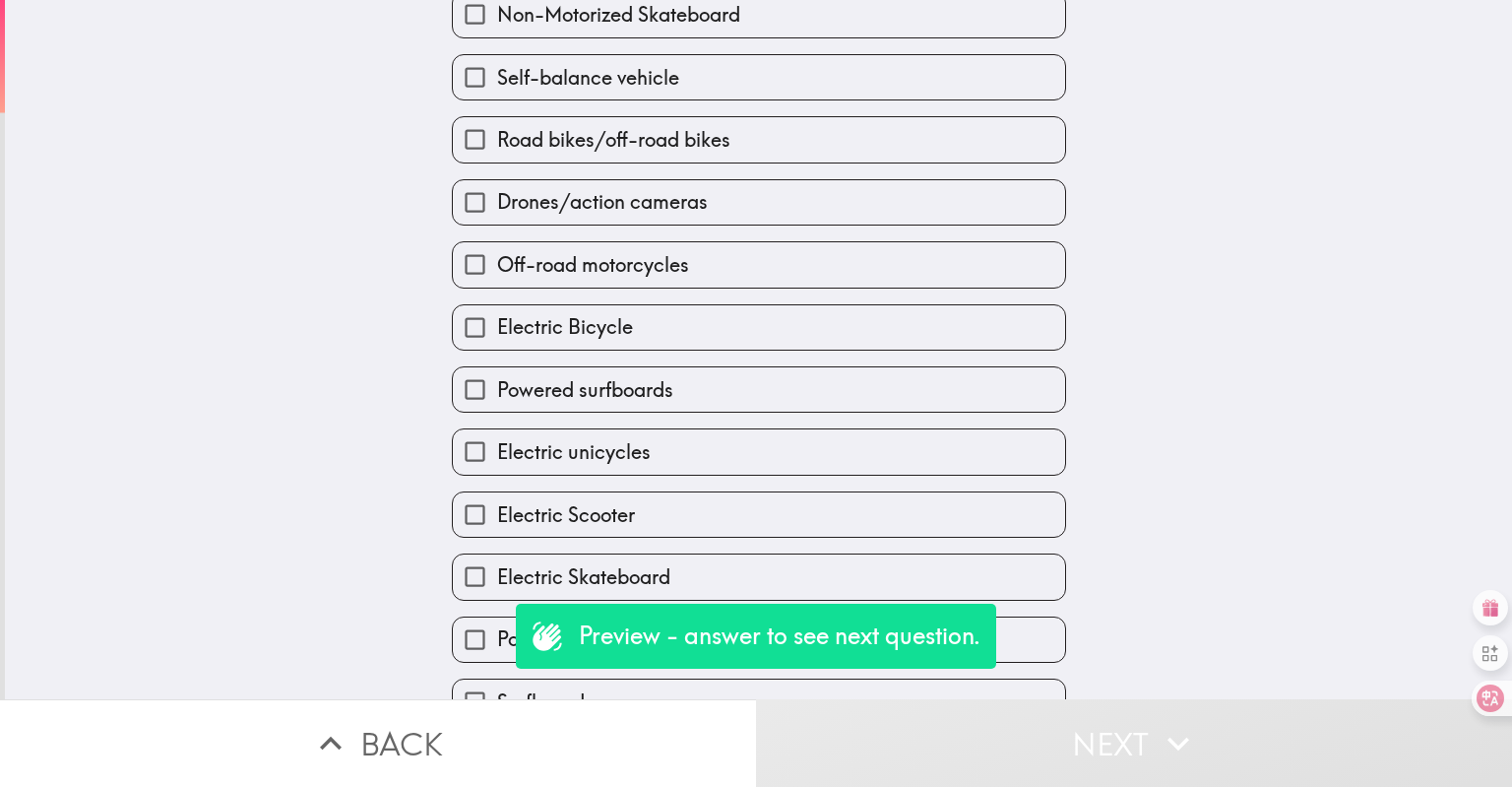 scroll, scrollTop: 367, scrollLeft: 0, axis: vertical 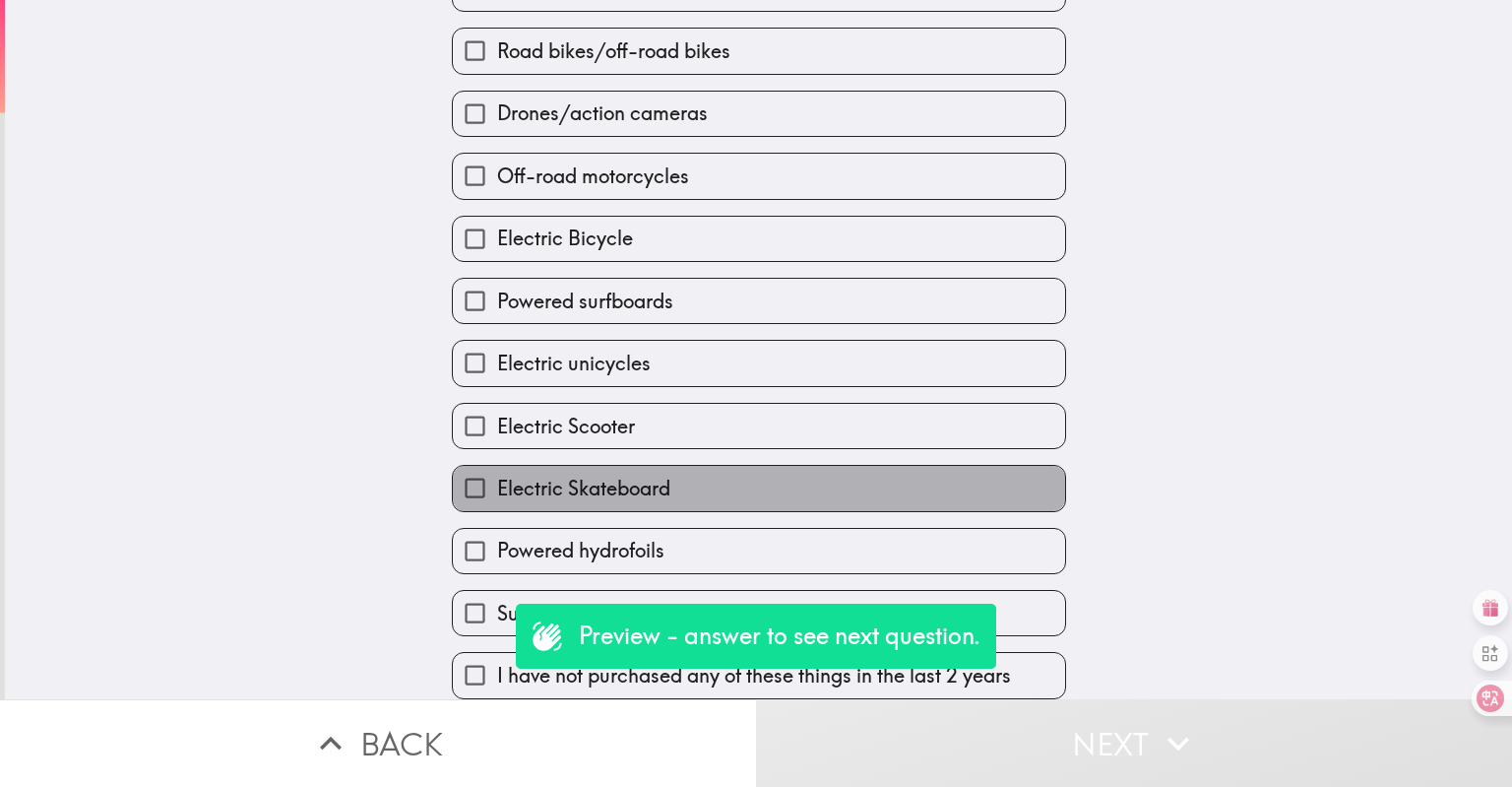 click on "Electric Skateboard" at bounding box center (759, 488) 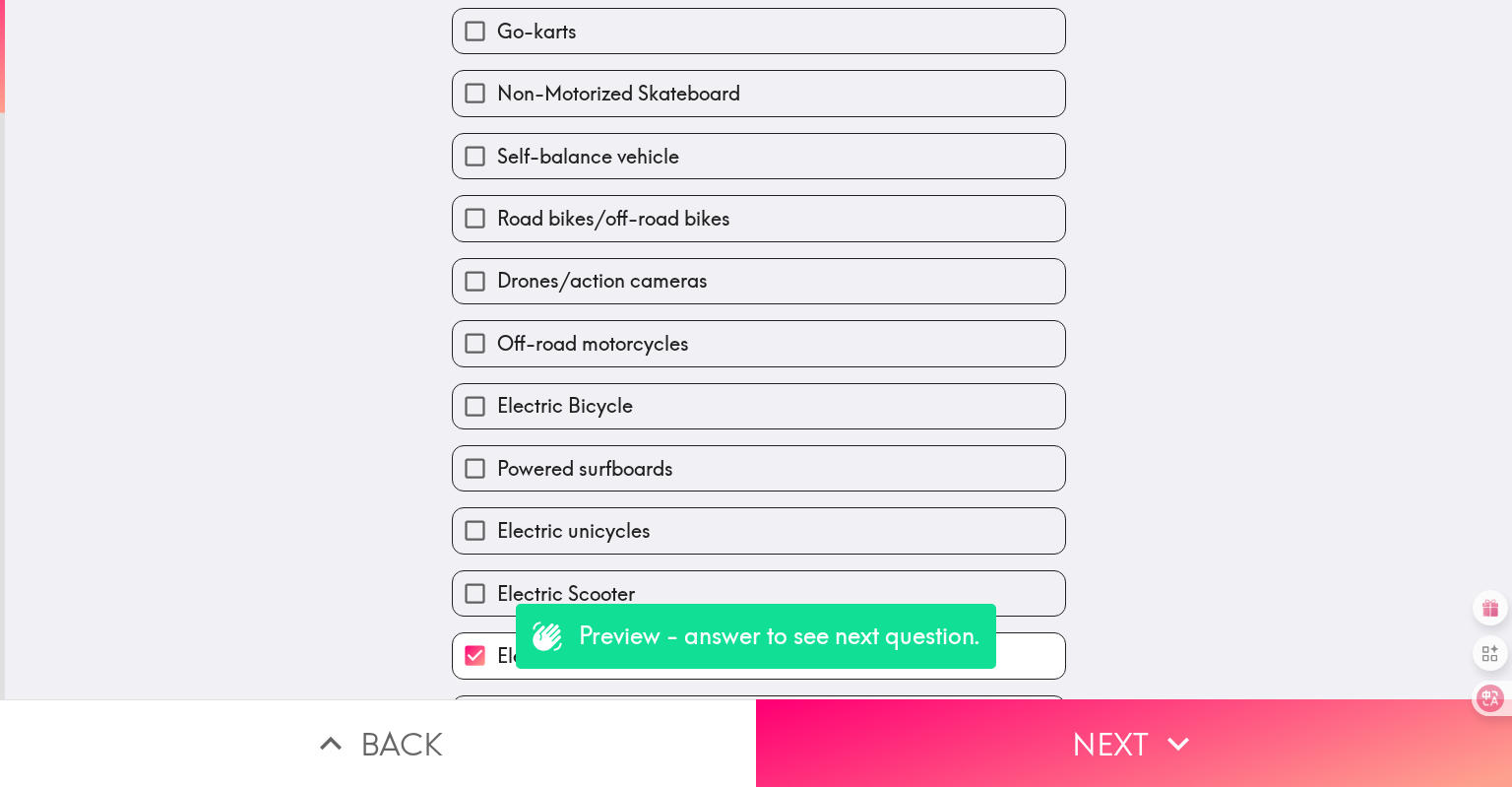 scroll, scrollTop: 0, scrollLeft: 0, axis: both 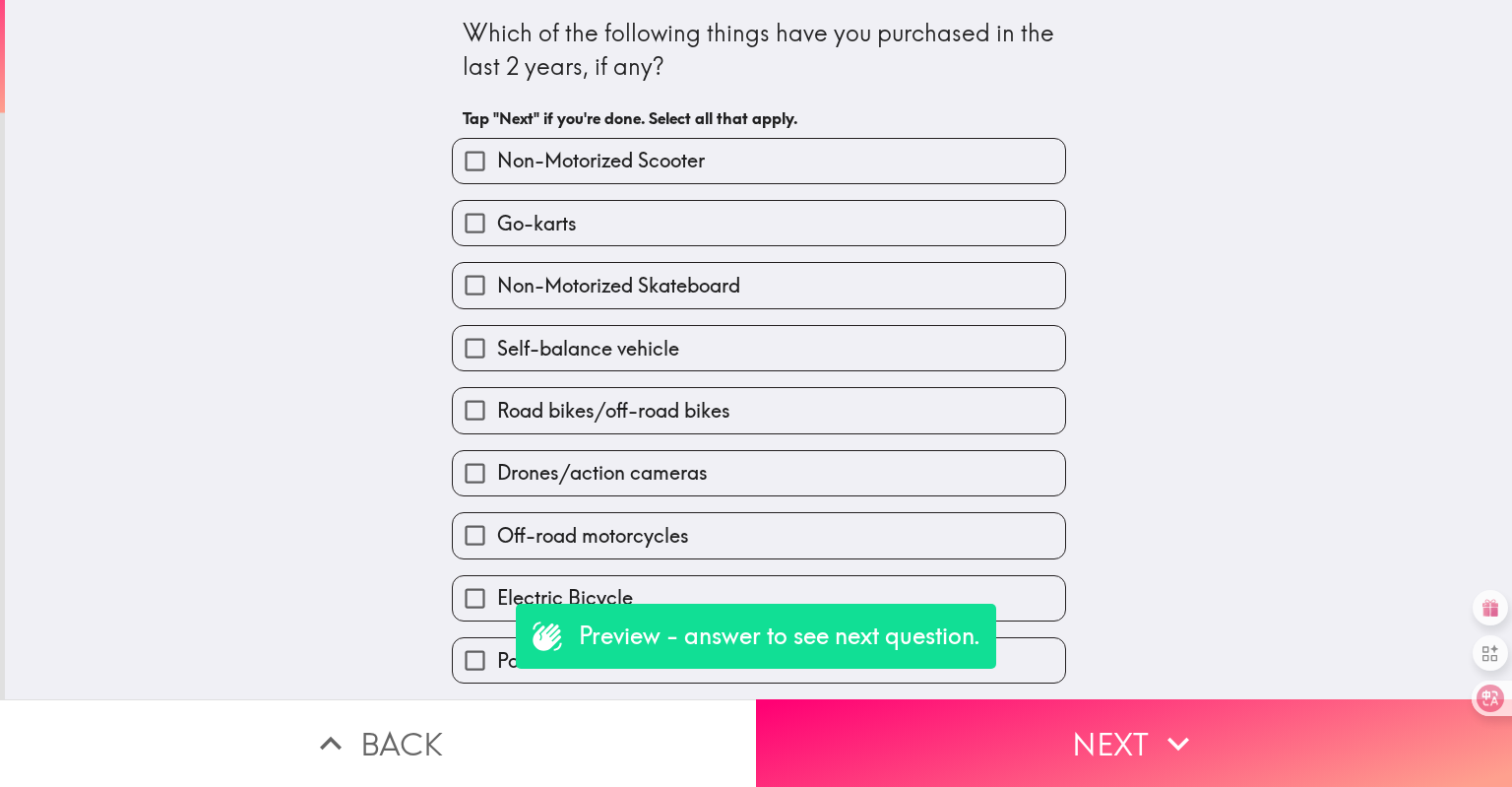 click on "Go-karts" at bounding box center (759, 223) 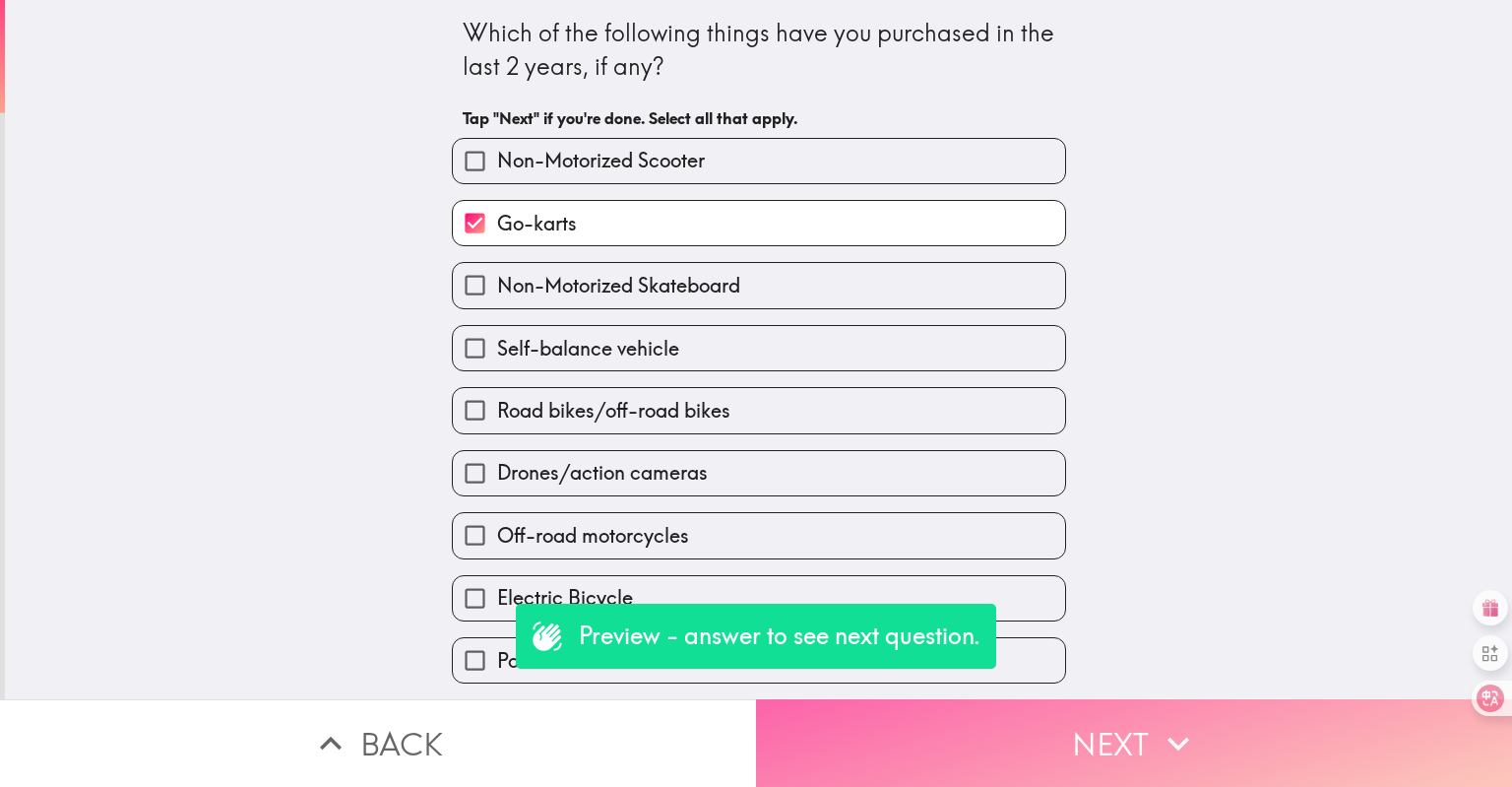 click on "Next" at bounding box center [1134, 743] 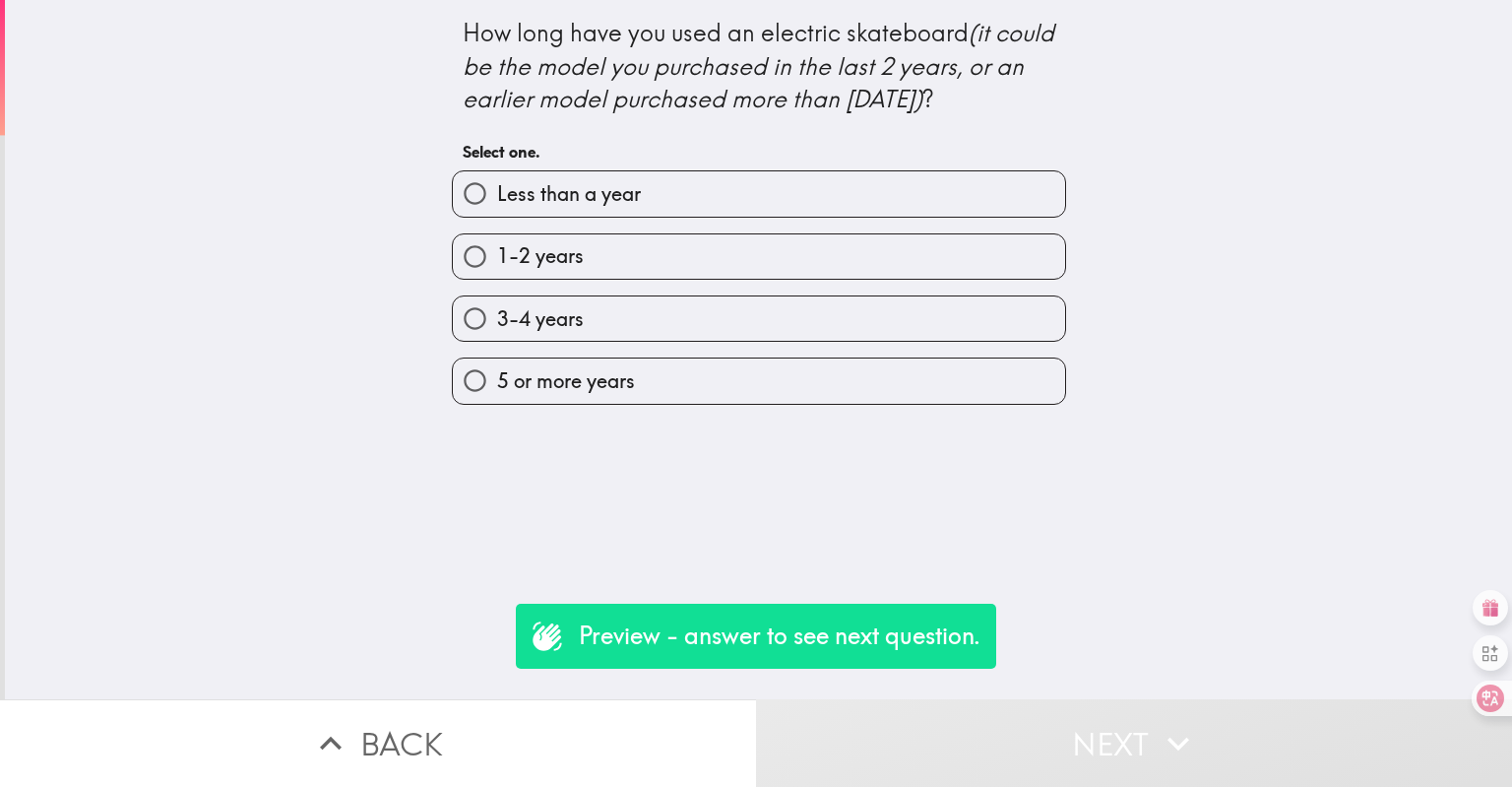 click on "3-4 years" at bounding box center [759, 318] 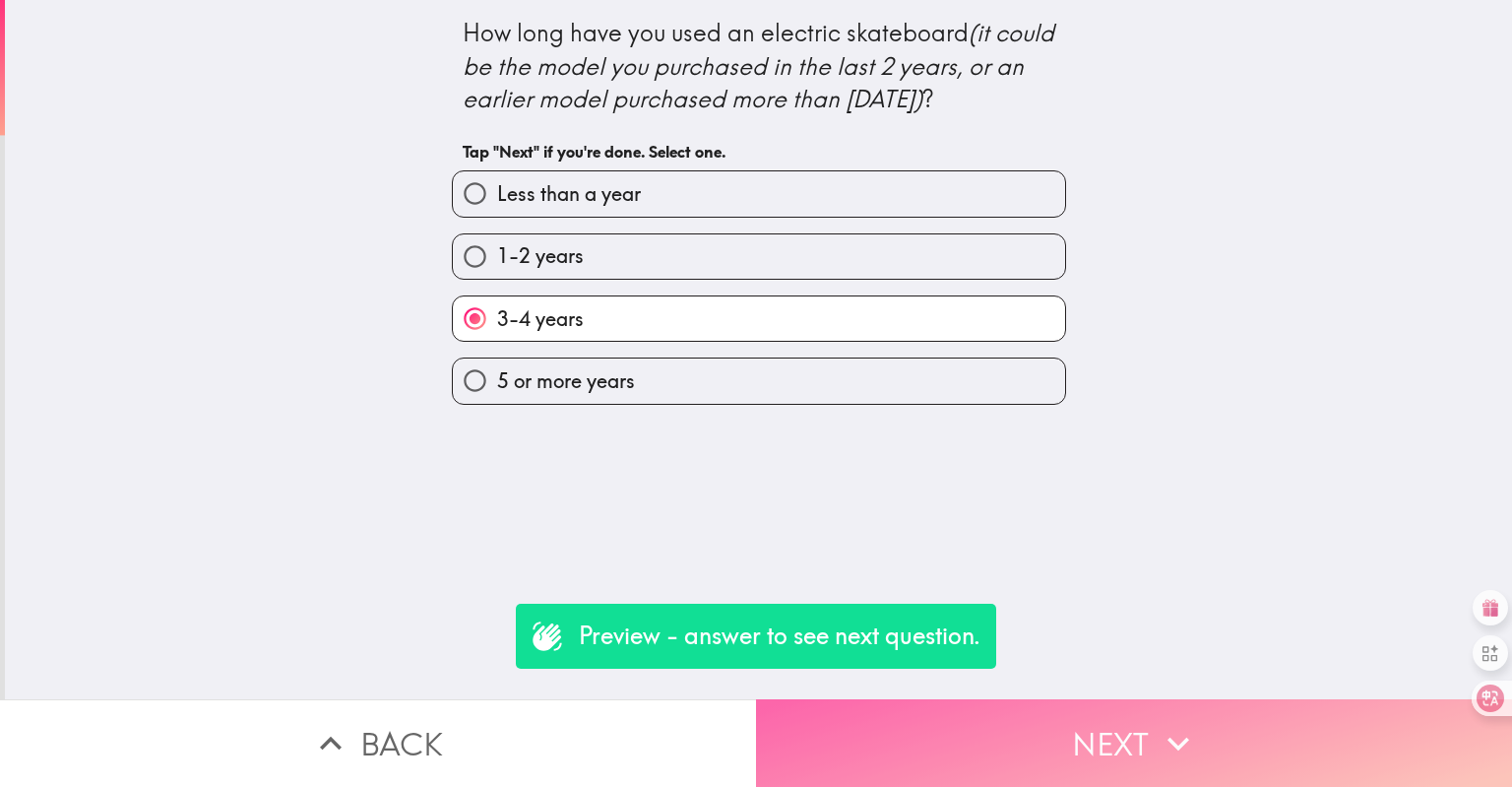 click on "Next" at bounding box center [1134, 743] 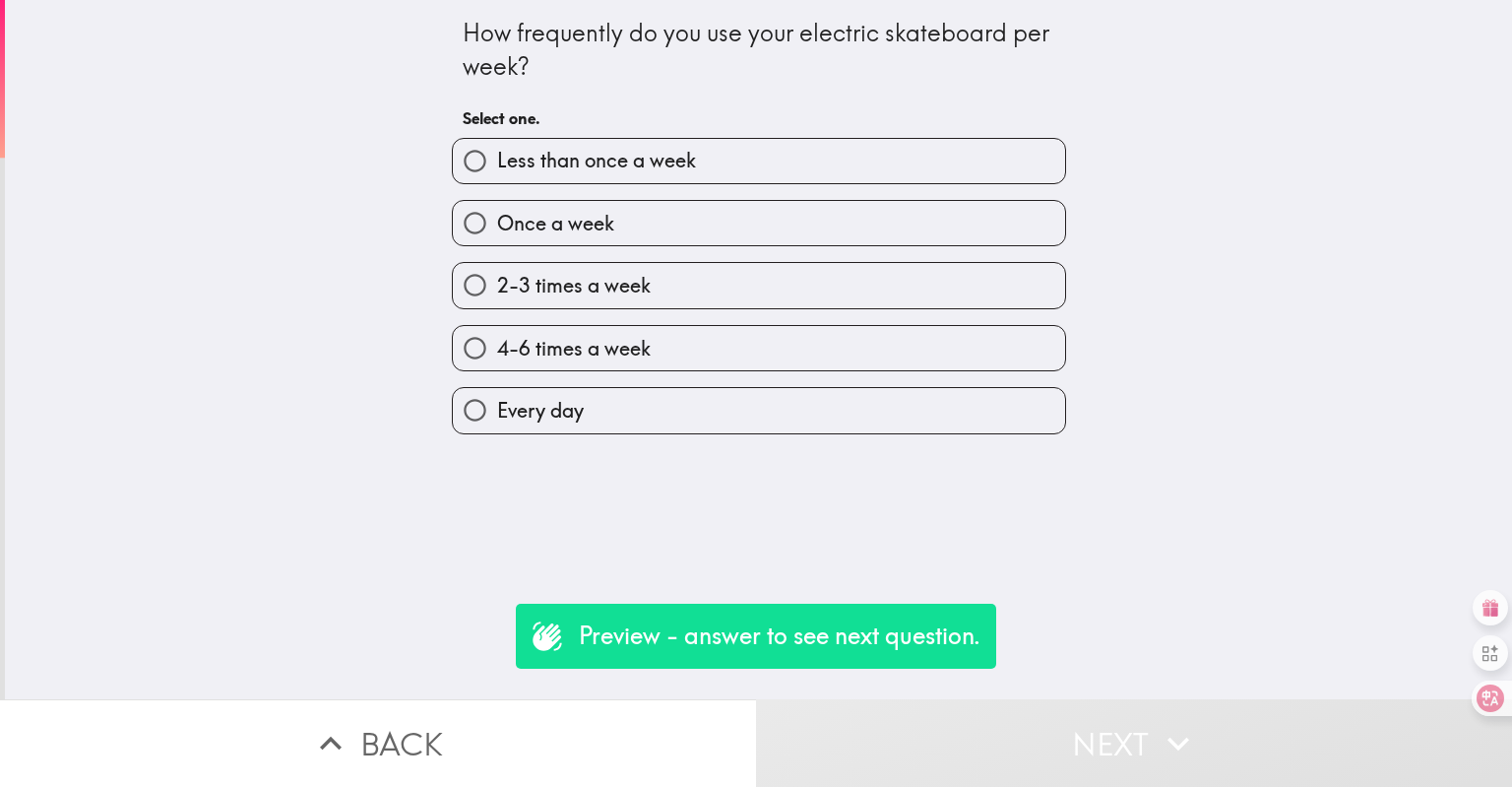 click on "4-6 times a week" at bounding box center (759, 348) 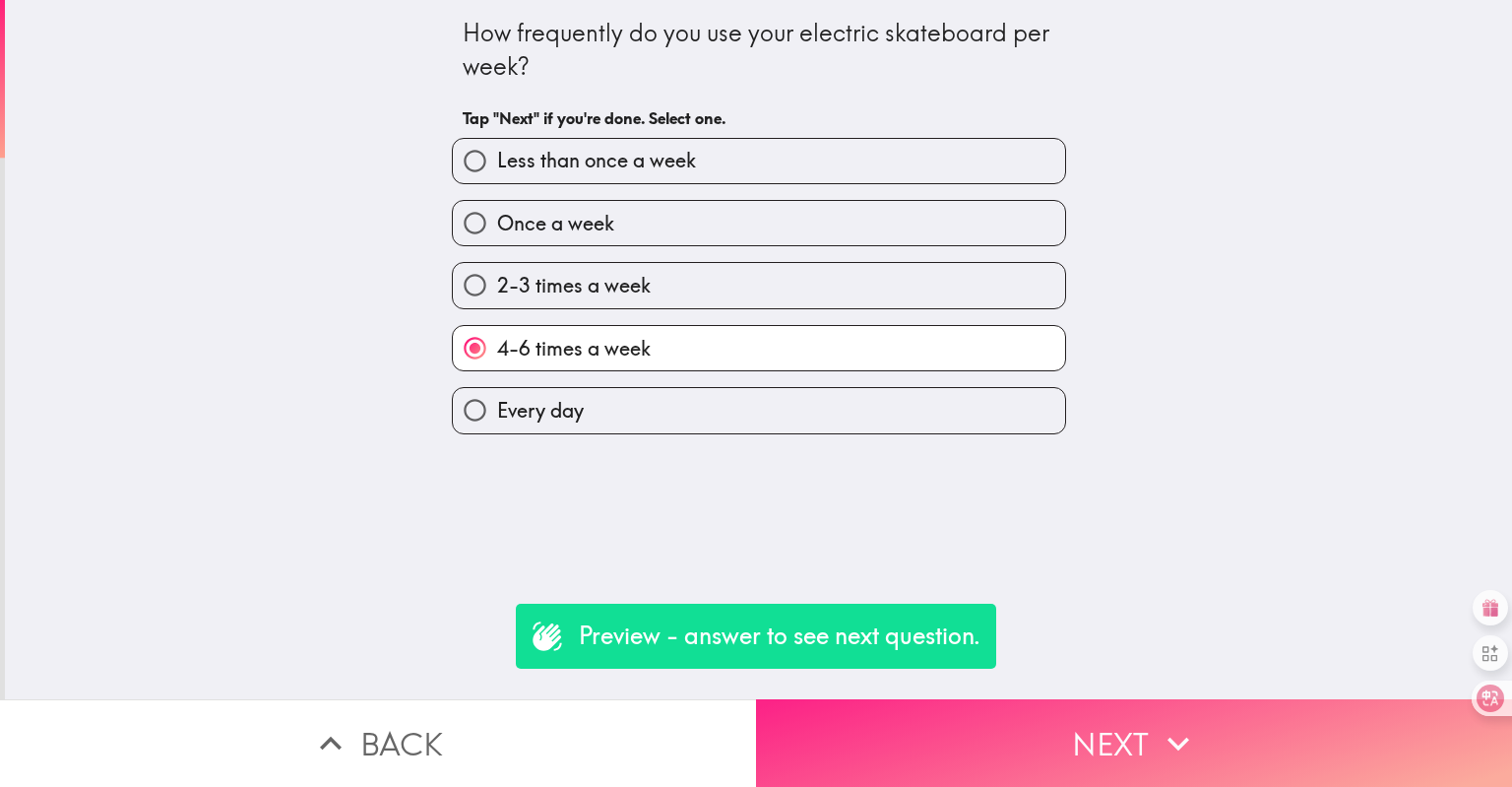 click on "Next" at bounding box center (1134, 743) 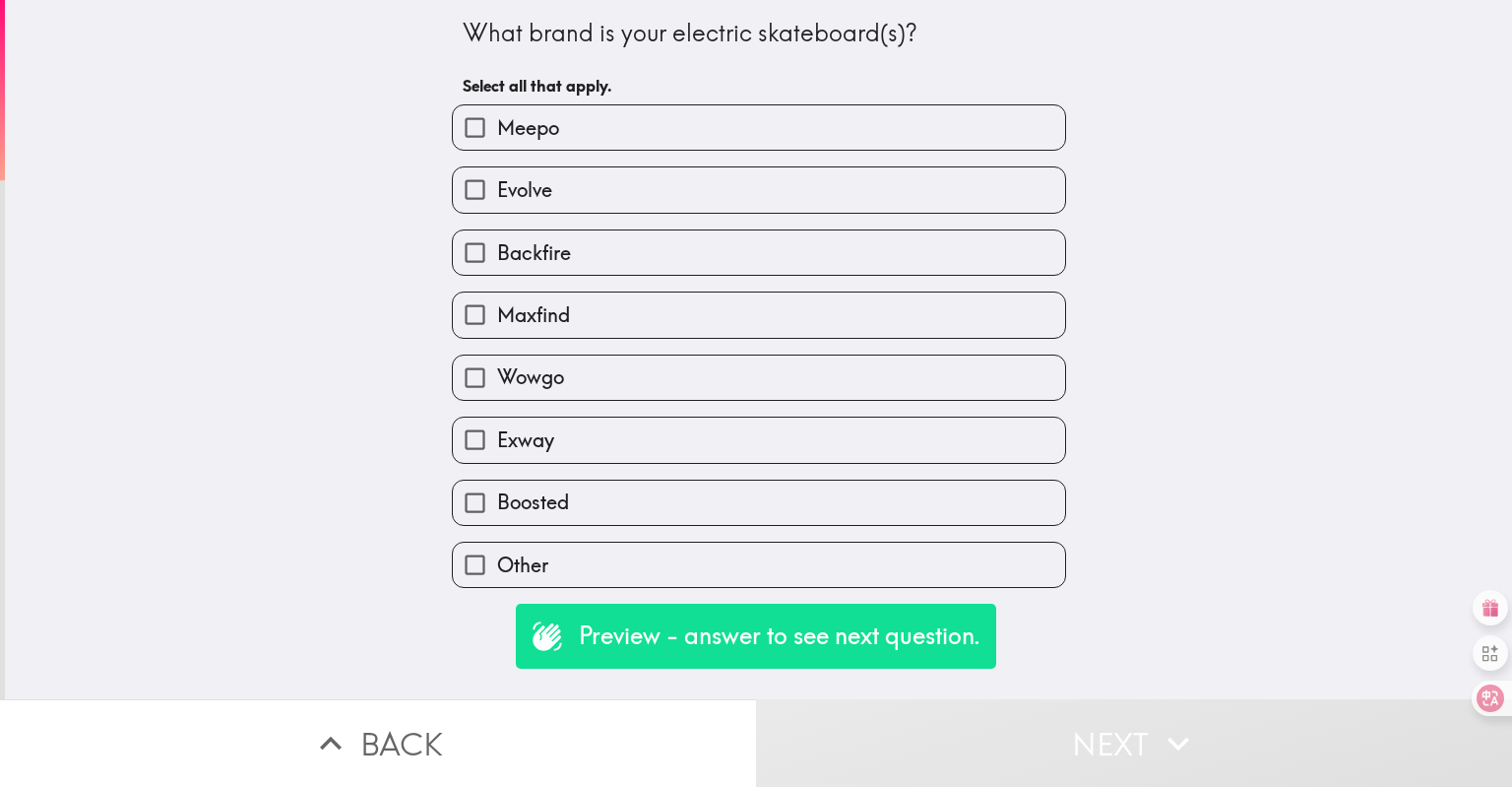 click on "Meepo" at bounding box center (759, 127) 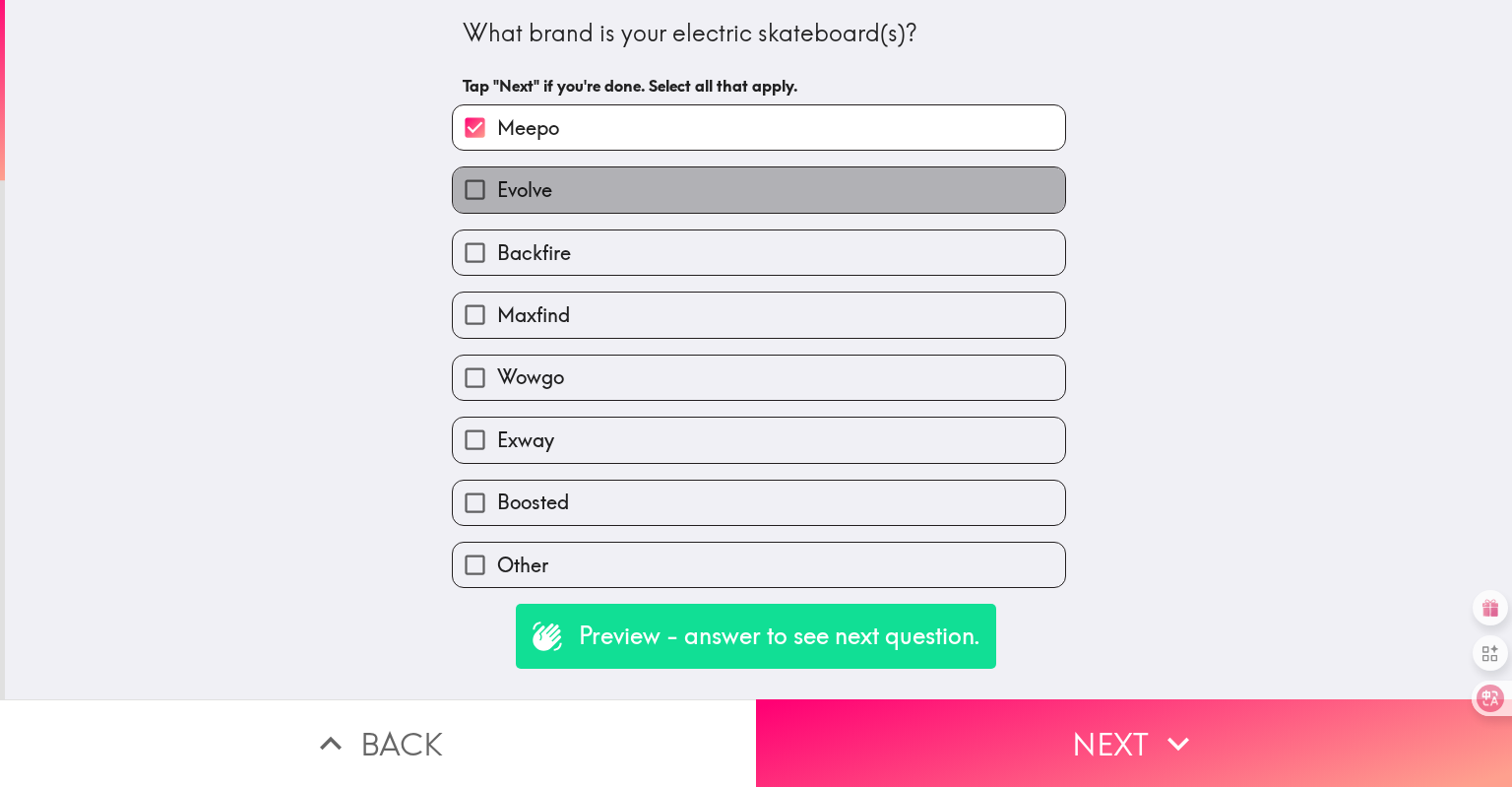 click on "Evolve" at bounding box center (759, 189) 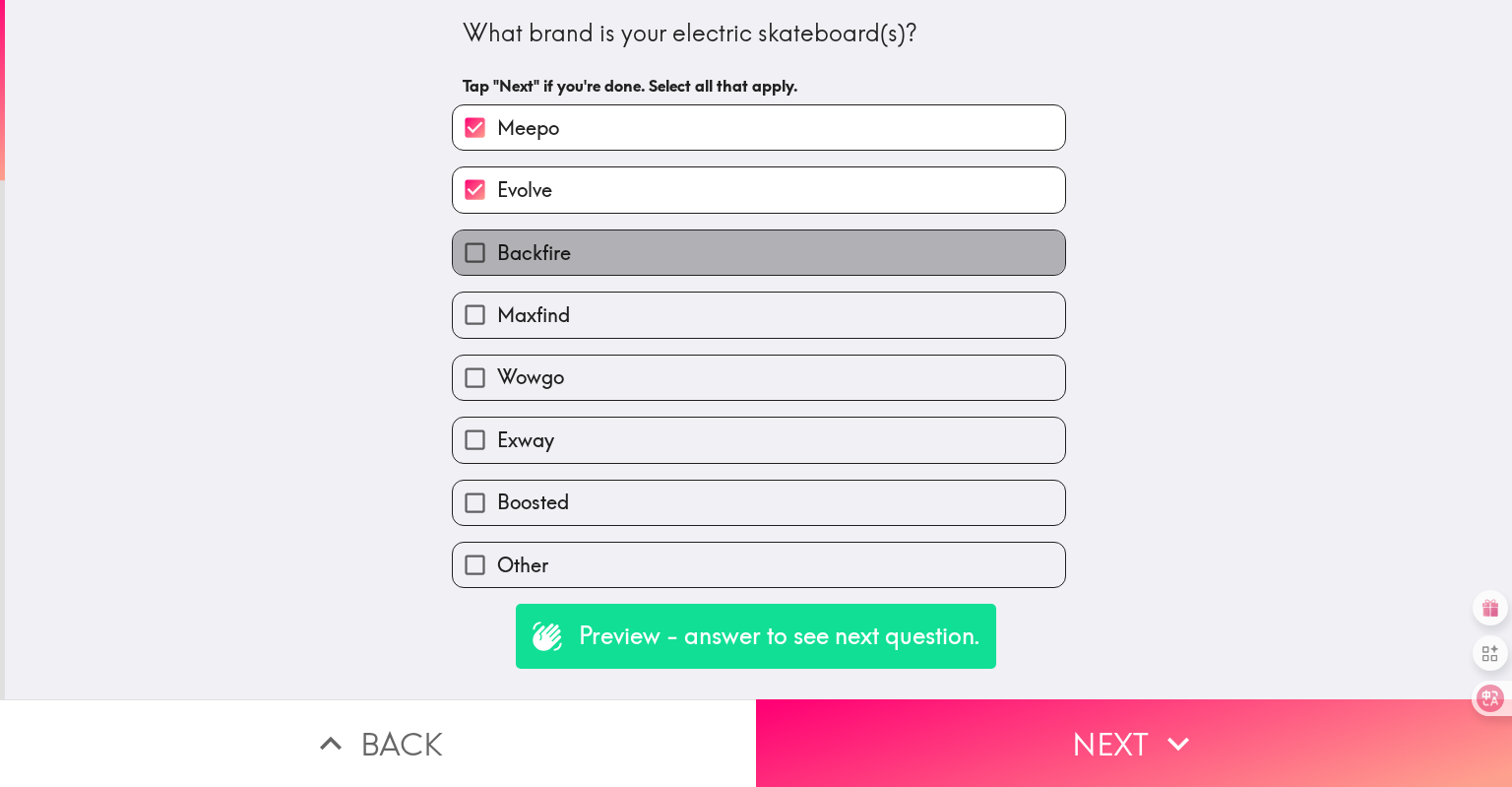 click on "Backfire" at bounding box center [759, 252] 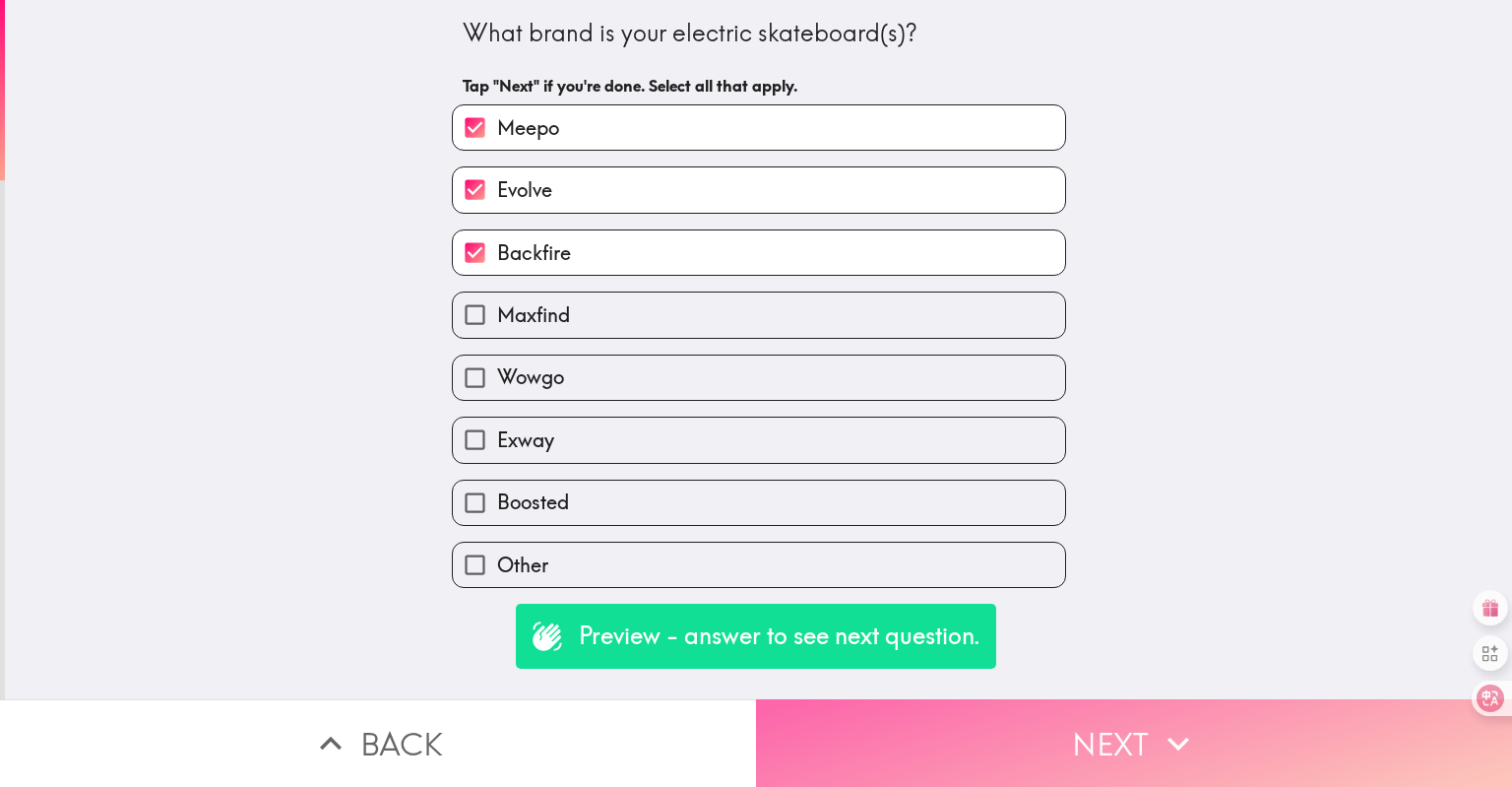 click on "Next" at bounding box center [1134, 743] 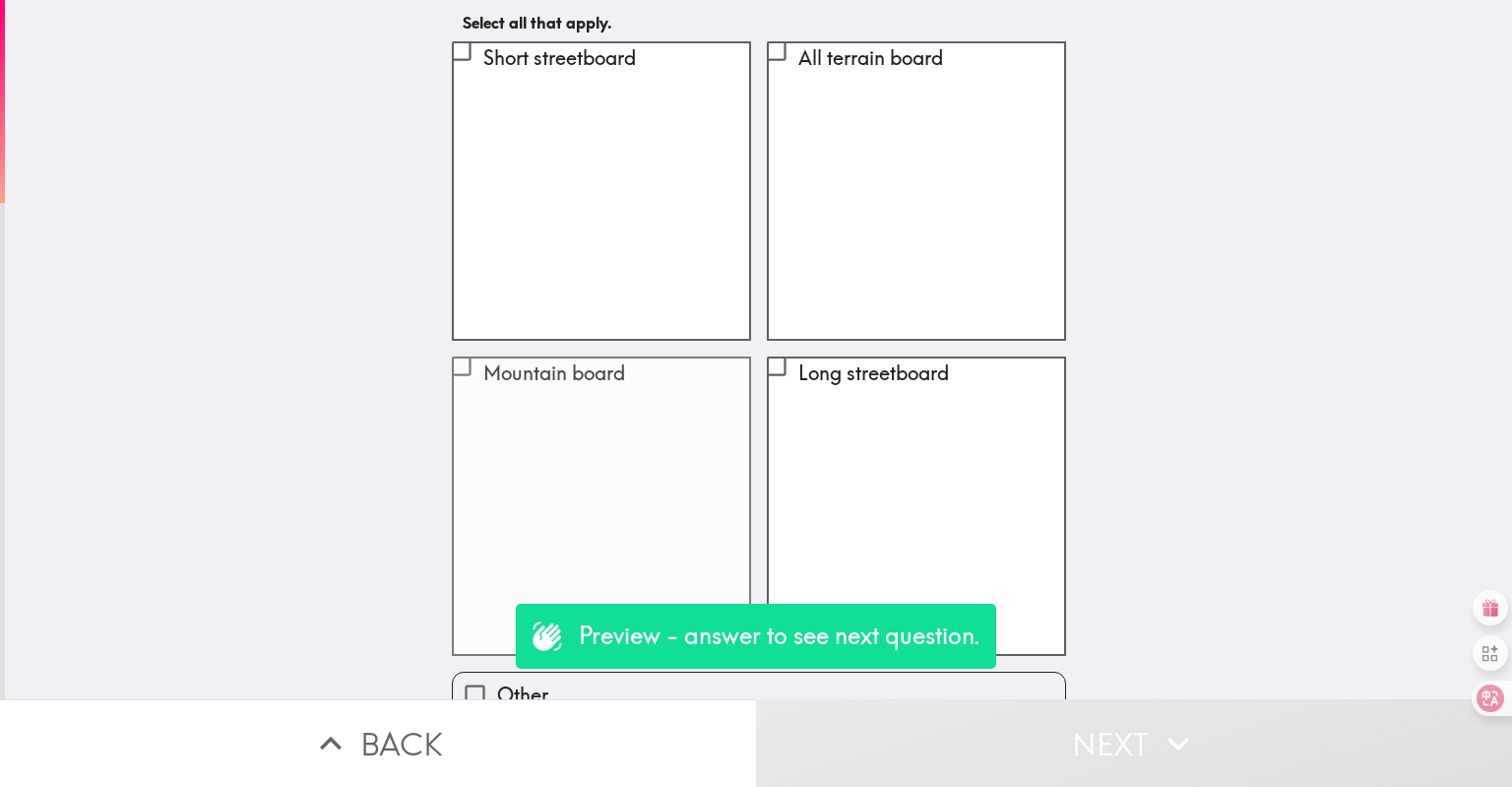scroll, scrollTop: 96, scrollLeft: 0, axis: vertical 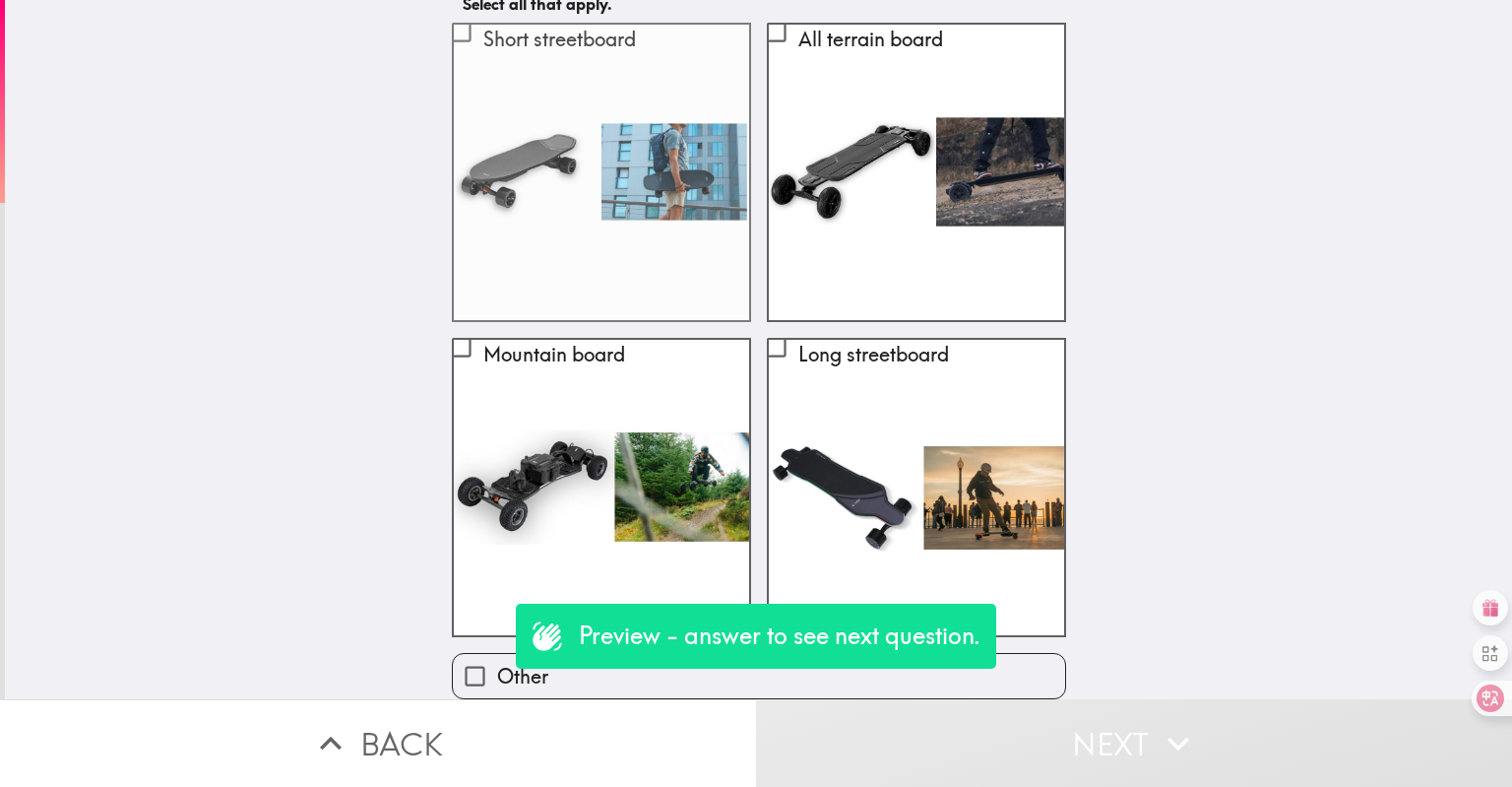 click on "Short streetboard" at bounding box center (601, 172) 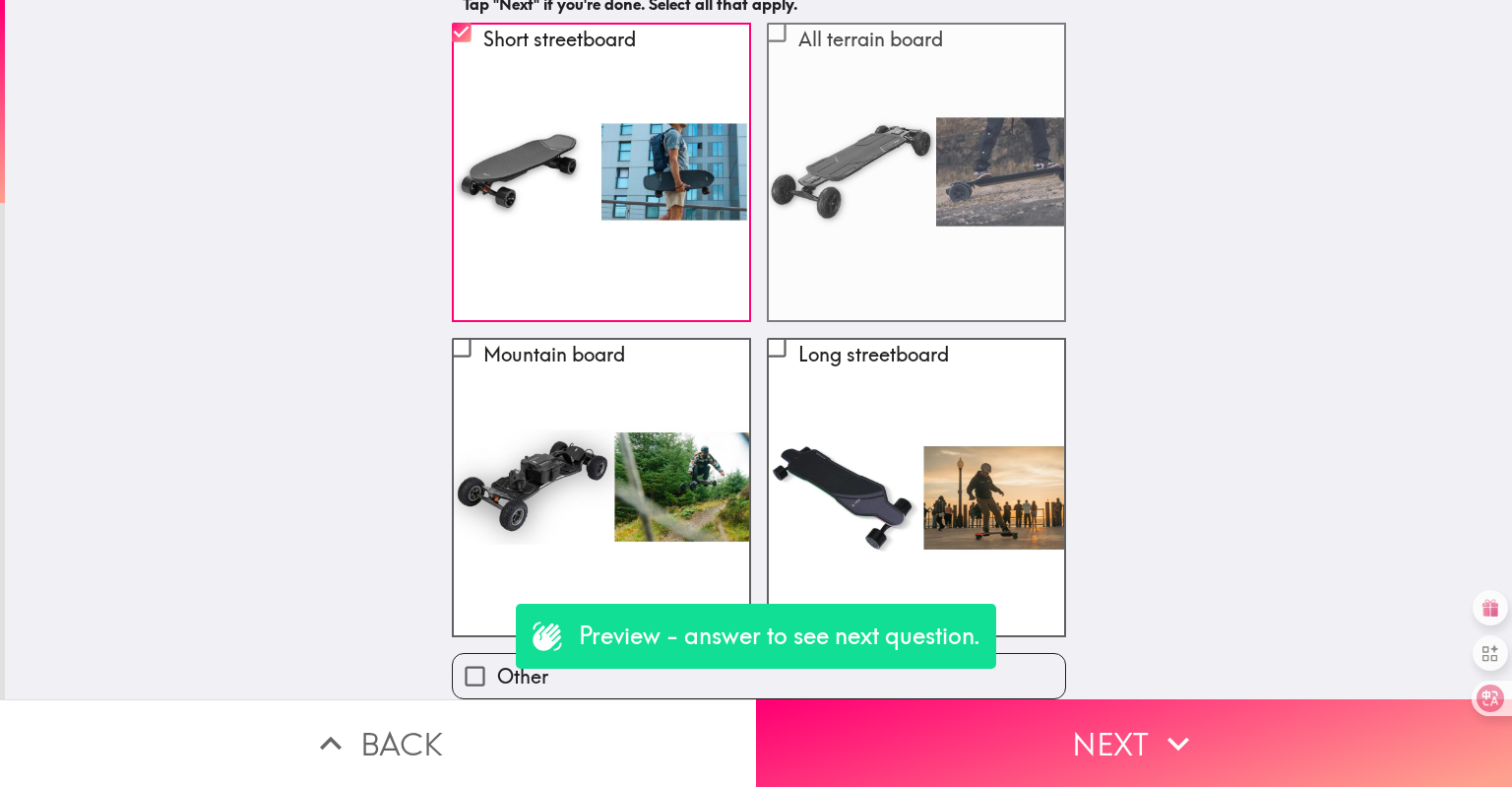click on "All terrain board" at bounding box center (916, 172) 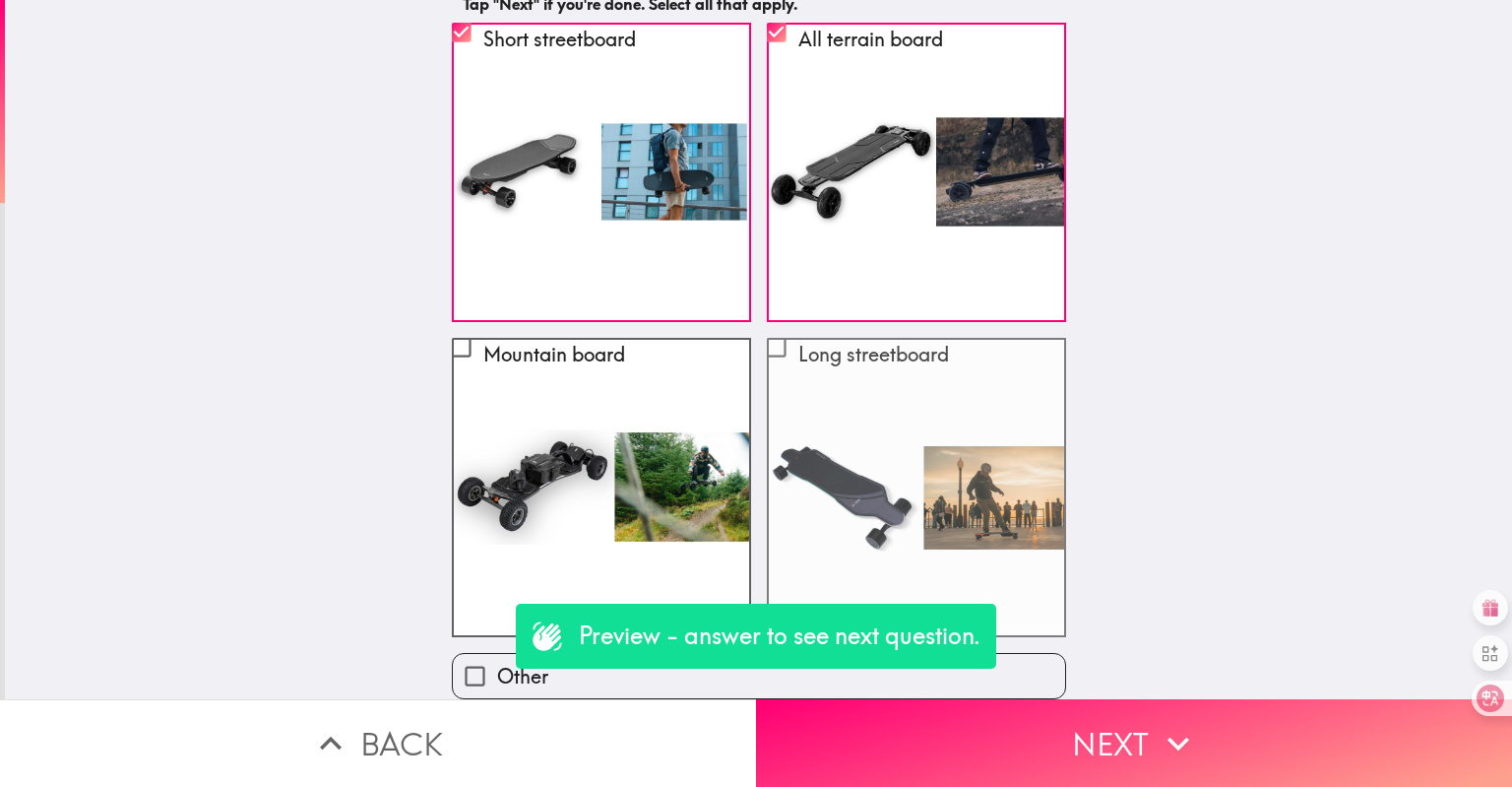 click on "Long streetboard" at bounding box center (916, 359) 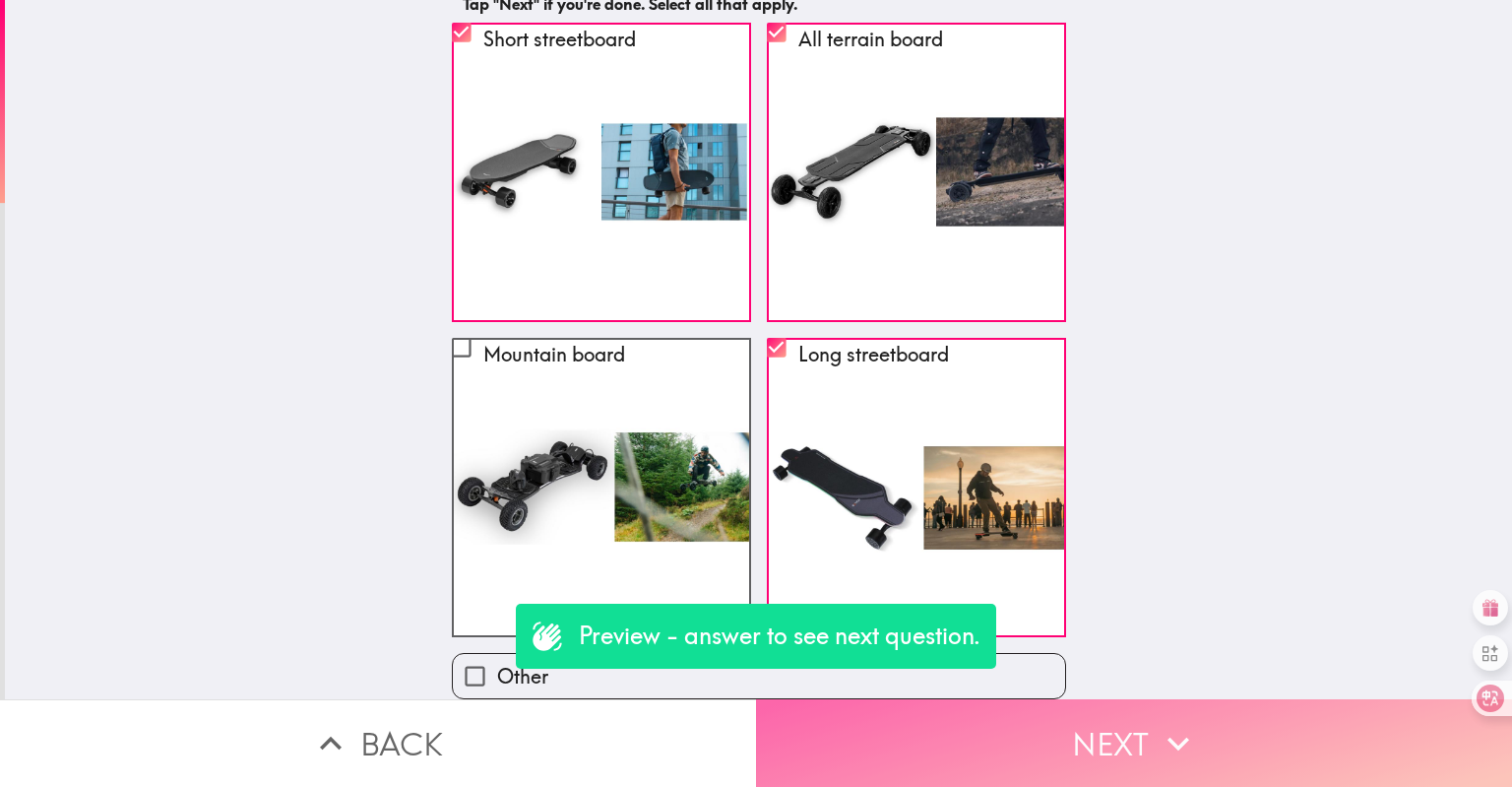 click on "Next" at bounding box center [1134, 743] 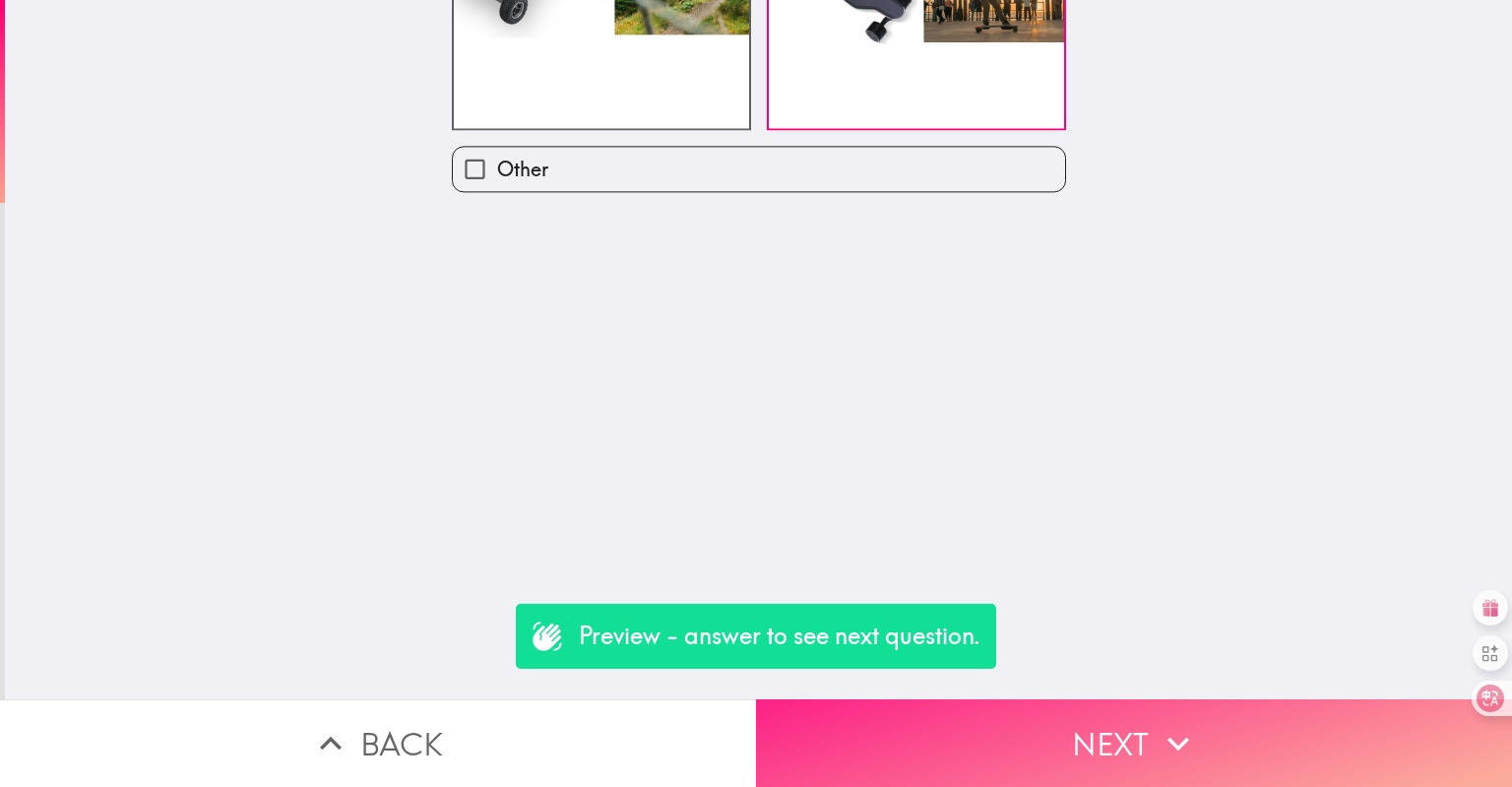 scroll, scrollTop: 0, scrollLeft: 0, axis: both 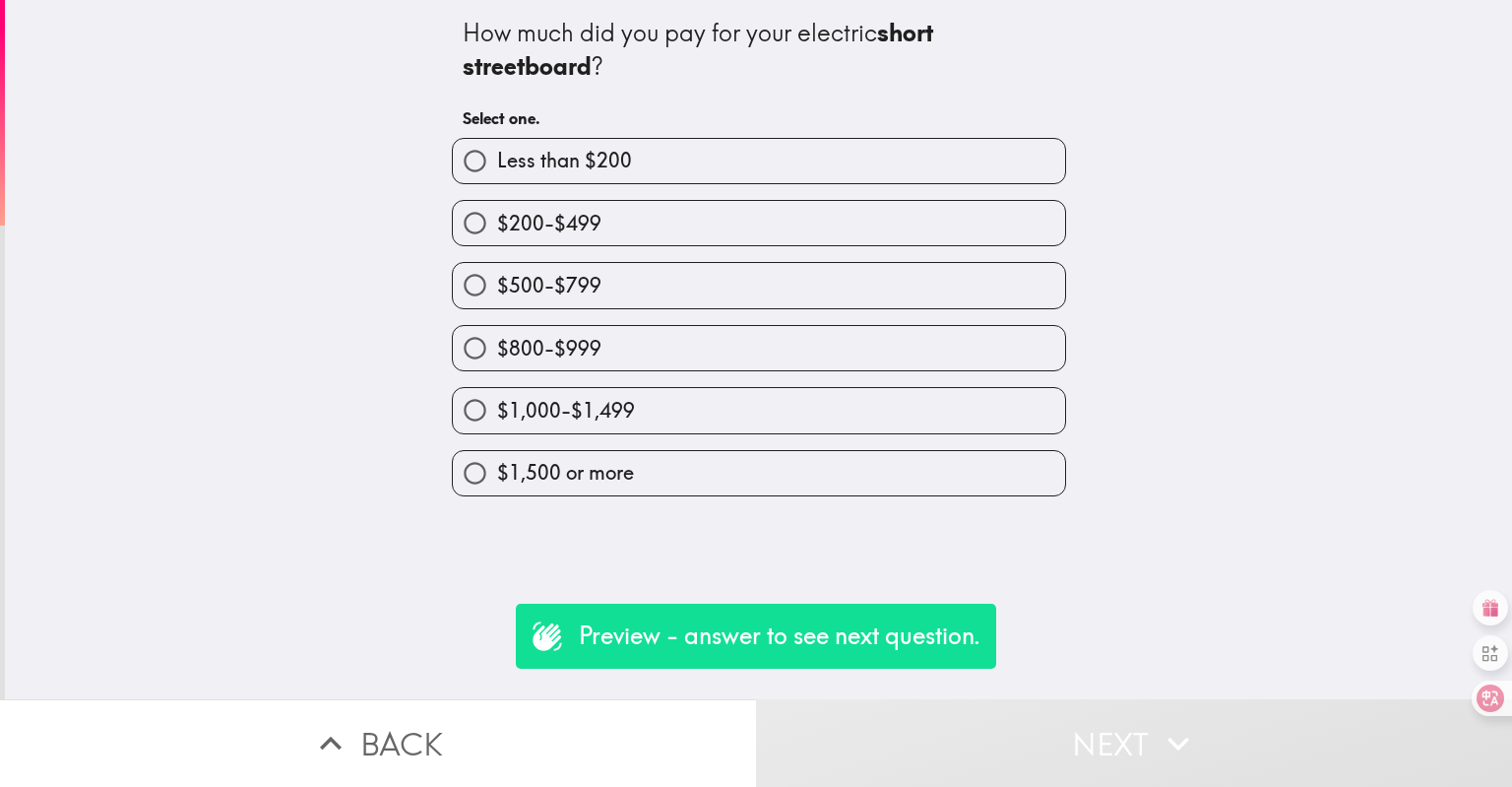 click on "$500-$799" at bounding box center [759, 285] 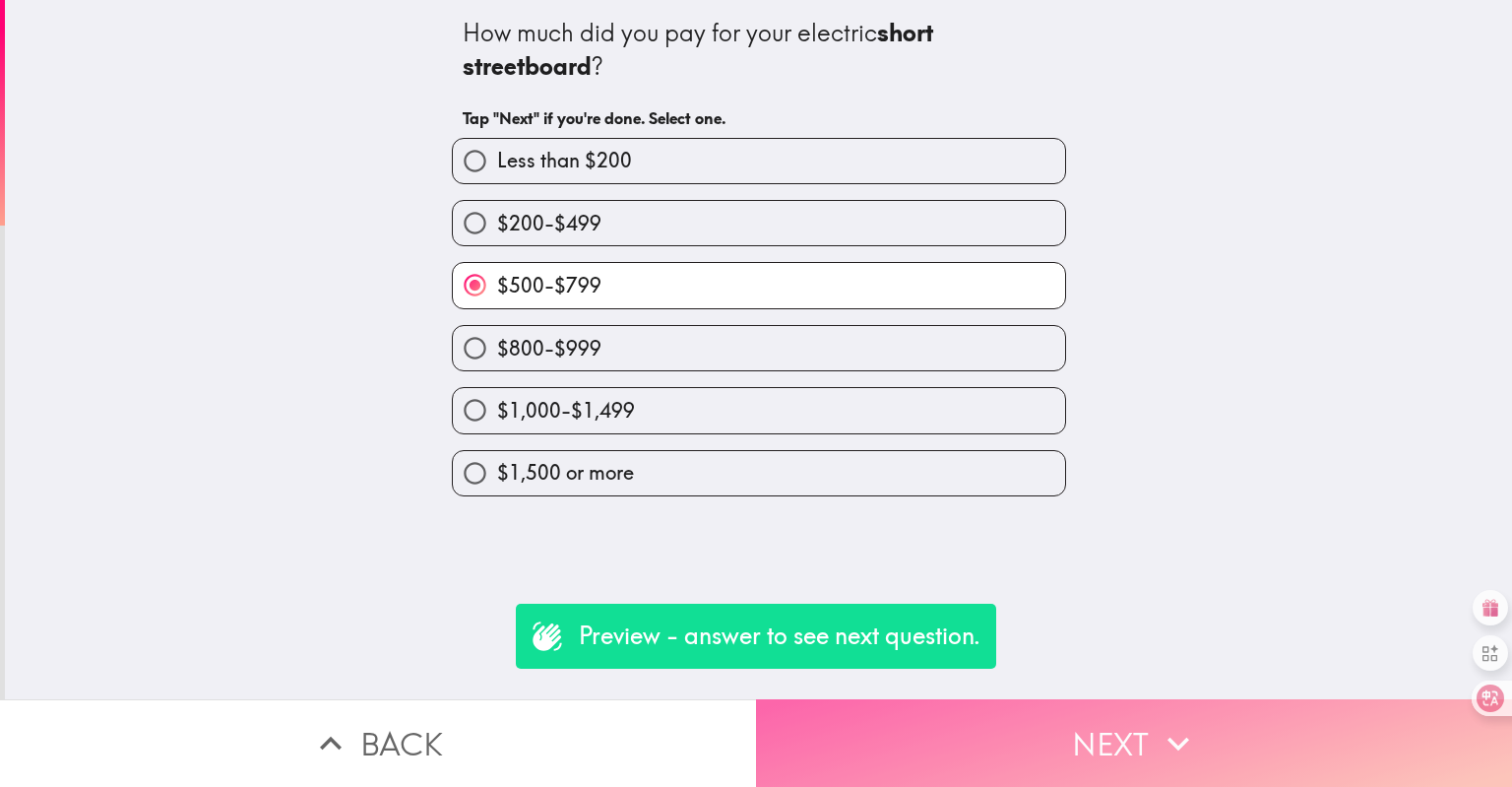 click on "Next" at bounding box center [1134, 743] 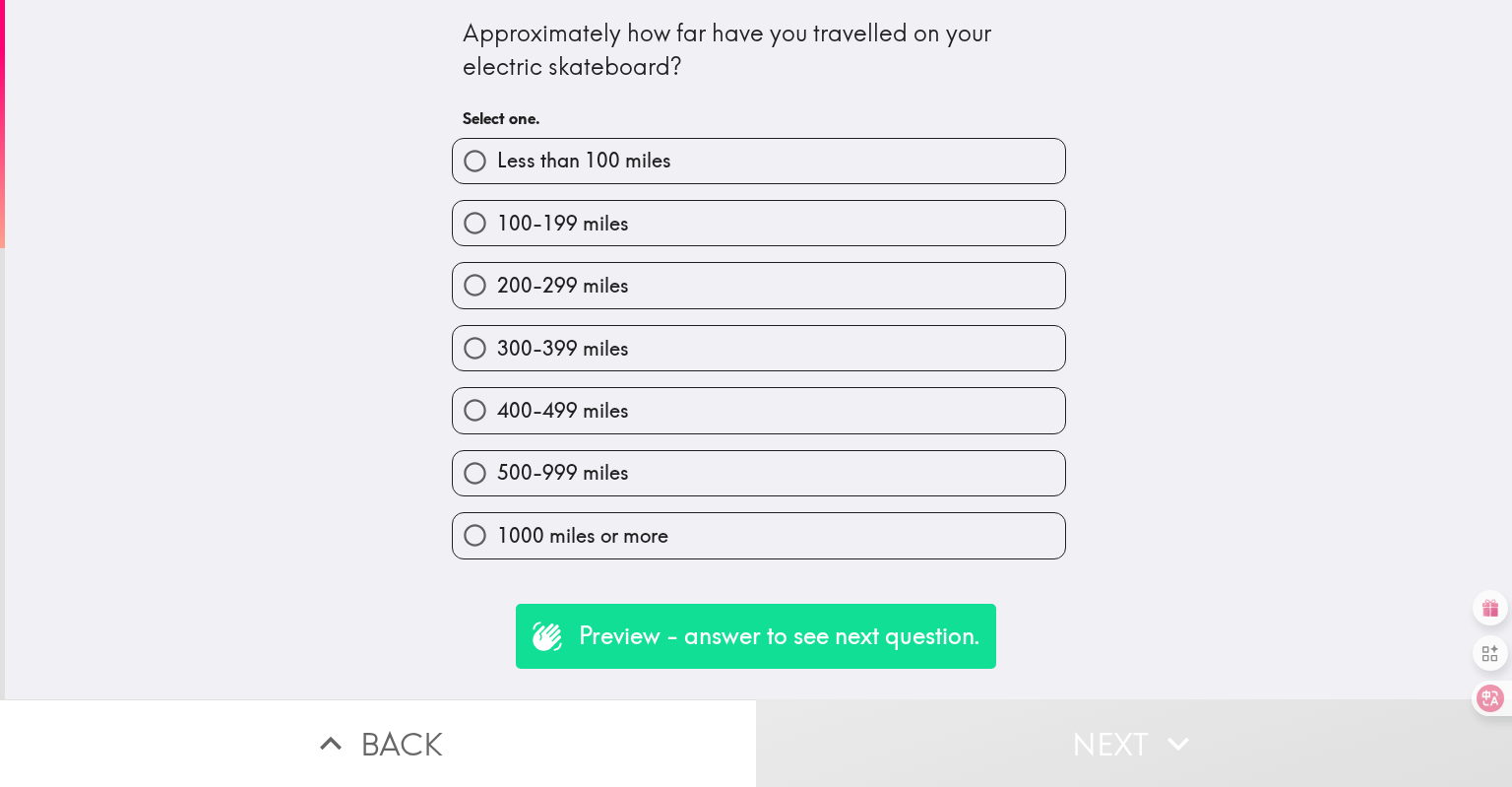 click 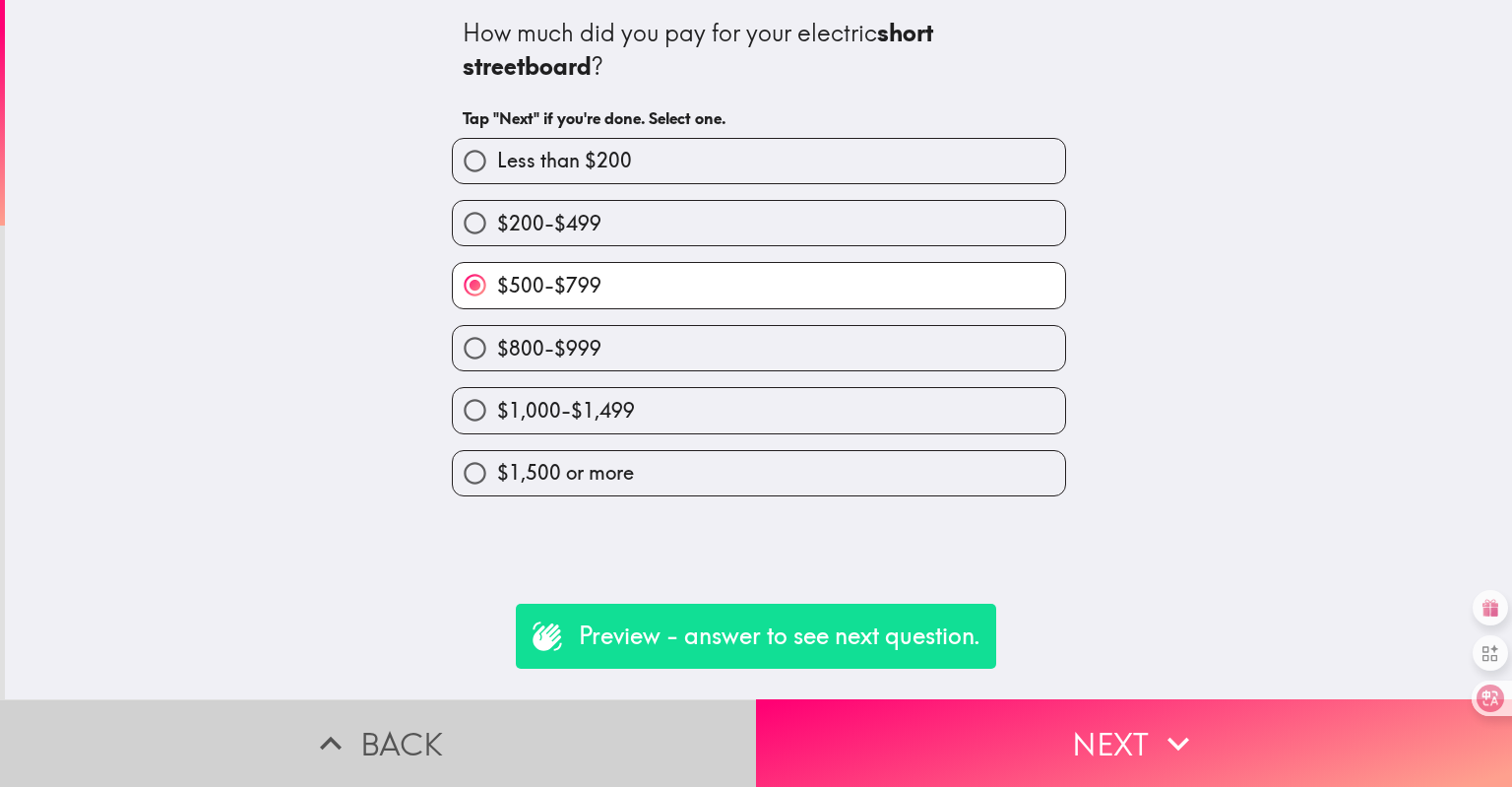 click 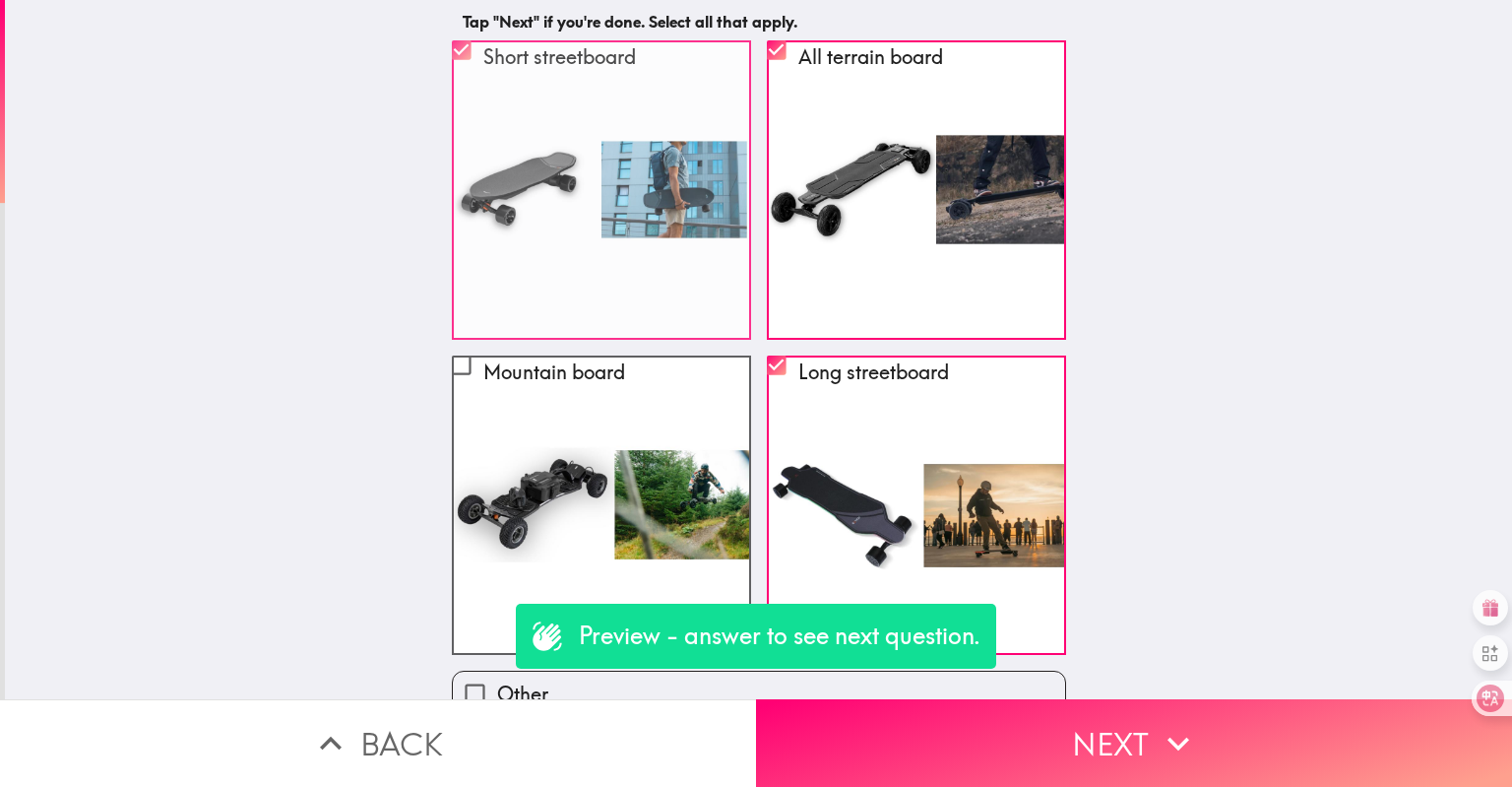 scroll, scrollTop: 96, scrollLeft: 0, axis: vertical 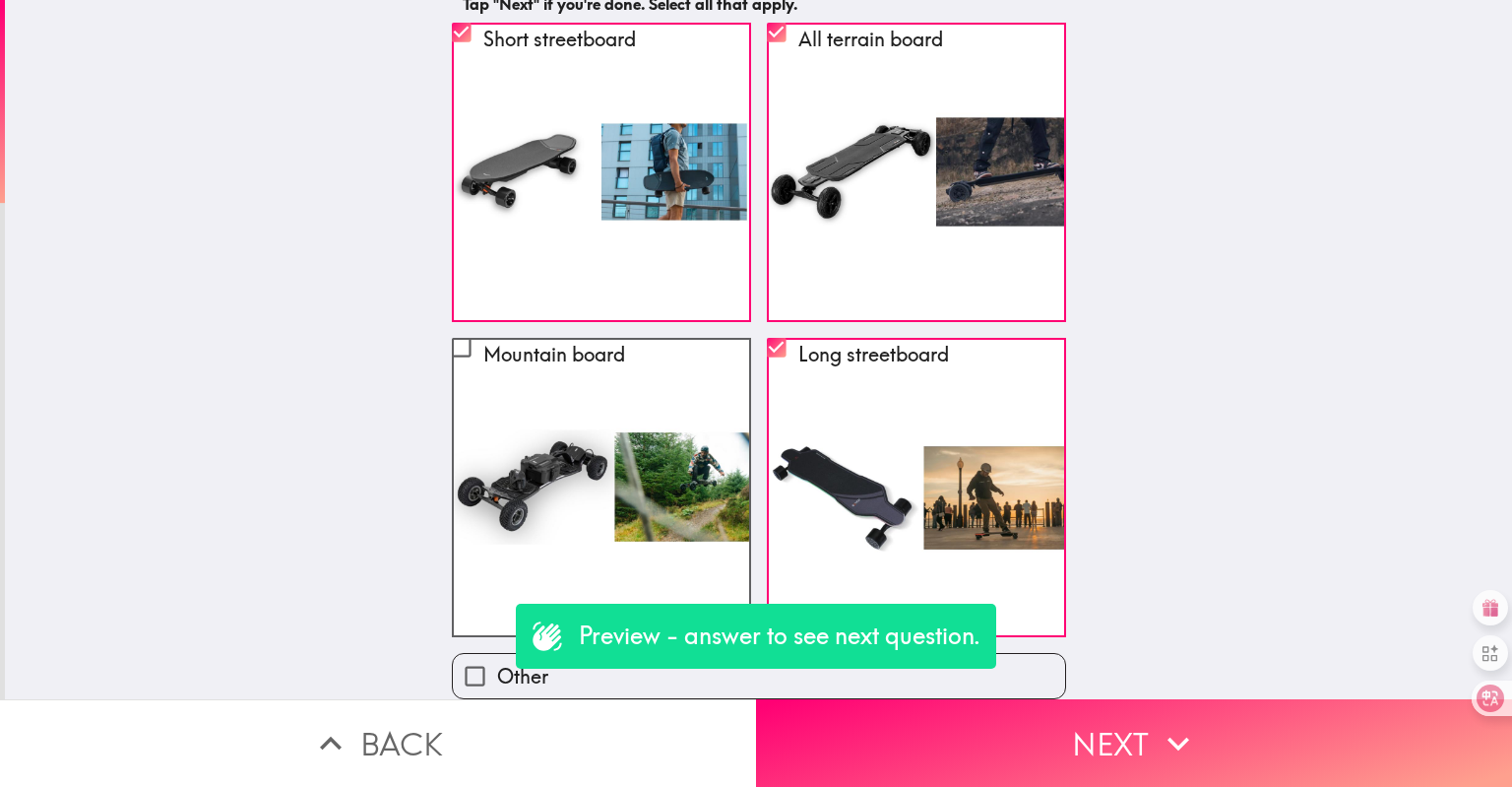 drag, startPoint x: 676, startPoint y: 616, endPoint x: 718, endPoint y: 609, distance: 42.579338 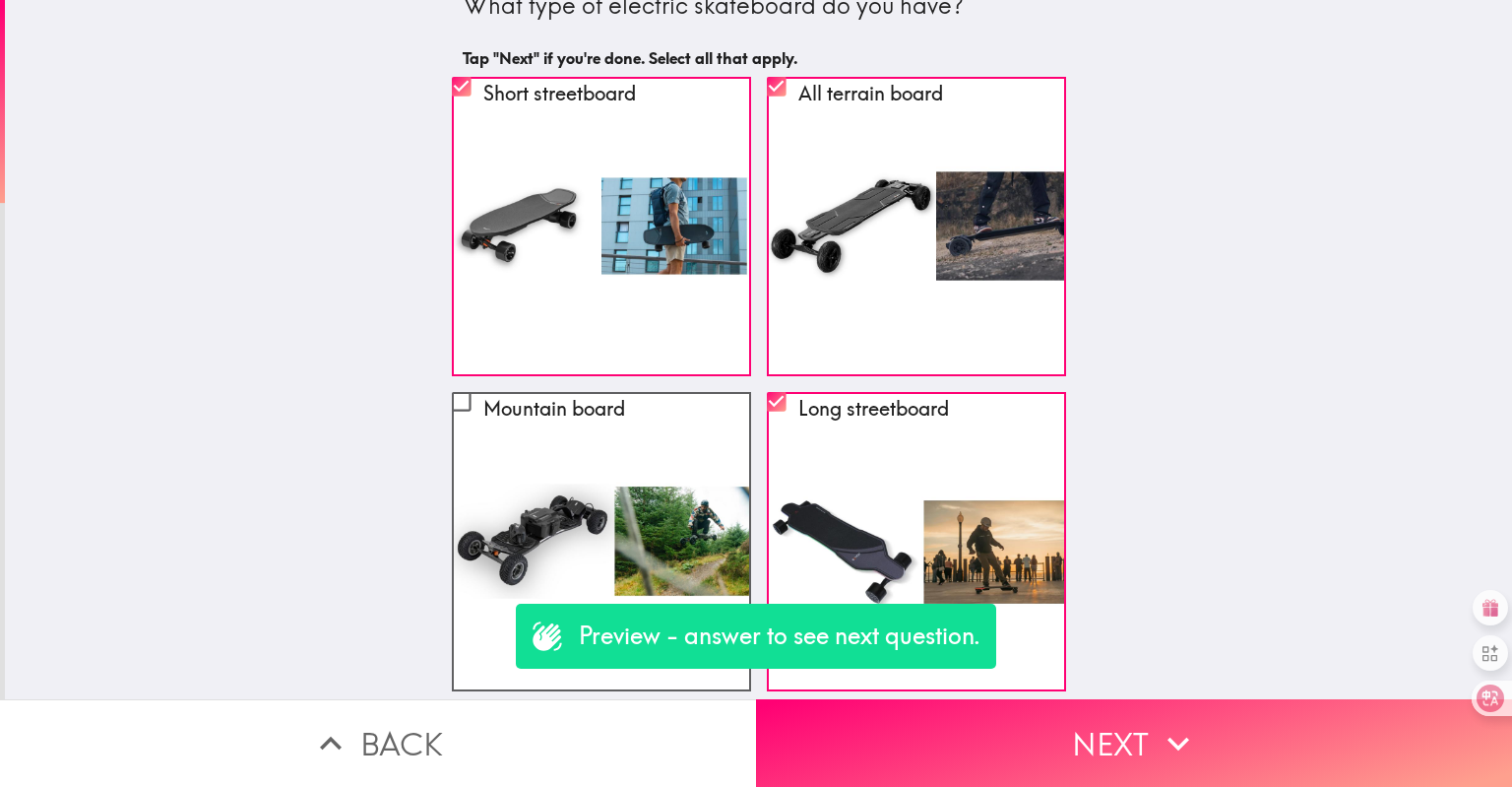 scroll, scrollTop: 0, scrollLeft: 0, axis: both 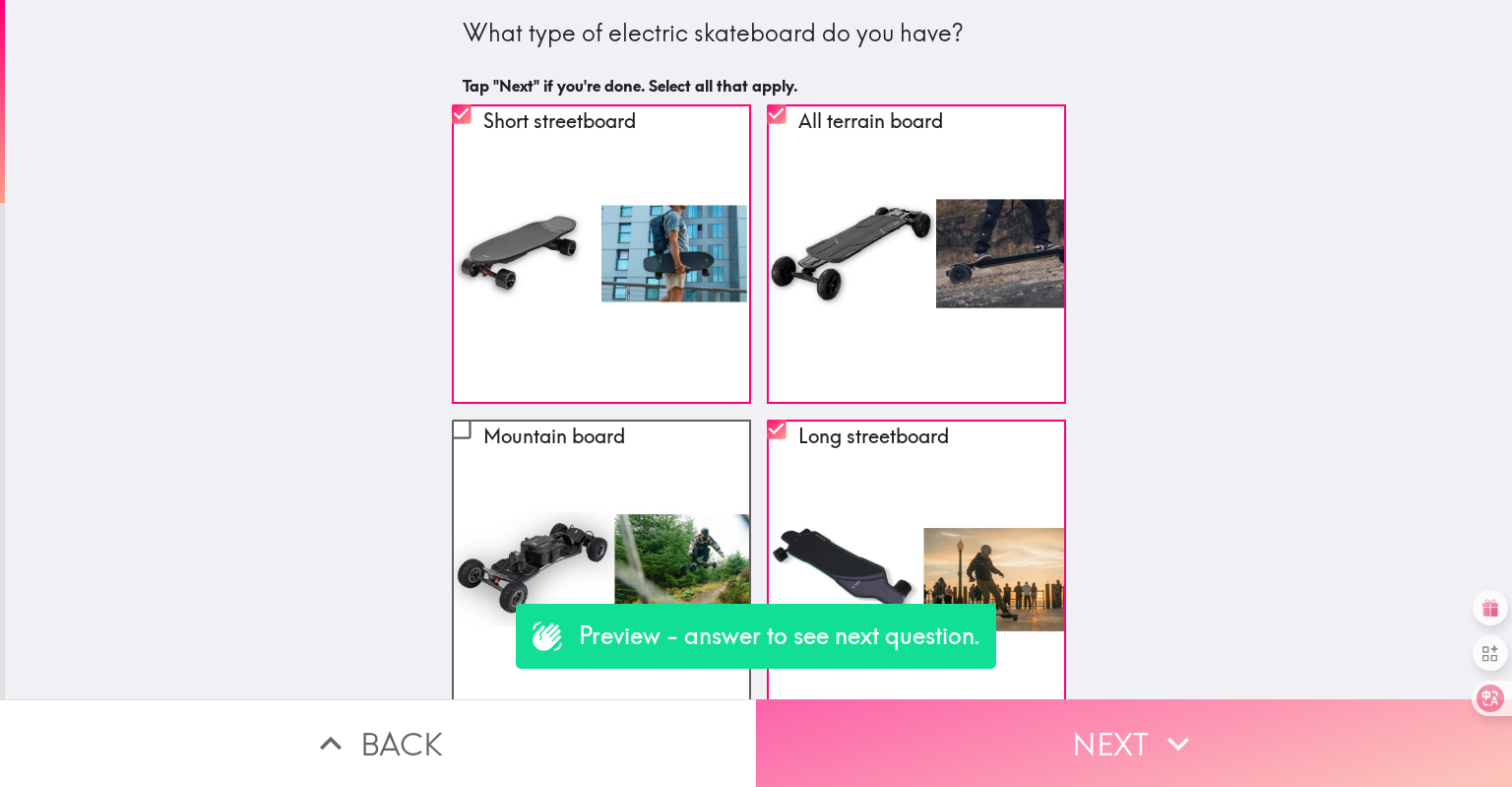 click on "Next" at bounding box center (1134, 743) 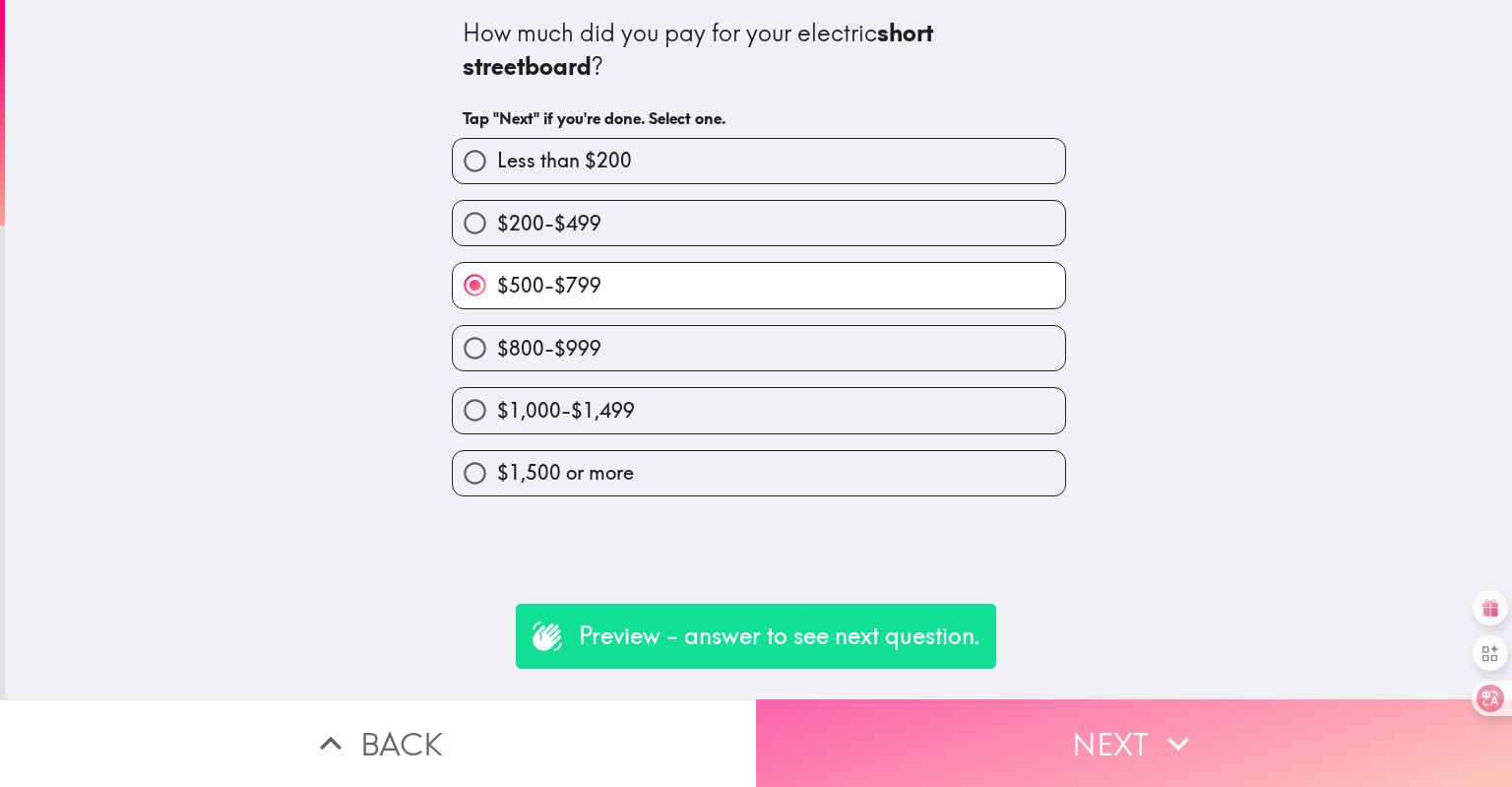 click on "Next" at bounding box center (1134, 743) 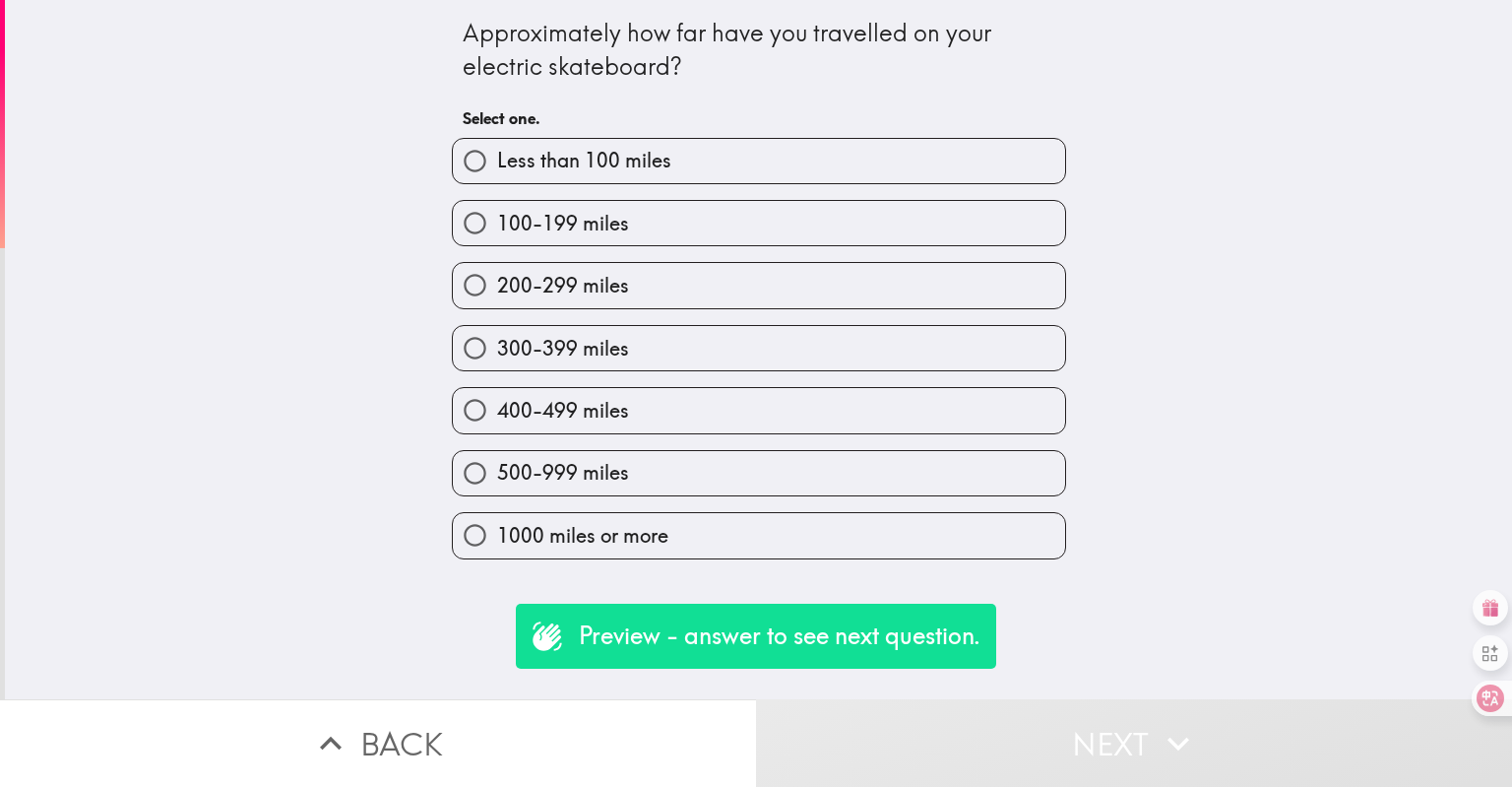 click on "300-399 miles" at bounding box center [759, 348] 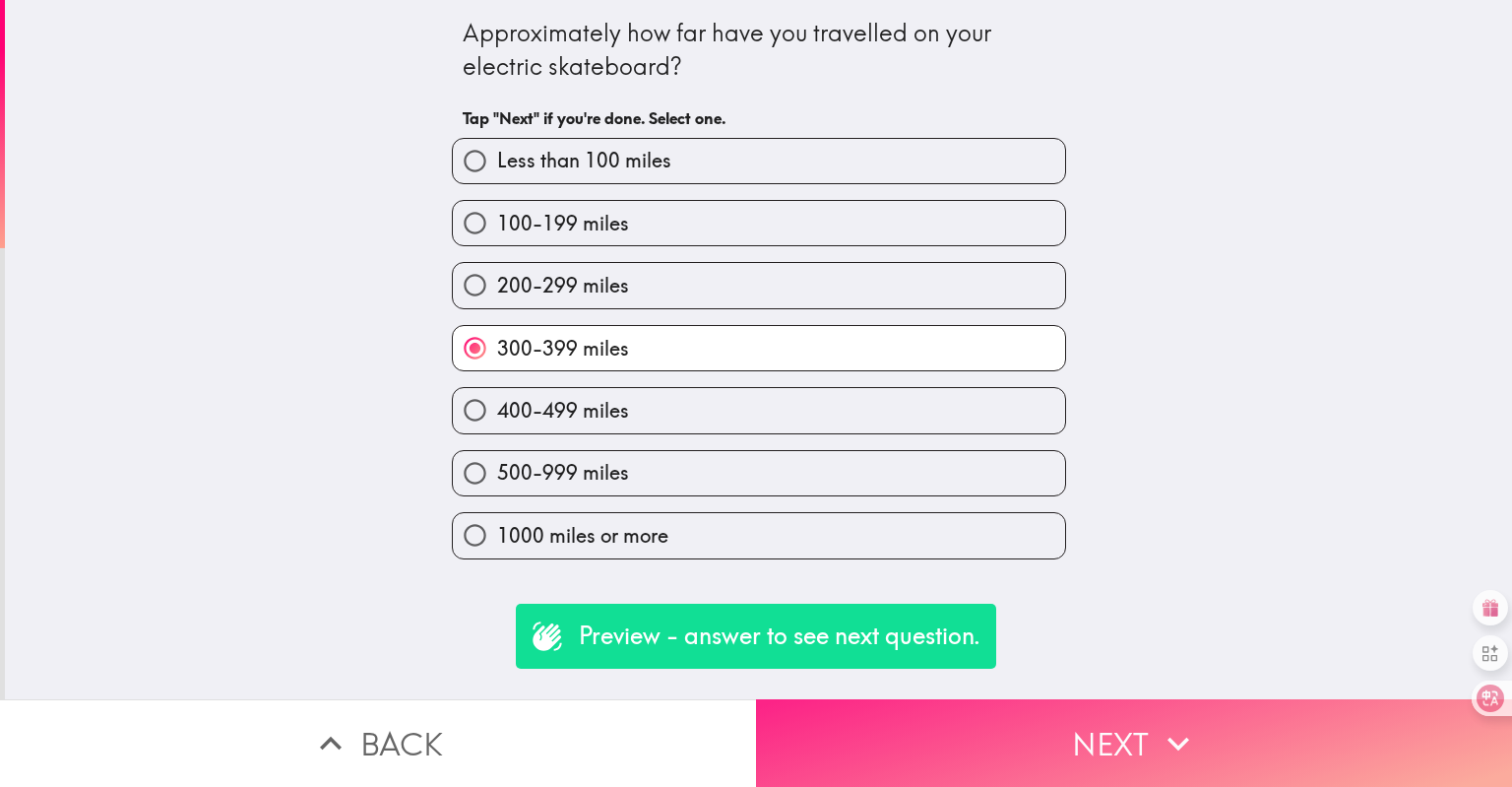 click on "Next" at bounding box center (1134, 743) 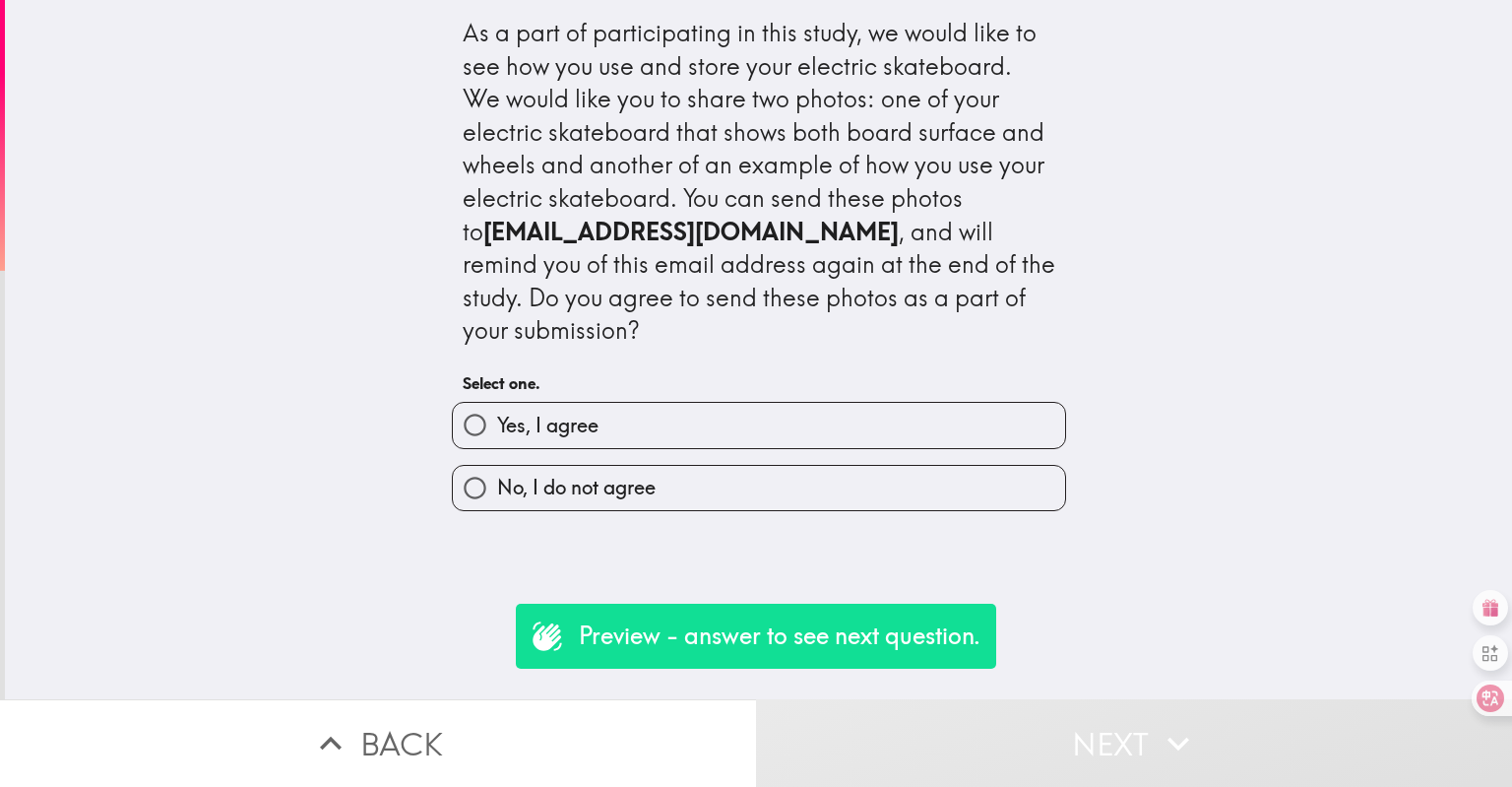 click on "Yes, I agree" at bounding box center [759, 425] 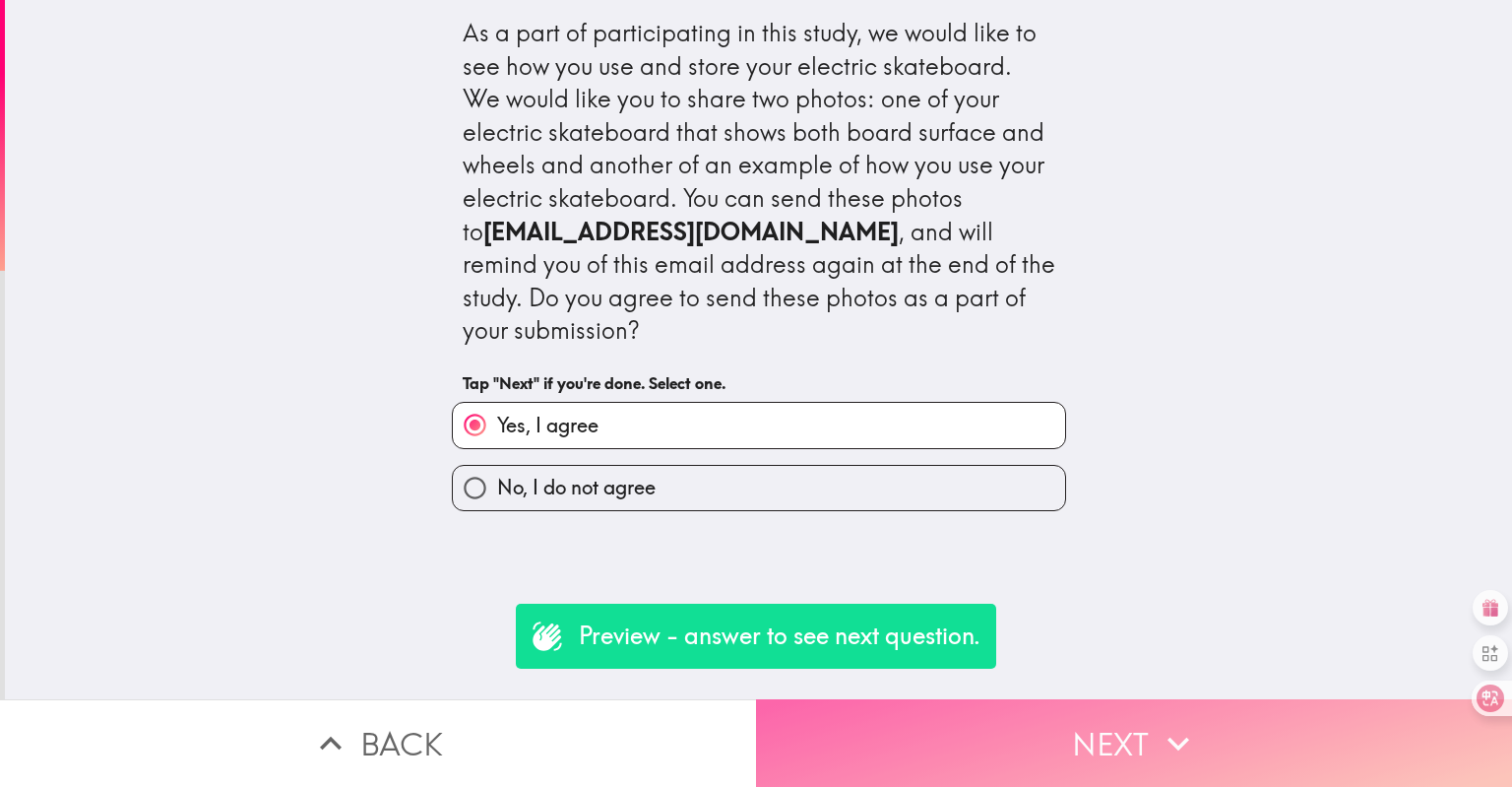 click on "Next" at bounding box center [1134, 743] 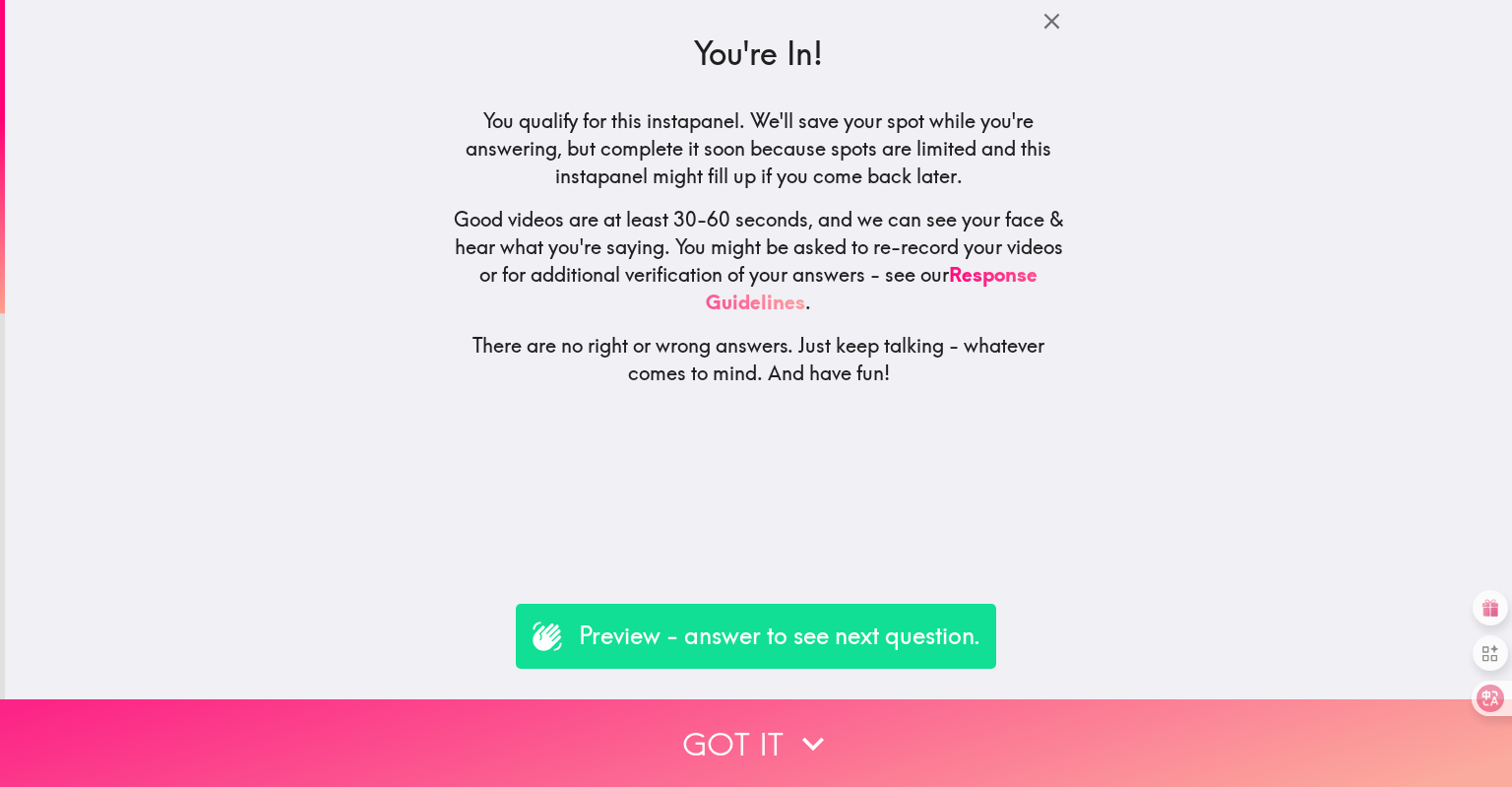click 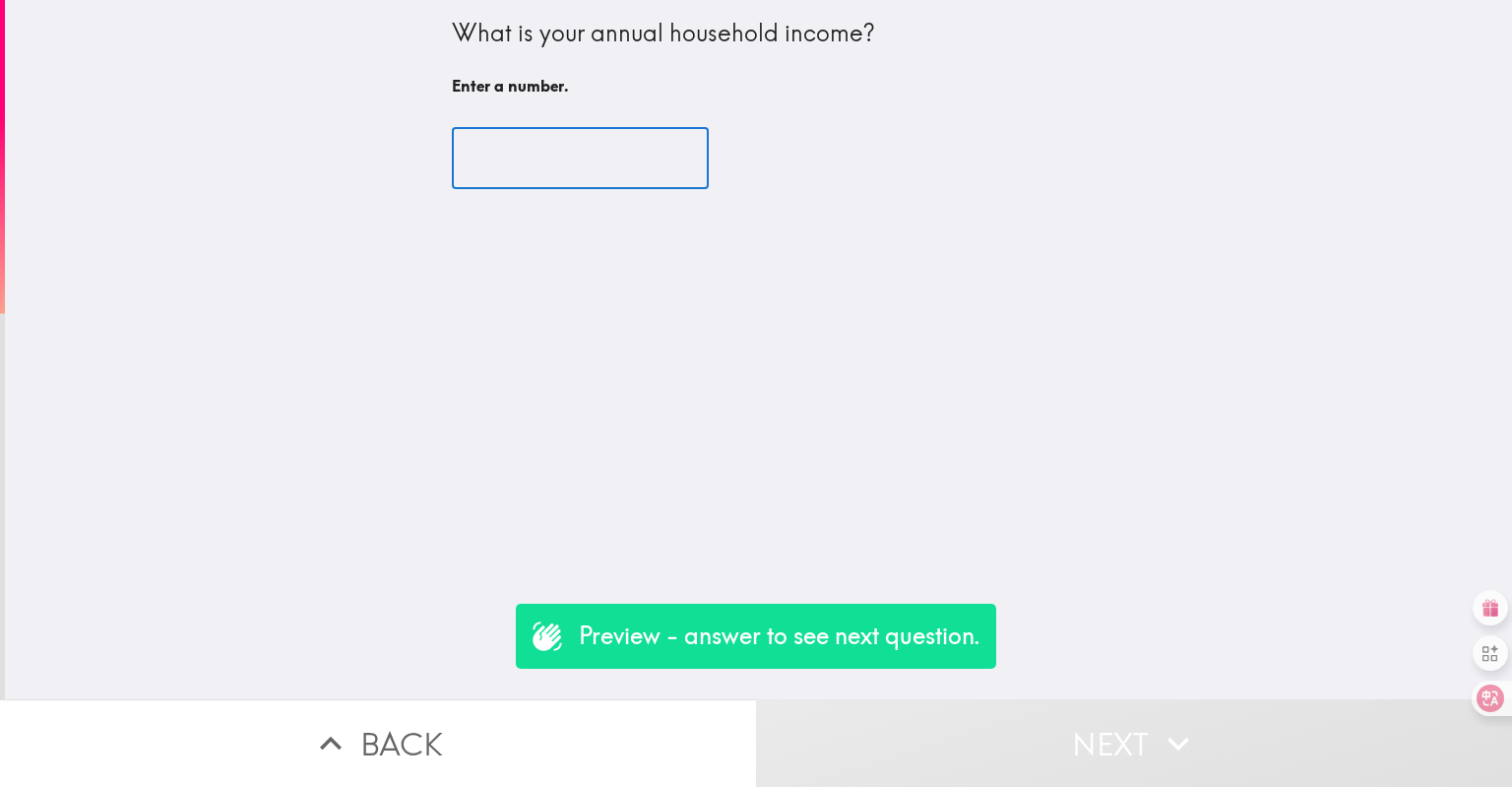 click at bounding box center (580, 159) 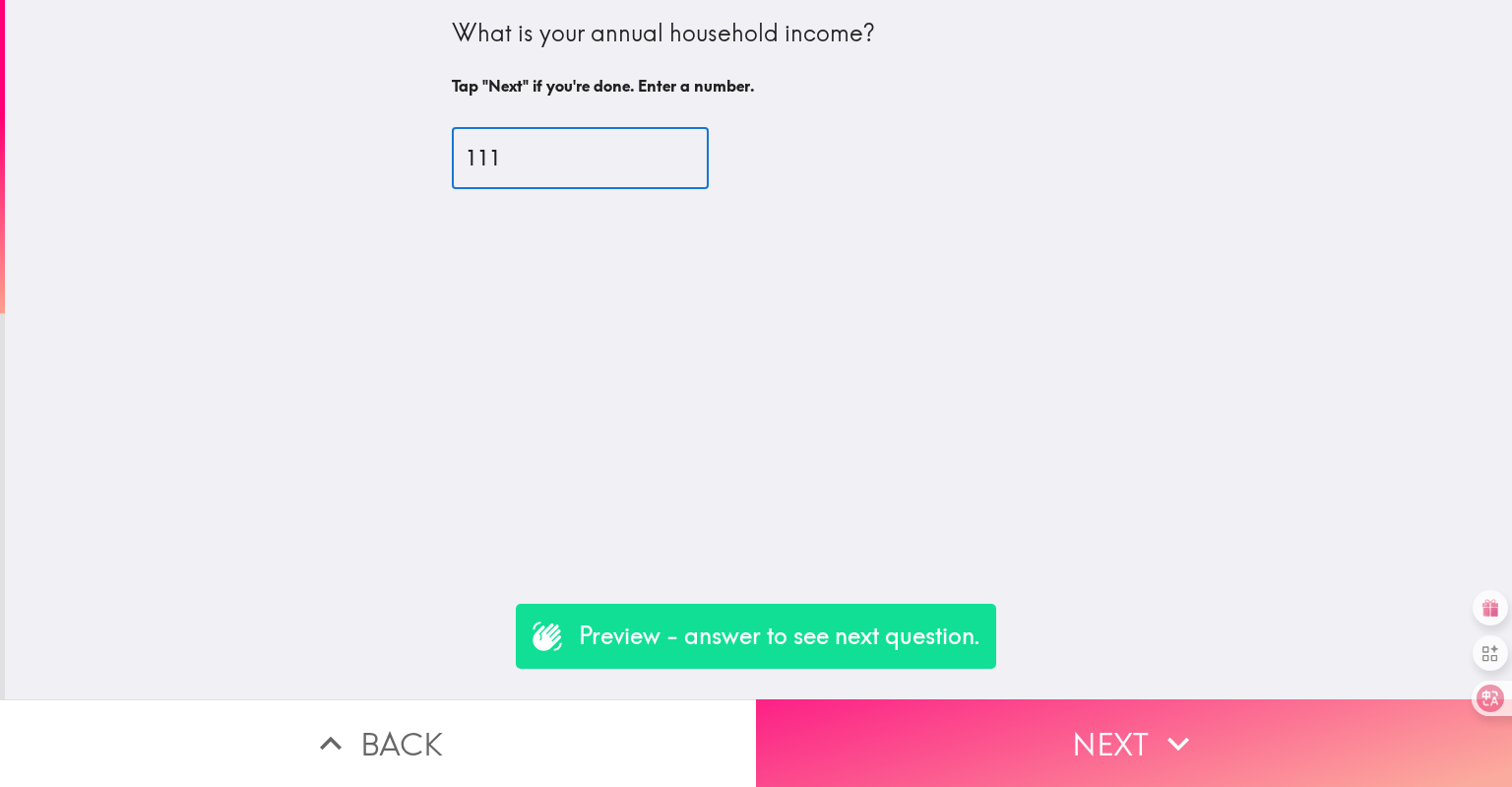 type on "111" 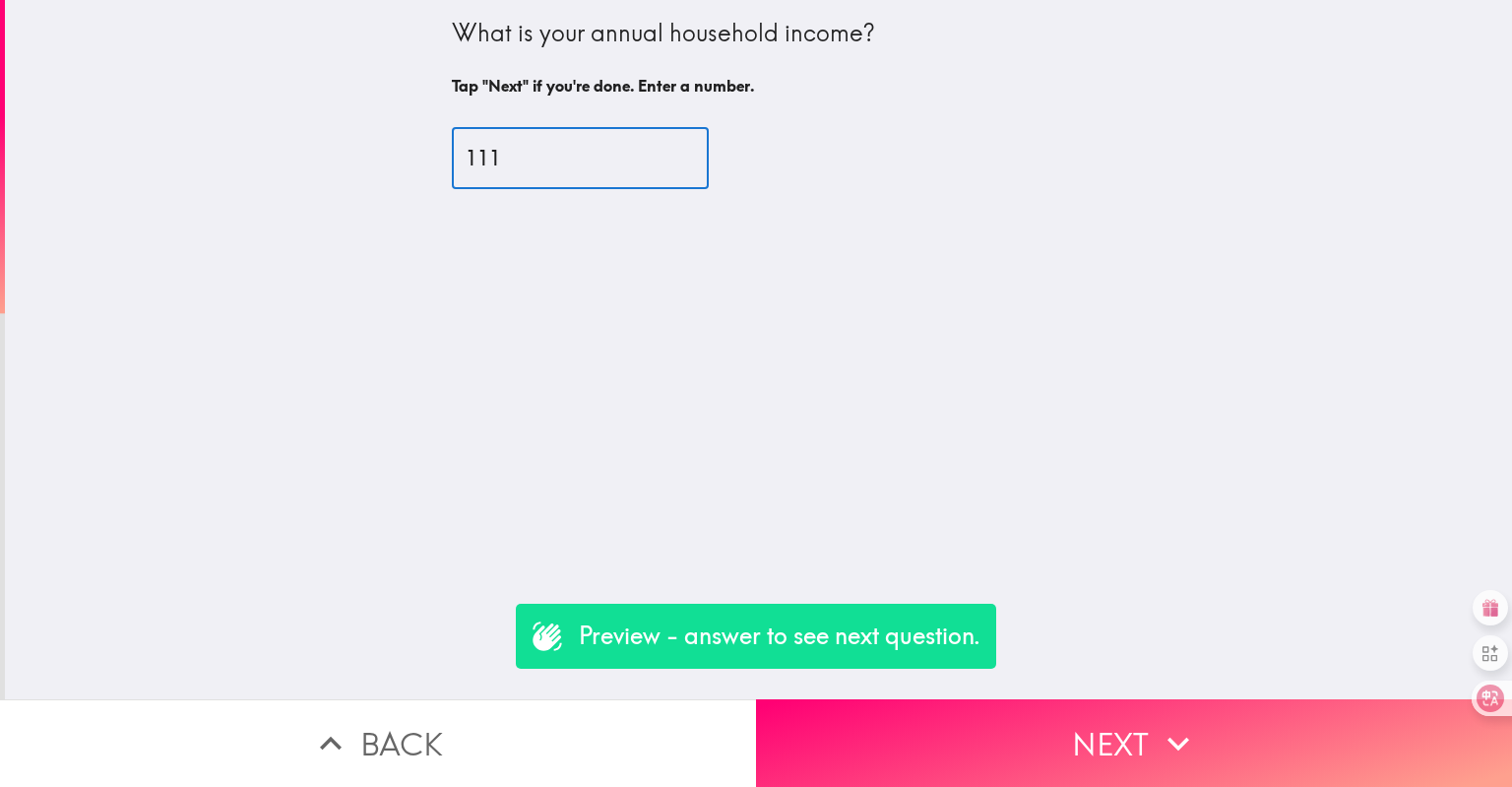 drag, startPoint x: 1096, startPoint y: 744, endPoint x: 1063, endPoint y: 655, distance: 94.92102 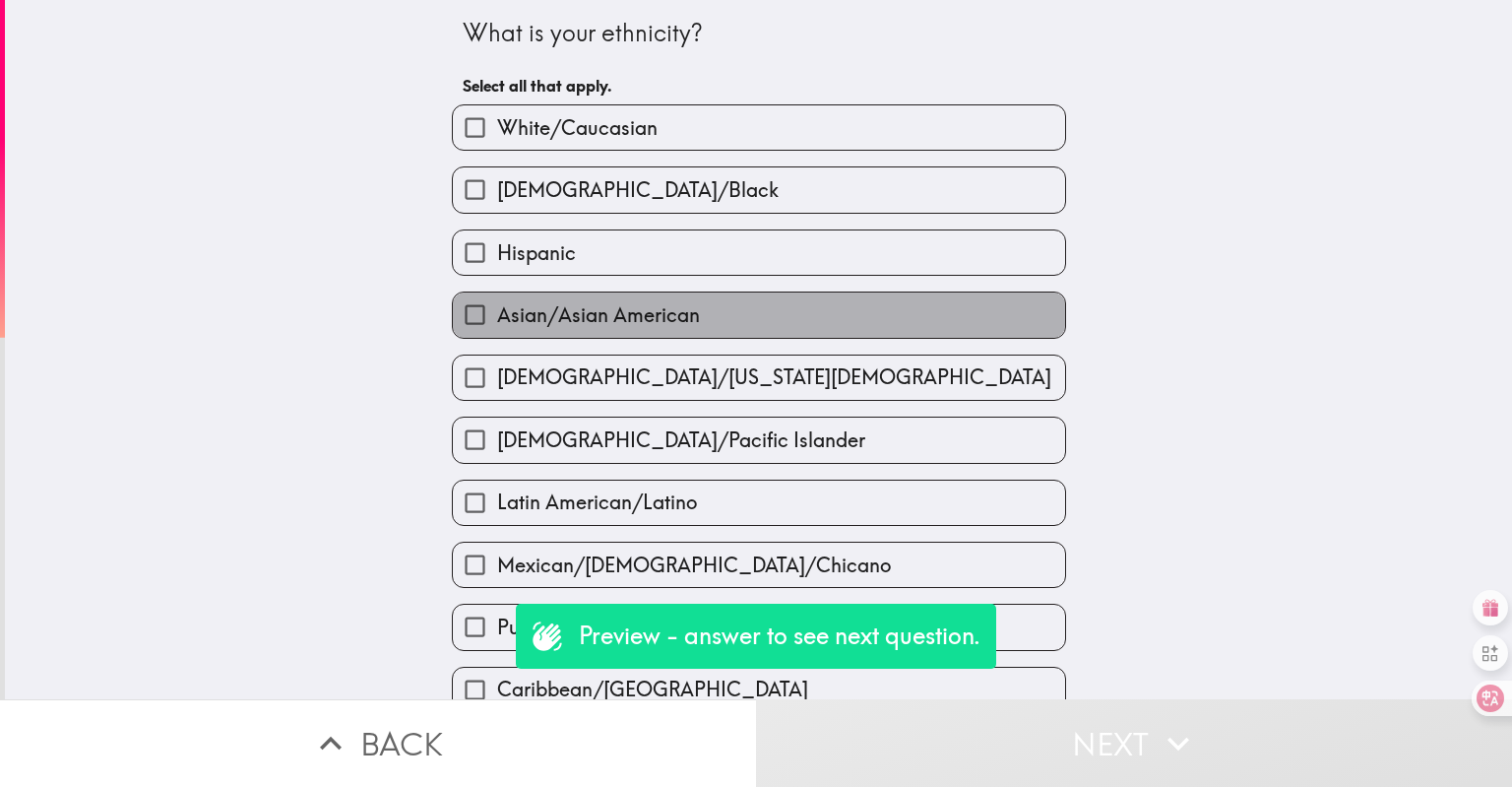 click on "Asian/Asian American" at bounding box center [759, 314] 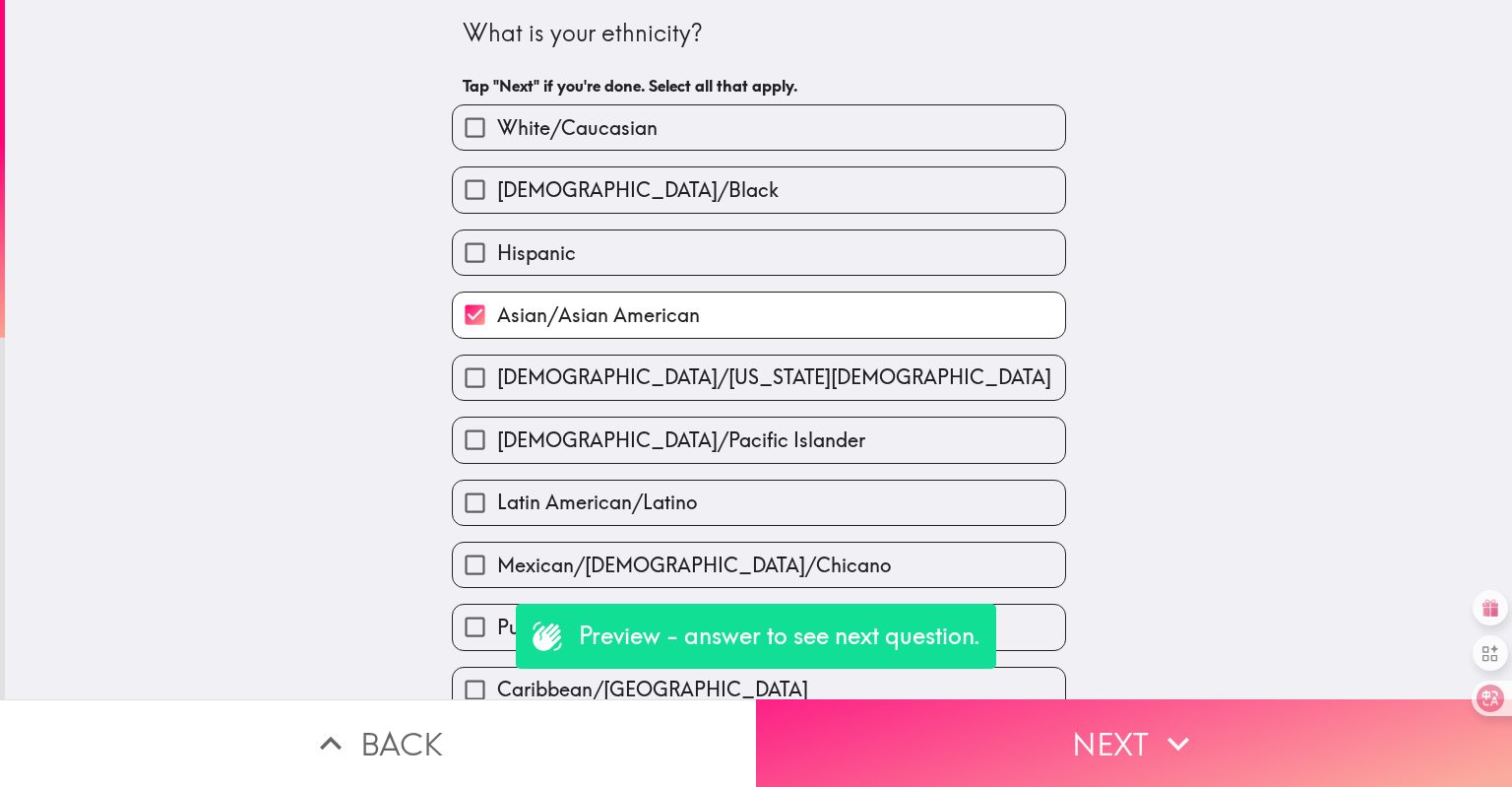 click on "Next" at bounding box center (1134, 743) 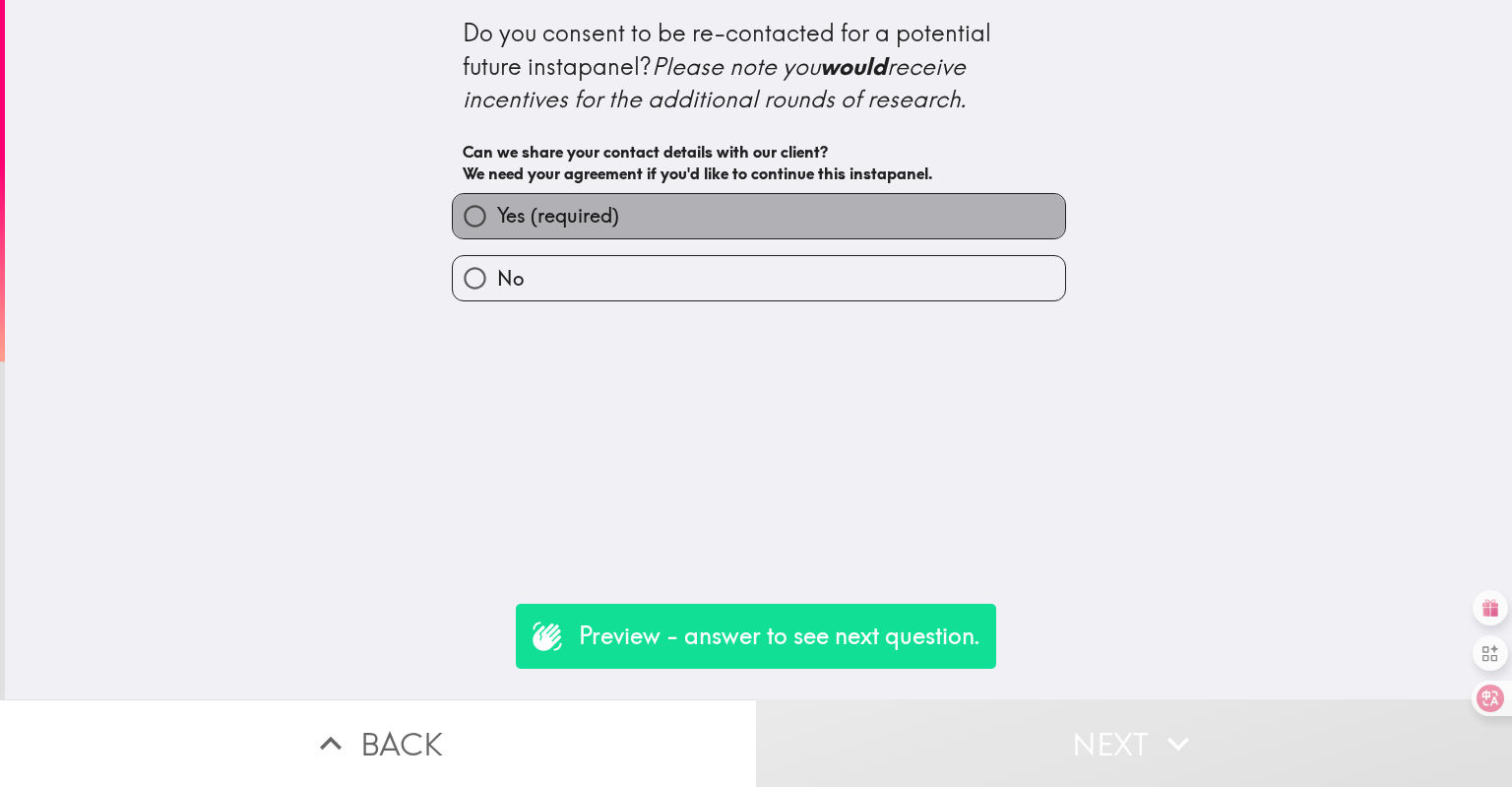 click on "Yes (required)" at bounding box center [558, 216] 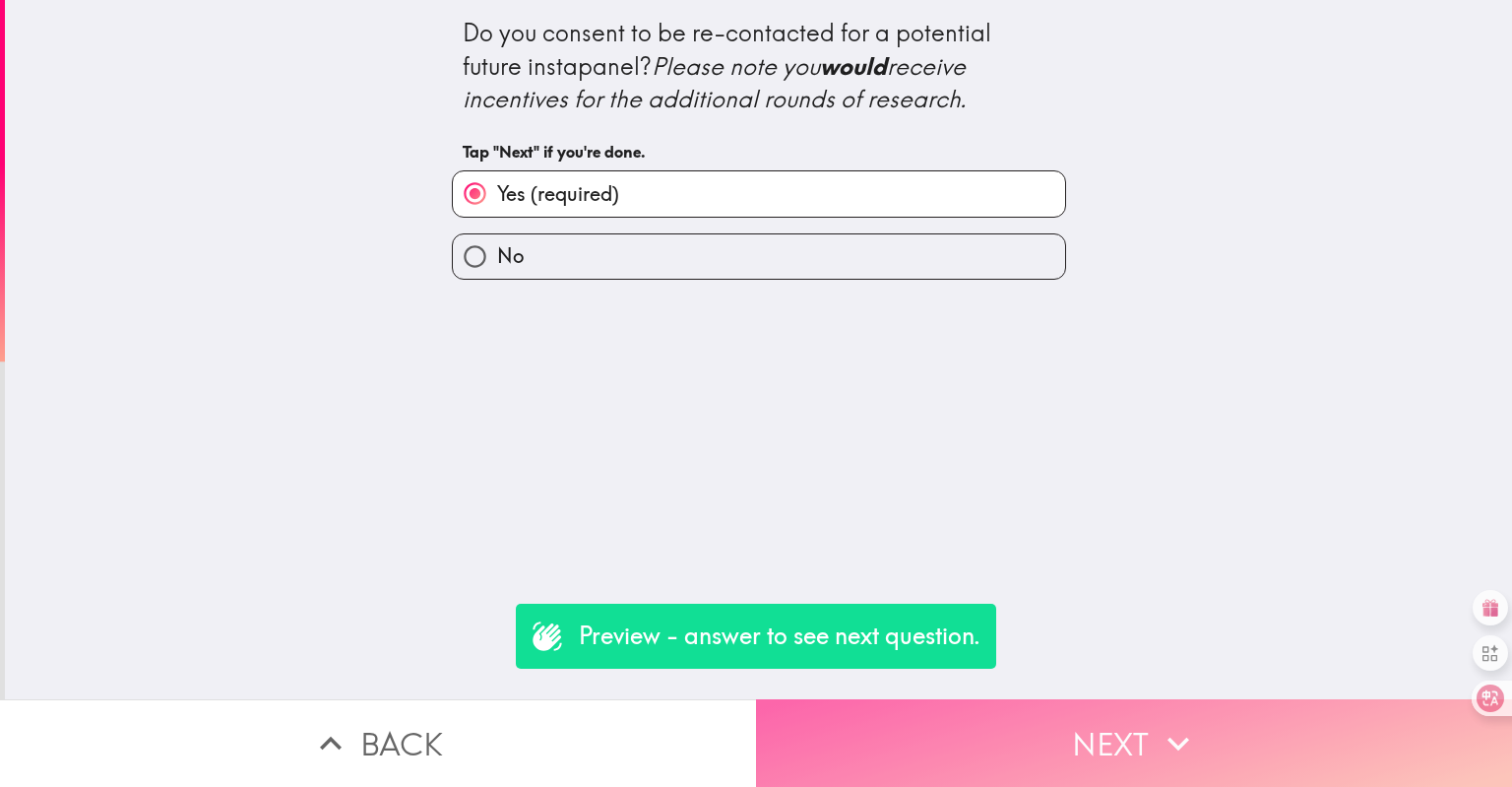 click on "Next" at bounding box center [1134, 743] 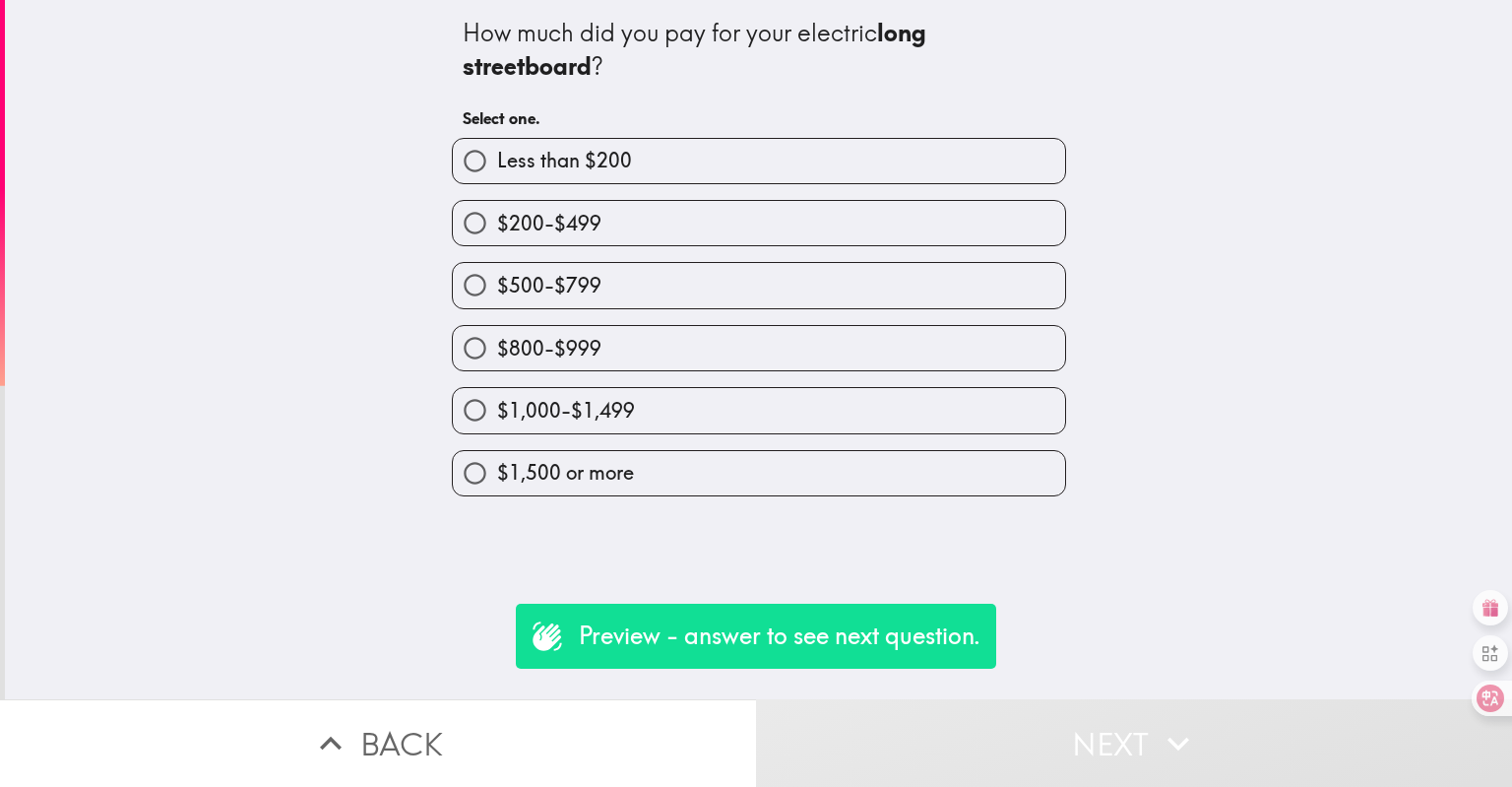 type 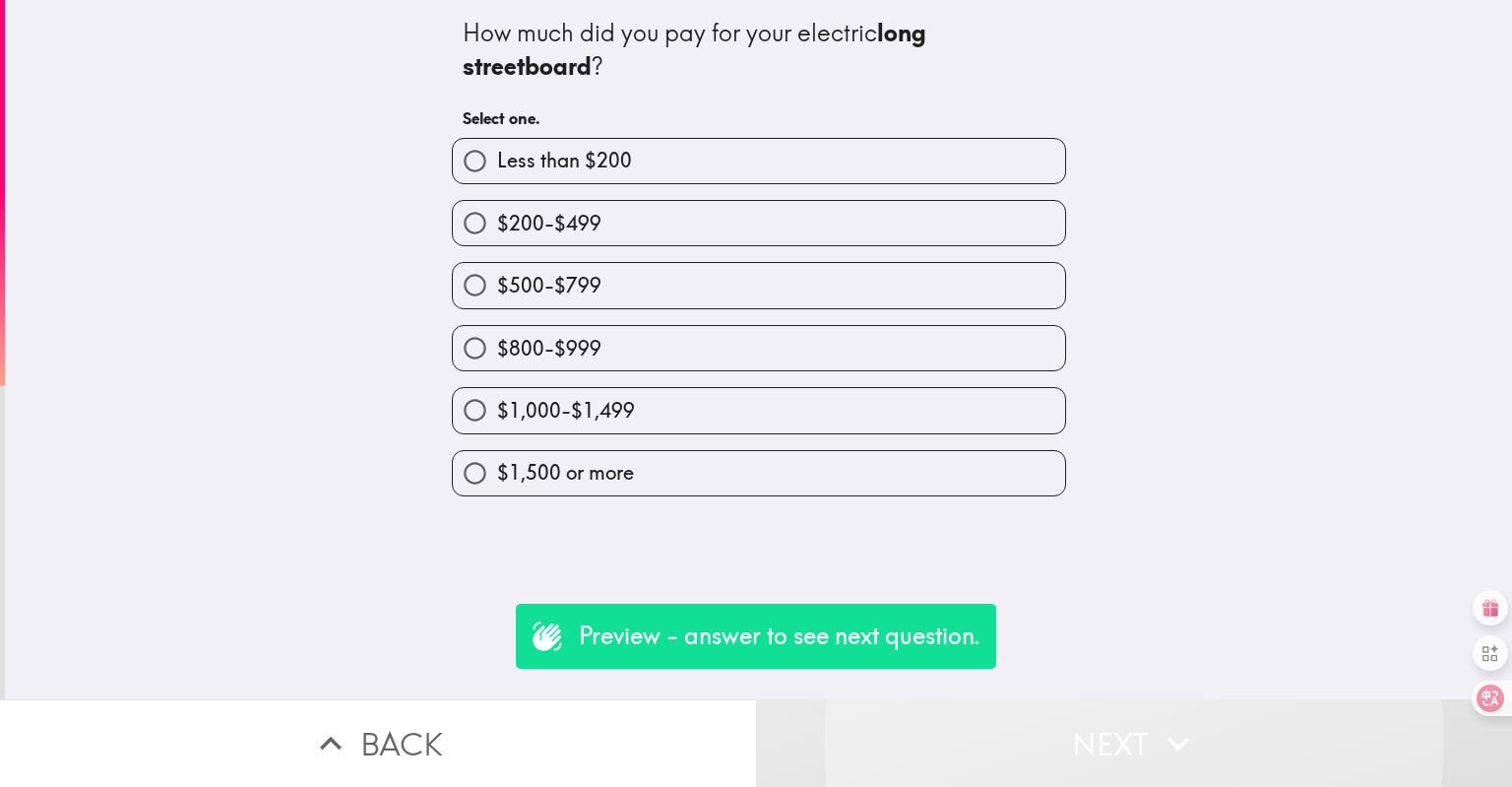 click on "$200-$499" at bounding box center [759, 223] 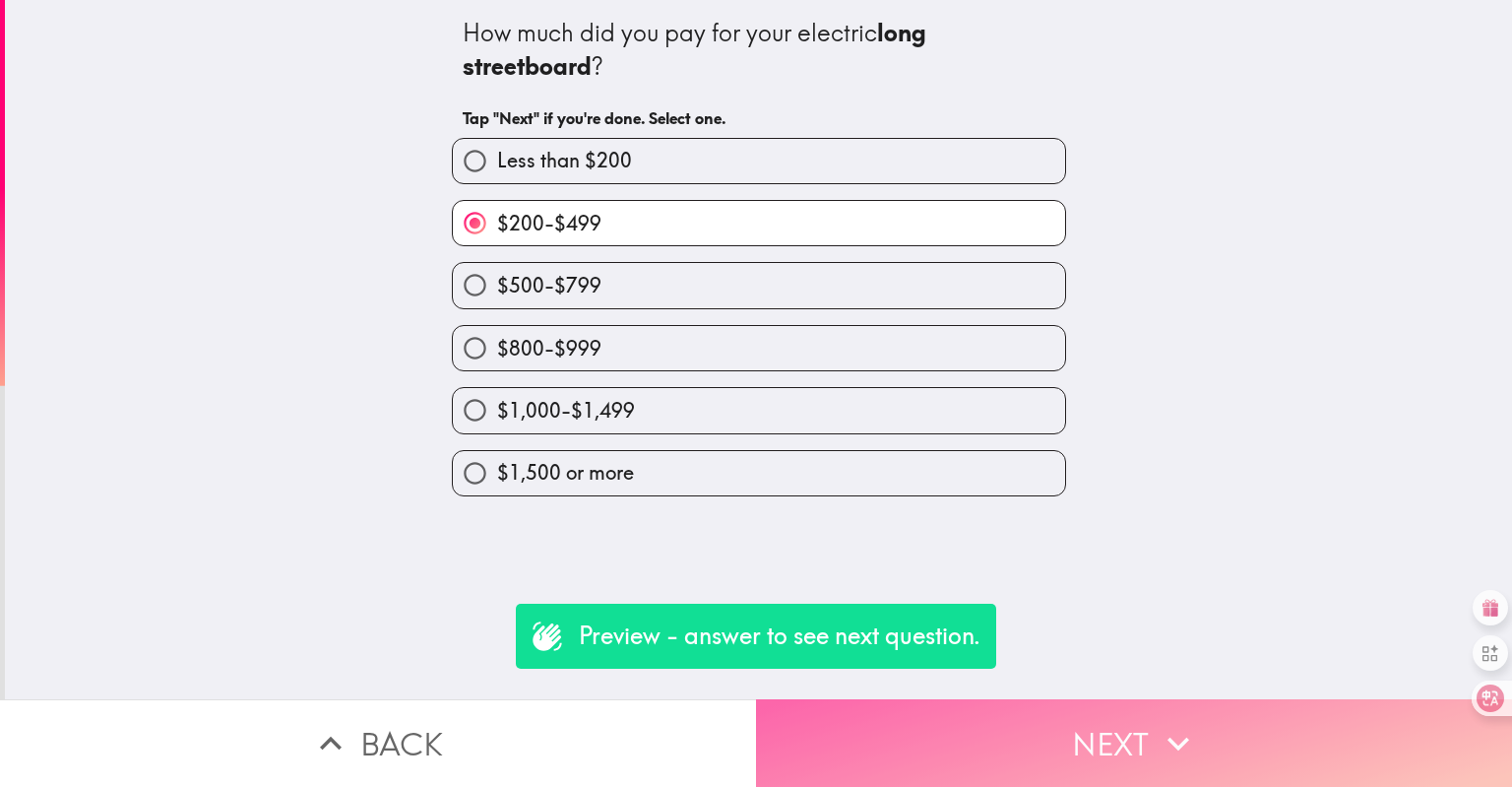 click on "Next" at bounding box center (1134, 743) 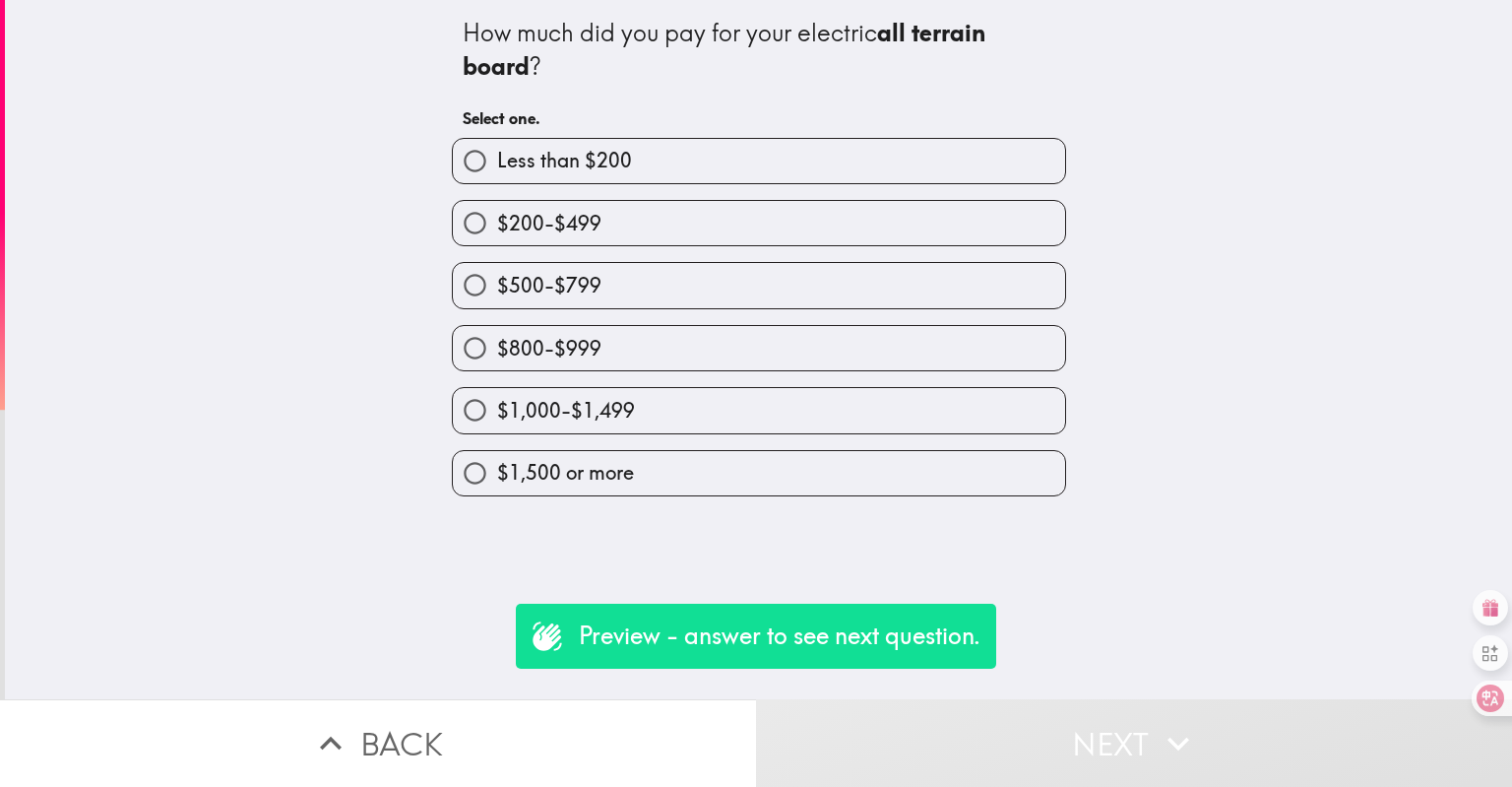 click on "$800-$999" at bounding box center (759, 348) 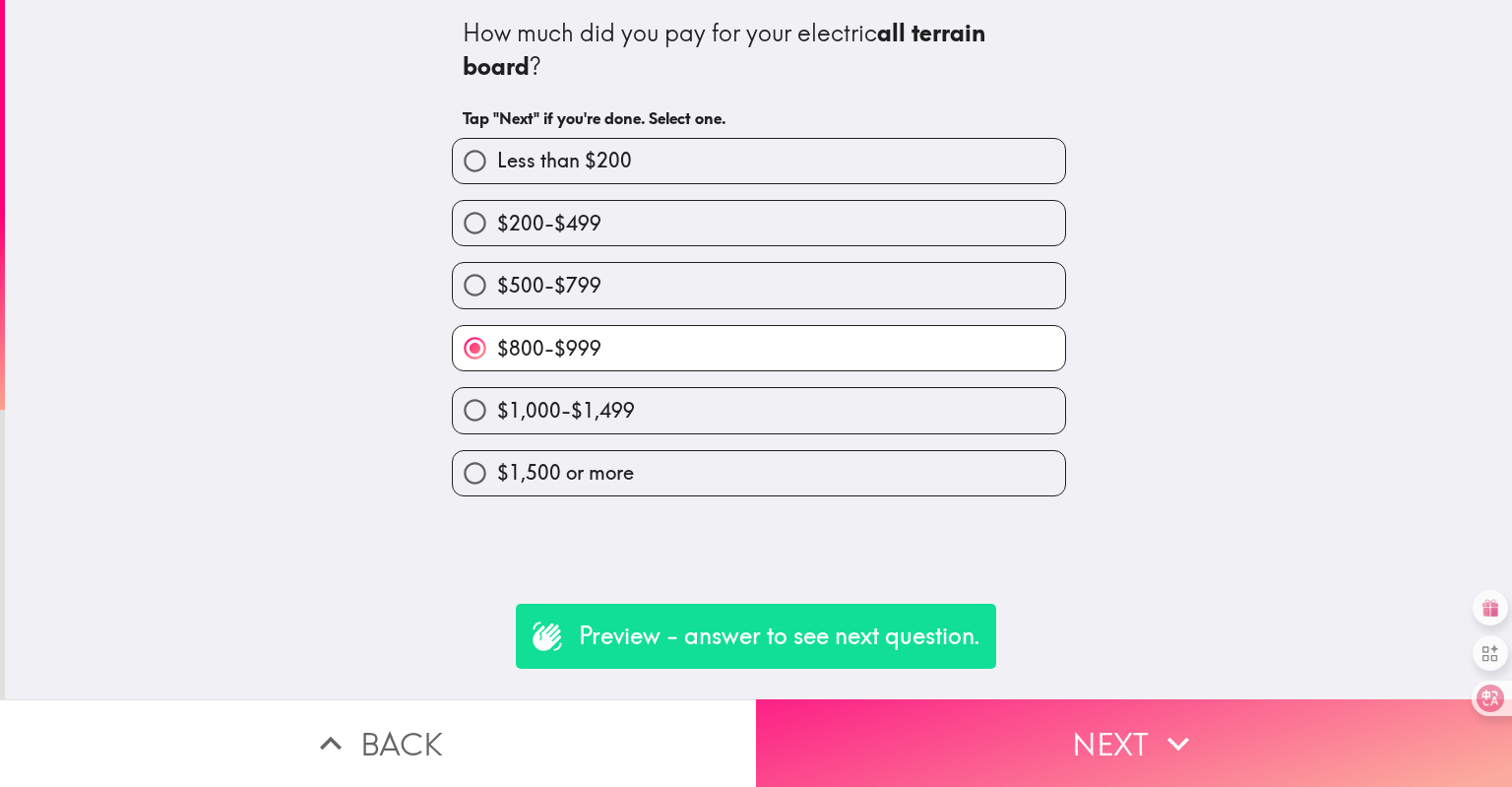 click on "Next" at bounding box center (1134, 743) 